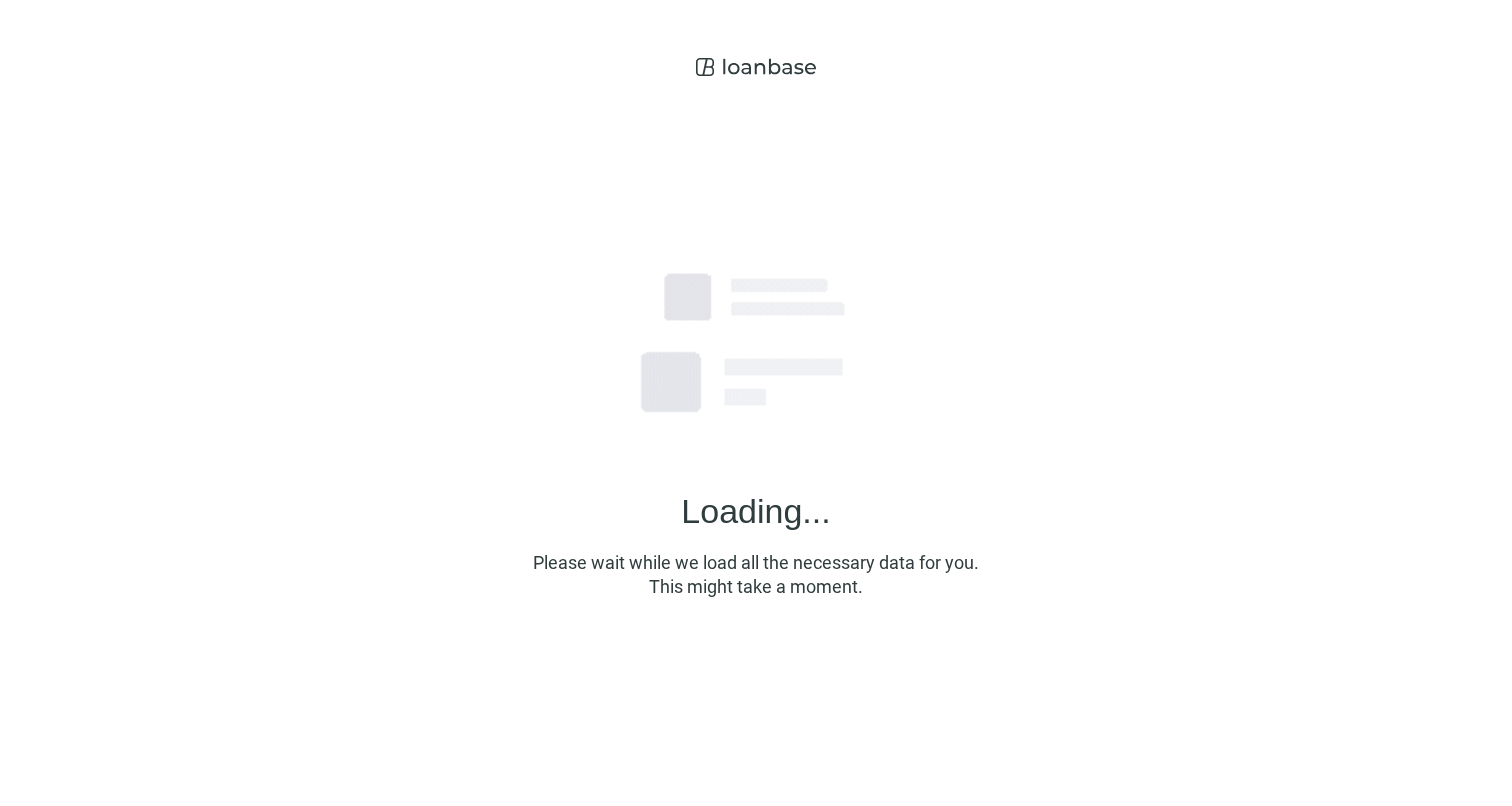 scroll, scrollTop: 0, scrollLeft: 0, axis: both 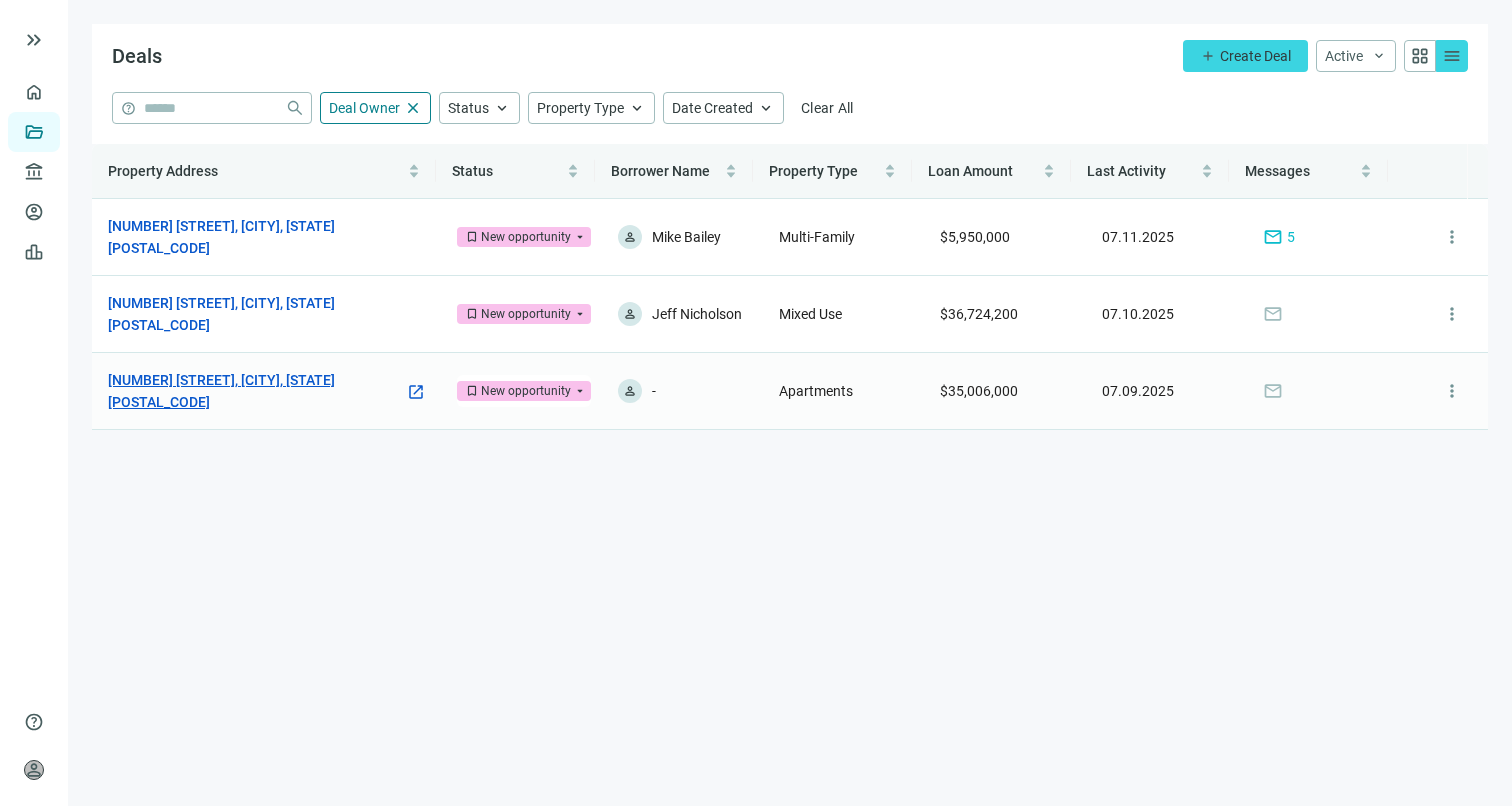 click on "[NUMBER] [STREET], [CITY], [STATE] [POSTAL_CODE]" at bounding box center [256, 391] 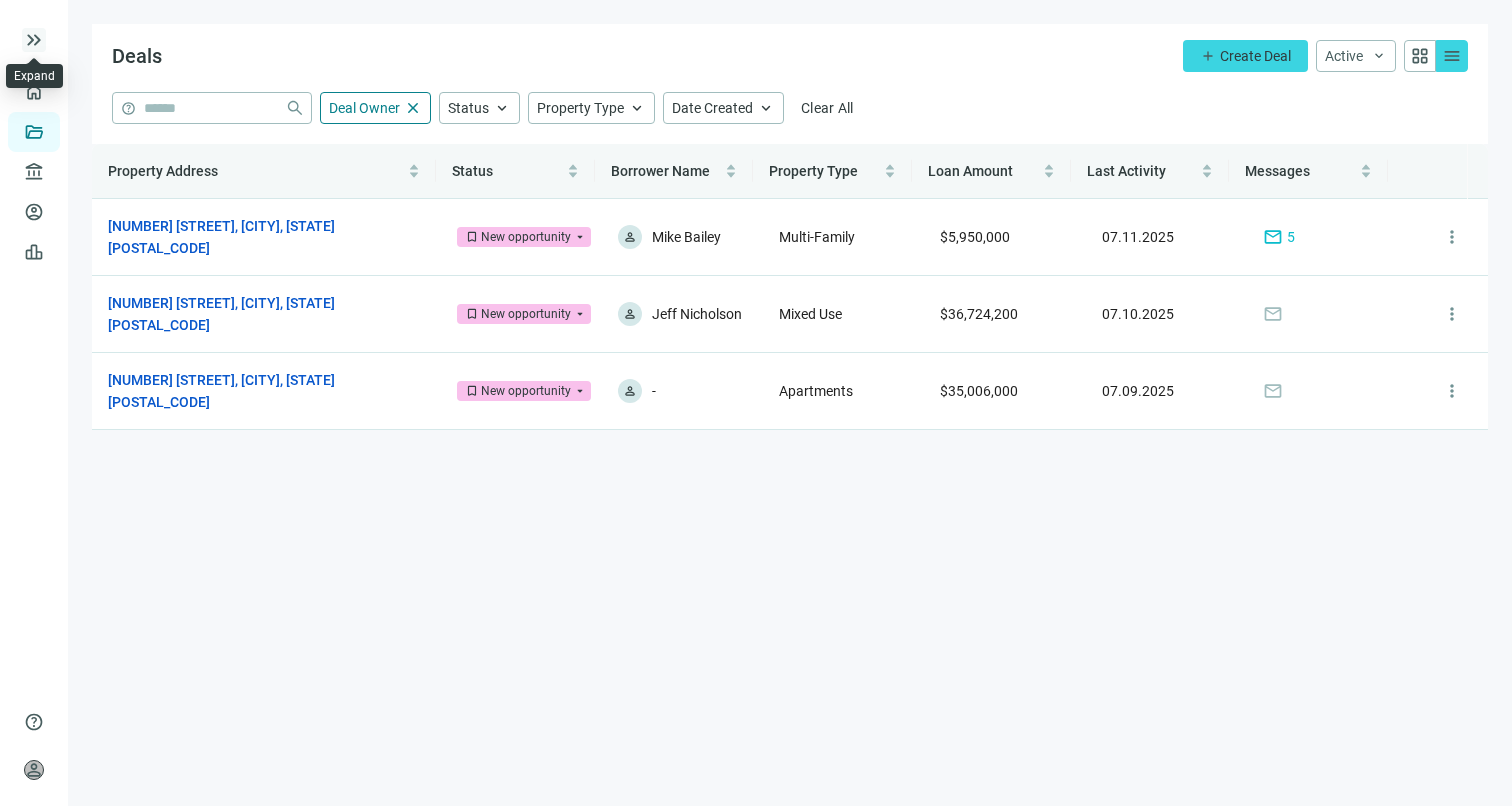 click on "keyboard_double_arrow_right" at bounding box center (34, 40) 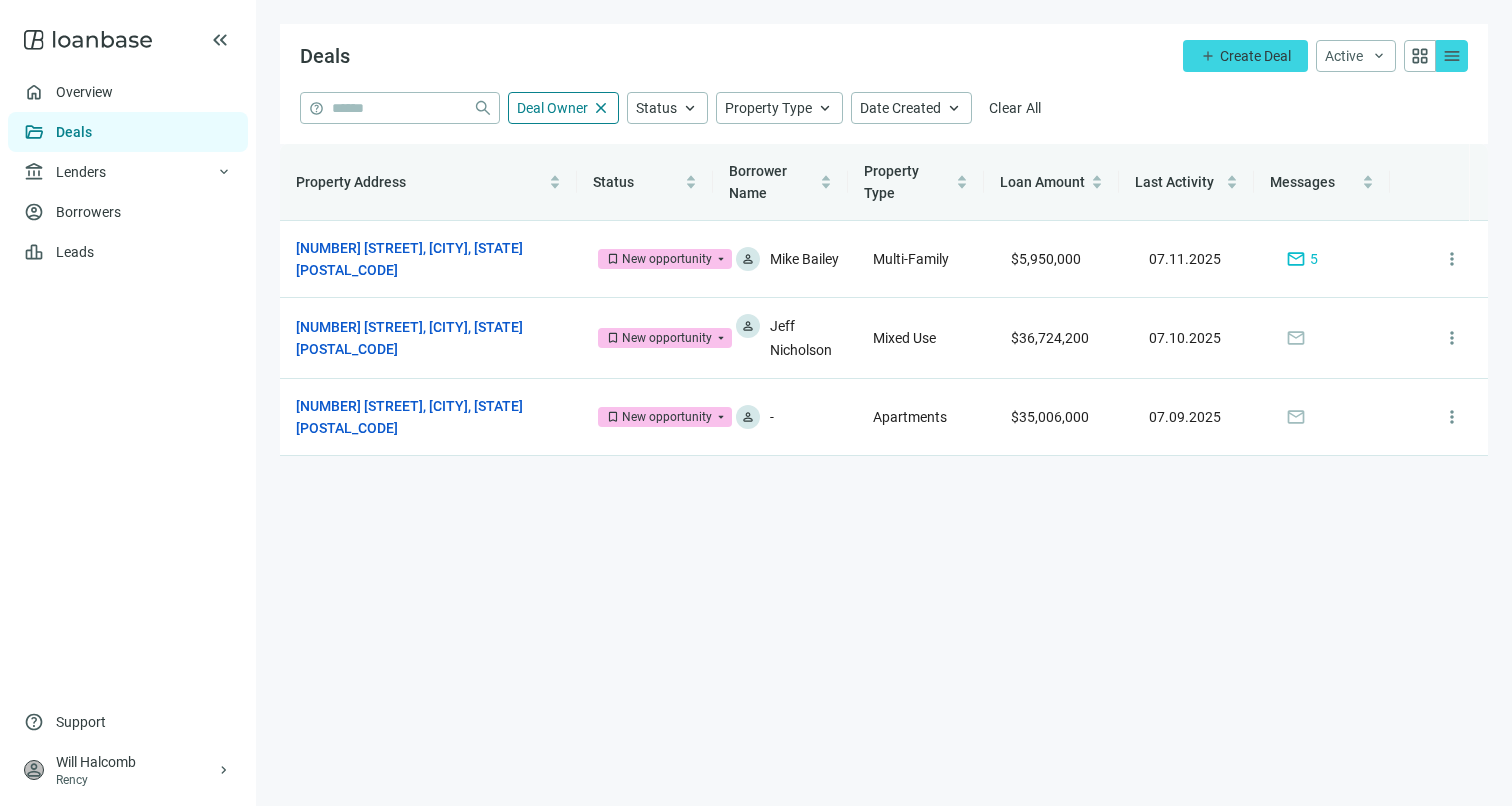 click on "Deals add Create Deal Active keyboard_arrow_down grid_view menu help close Deal Owner close Status keyboard_arrow_up Property Type keyboard_arrow_up Date Created keyboard_arrow_up Clear All Property Address Status Borrower Name Property Type Loan Amount Last Activity Messages                 [NUMBER] [STREET], [CITY], [STATE] [POSTAL_CODE] open_in_new bookmark New opportunity arrow_drop_down person [FIRST] [LAST] Multi-Family [CURRENCY] [LOAN_AMOUNT] [DATE] mail 5 more_vert [NUMBER] [STREET], [CITY], [STATE] [POSTAL_CODE] open_in_new bookmark New opportunity arrow_drop_down person [FIRST] [LAST] Mixed Use [CURRENCY] [LOAN_AMOUNT] [DATE] mail more_vert [NUMBER] [STREET], [CITY], [STATE] [POSTAL_CODE] open_in_new bookmark New opportunity arrow_drop_down person - Apartments [CURRENCY] [LOAN_AMOUNT] [DATE] mail more_vert" at bounding box center [884, 403] 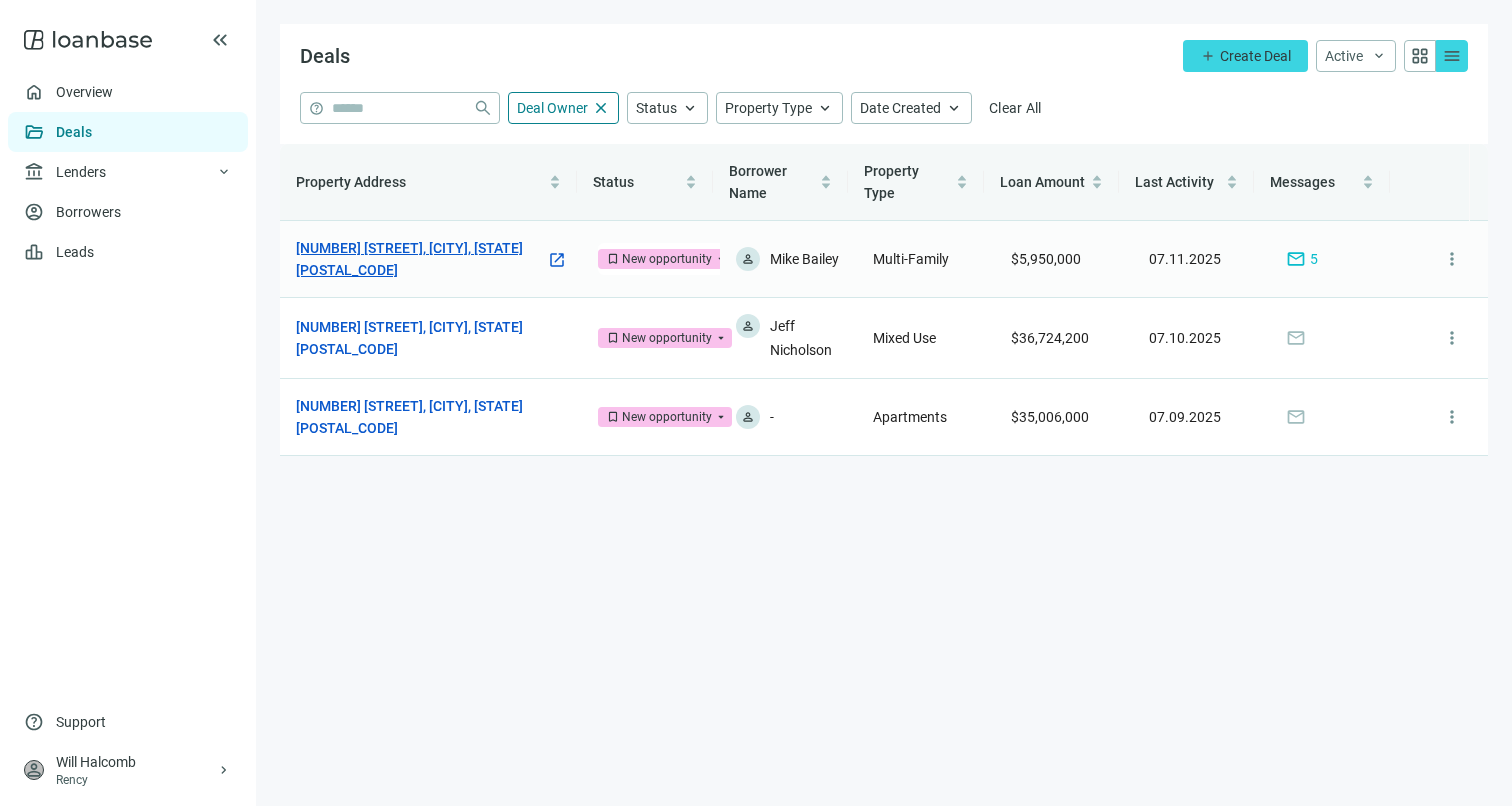 click on "[NUMBER] [STREET], [CITY], [STATE] [POSTAL_CODE]" at bounding box center (421, 259) 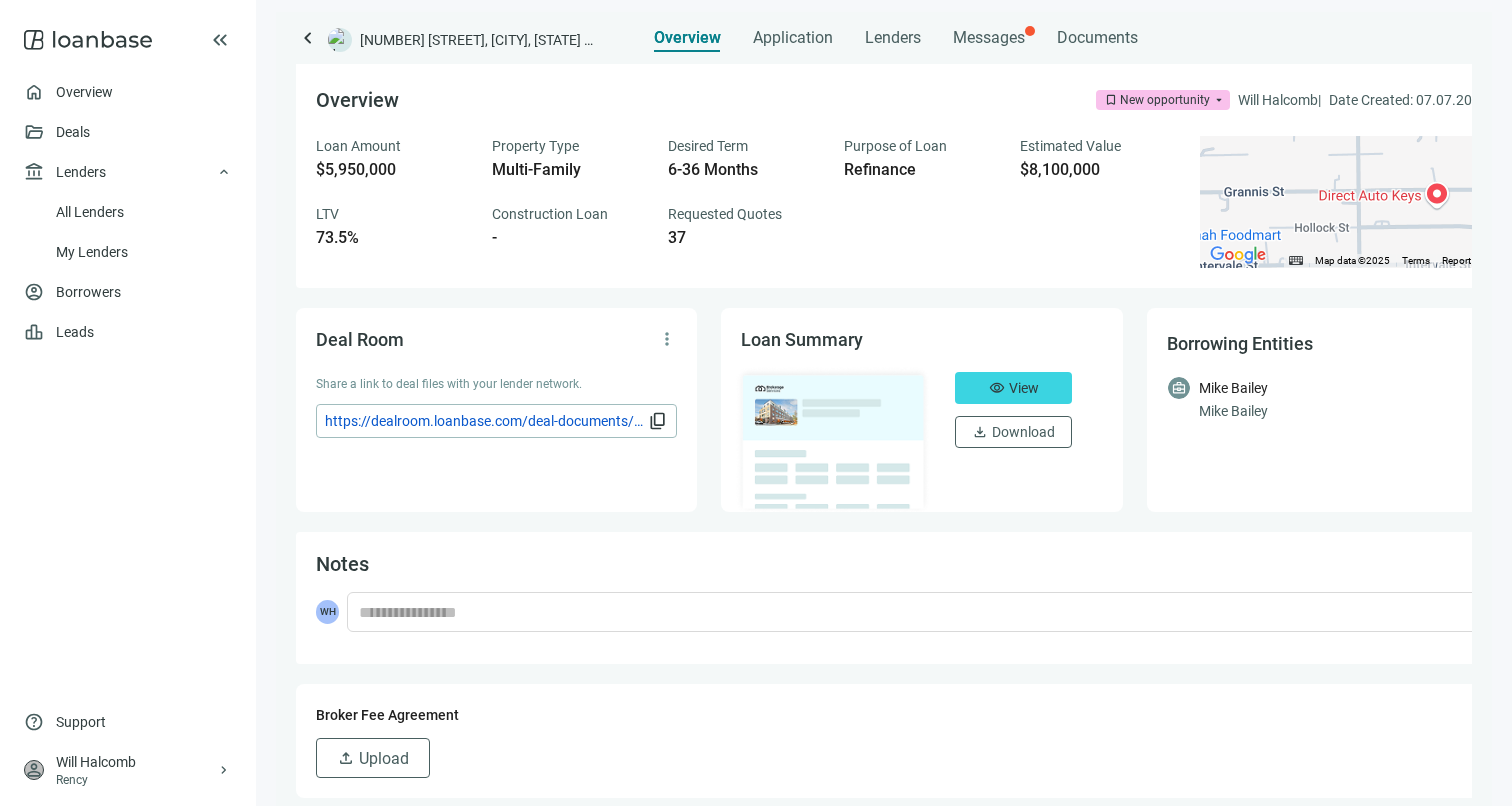 scroll, scrollTop: 0, scrollLeft: 0, axis: both 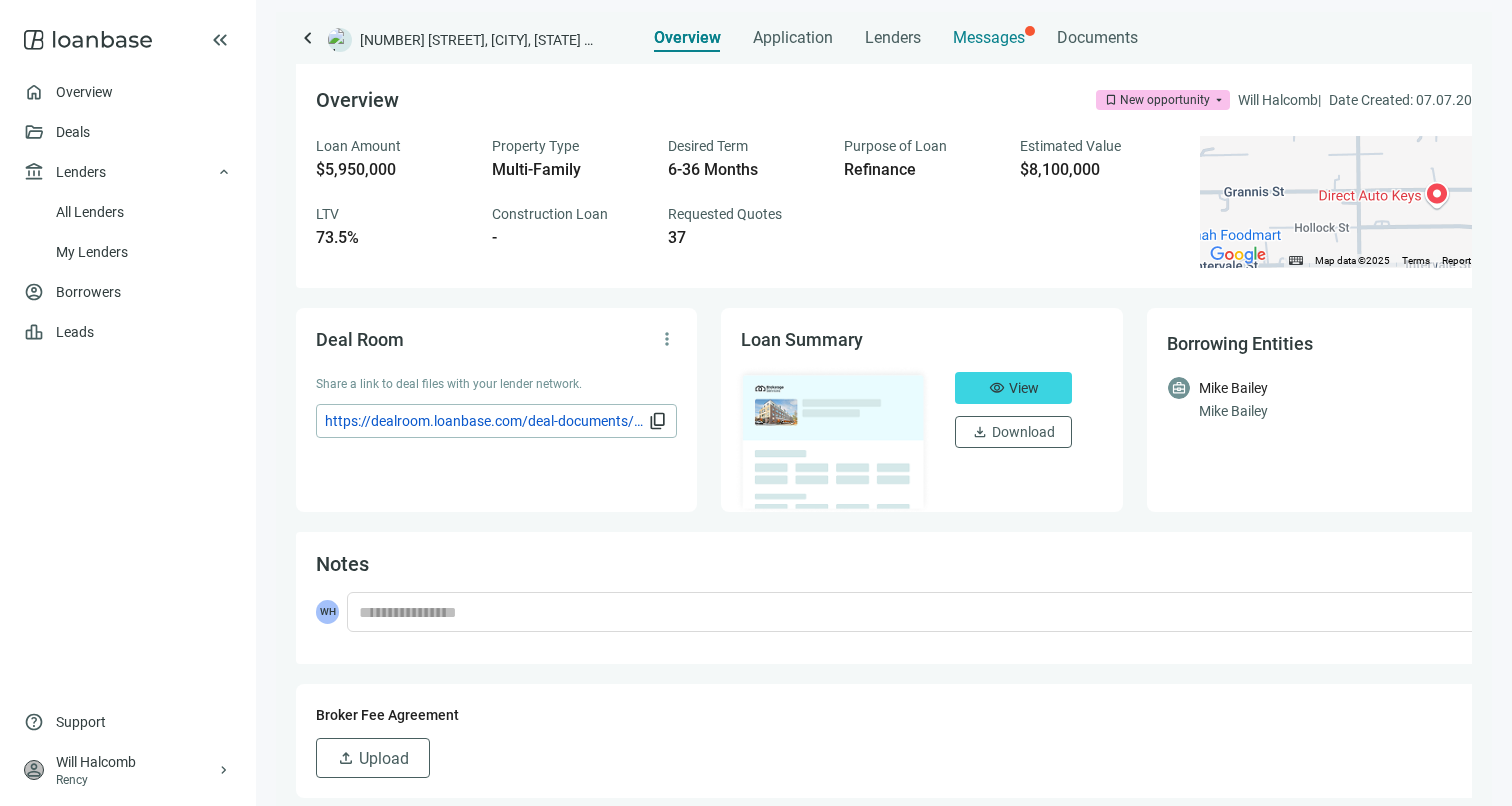 click on "Messages" at bounding box center (989, 37) 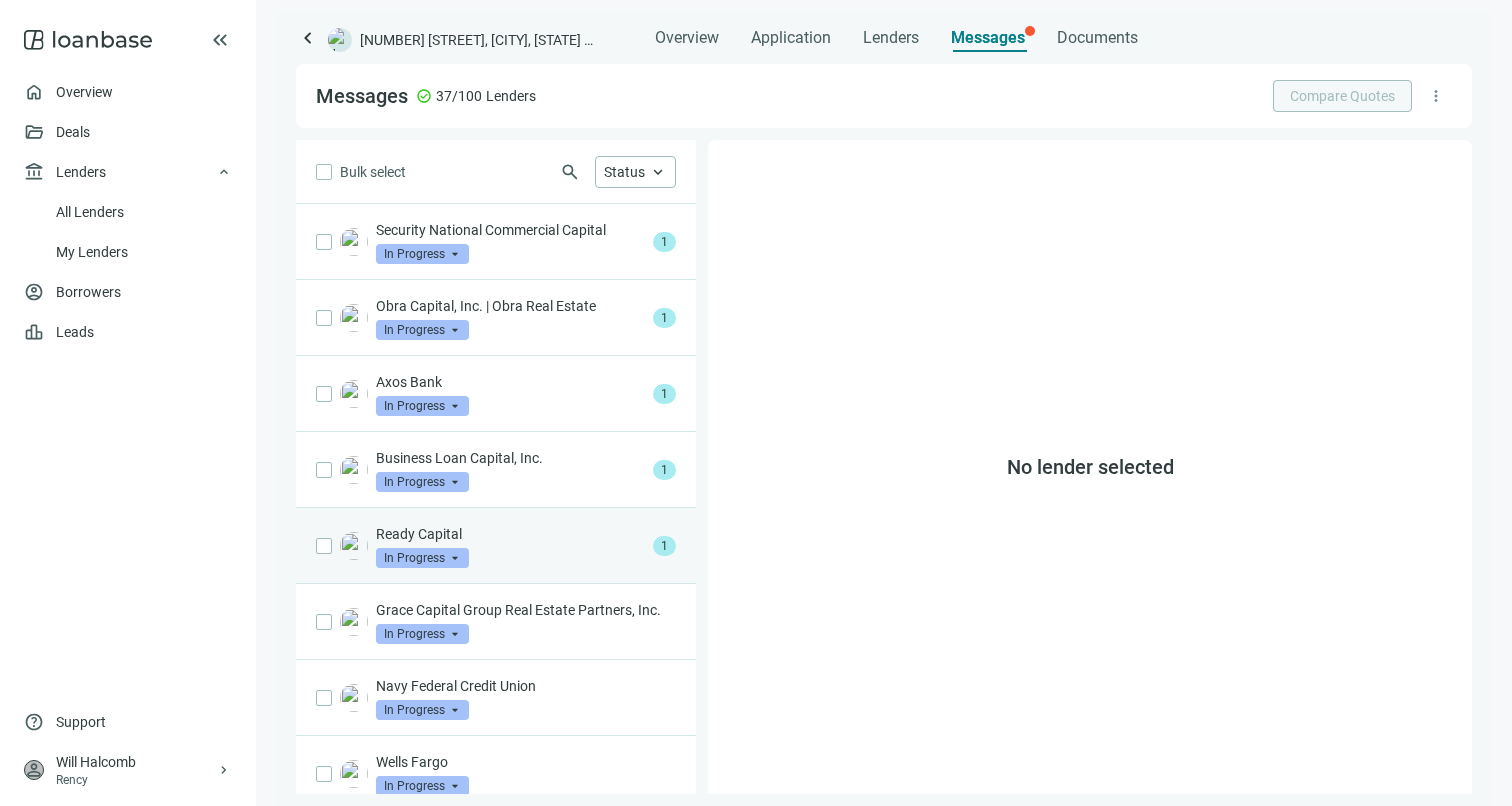 click on "Ready Capital" at bounding box center [510, 534] 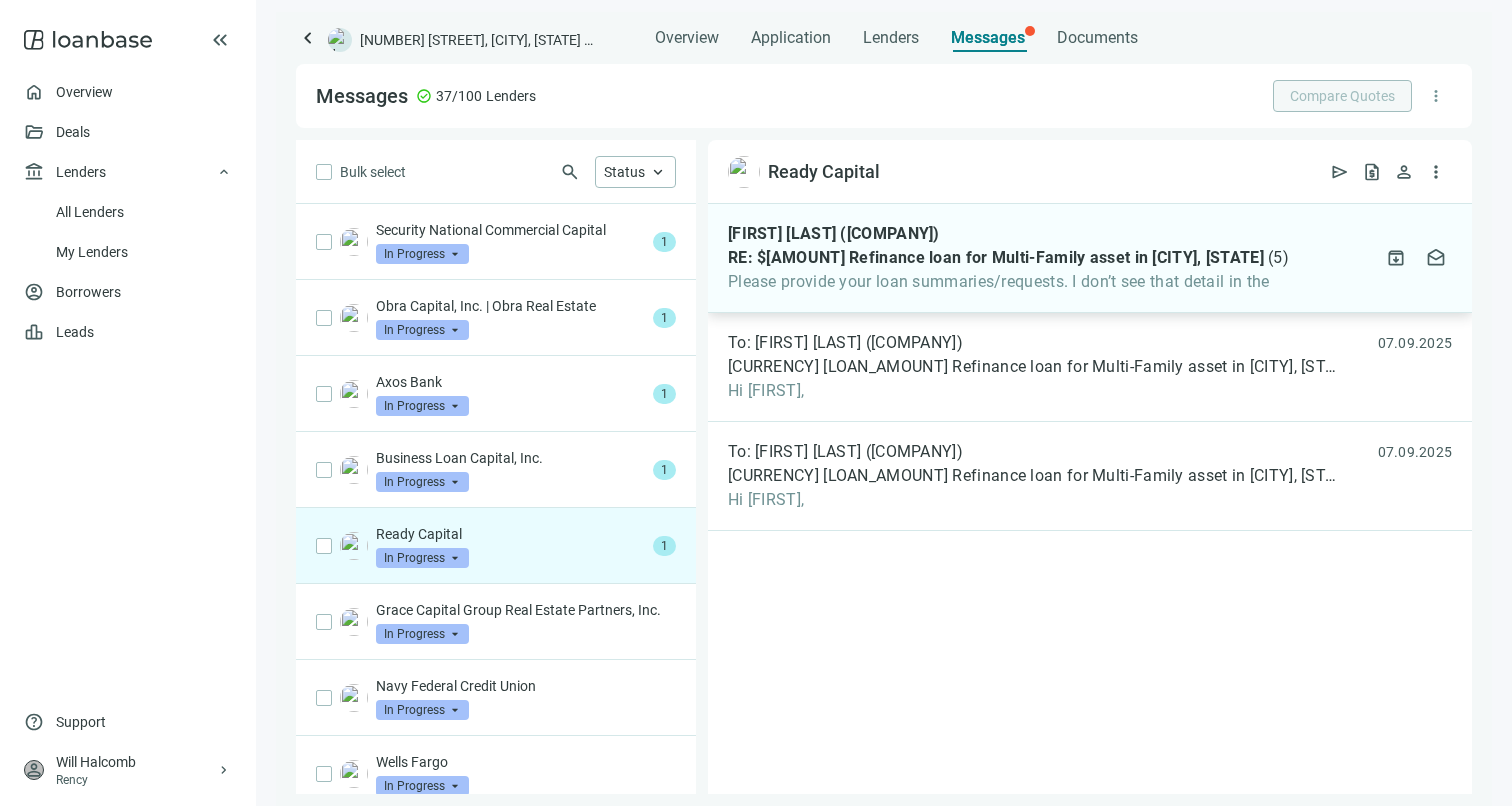 click on "RE: $[AMOUNT] Refinance loan for Multi-Family asset in [CITY], [STATE]" at bounding box center (996, 258) 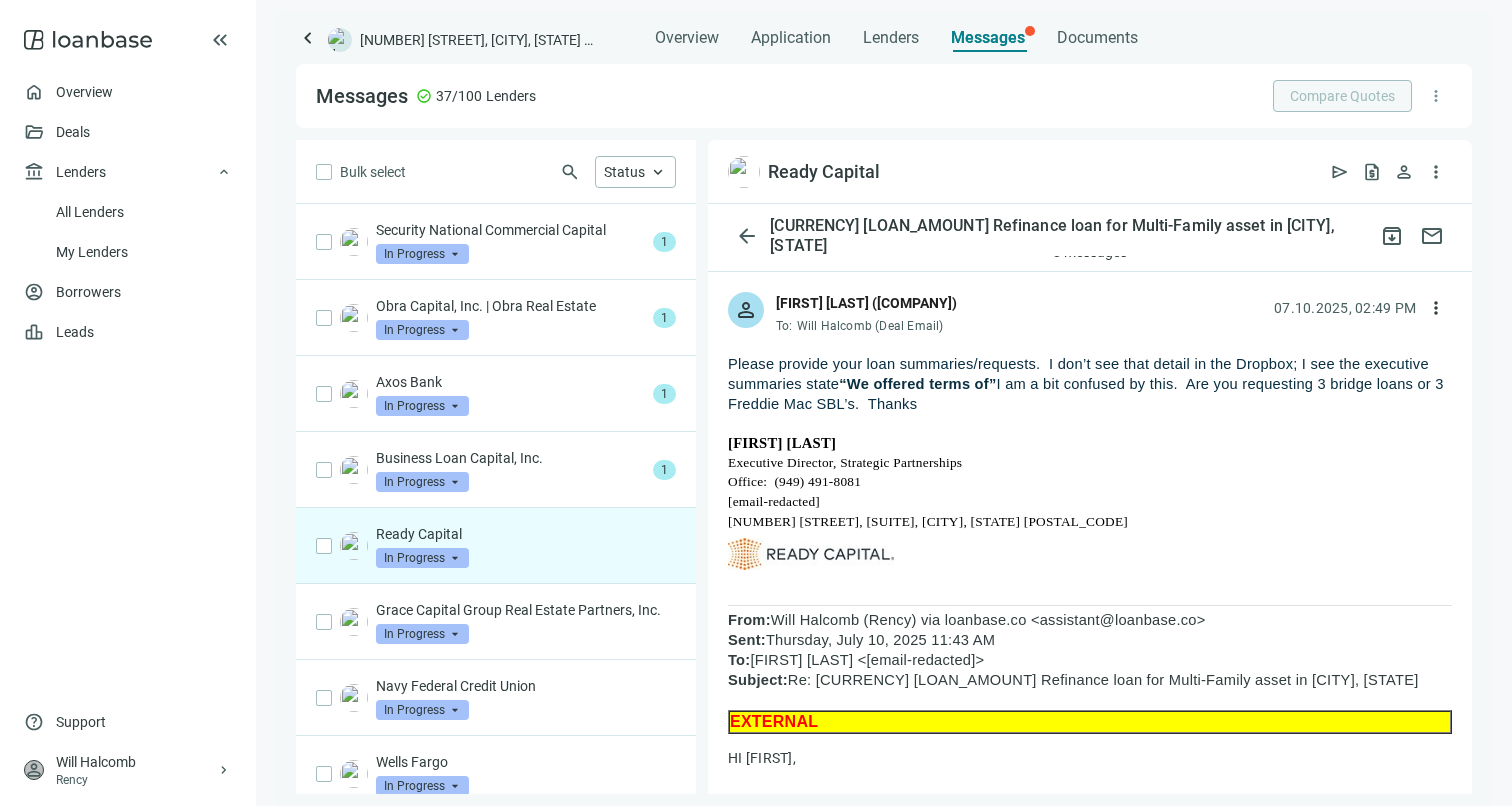 scroll, scrollTop: 0, scrollLeft: 0, axis: both 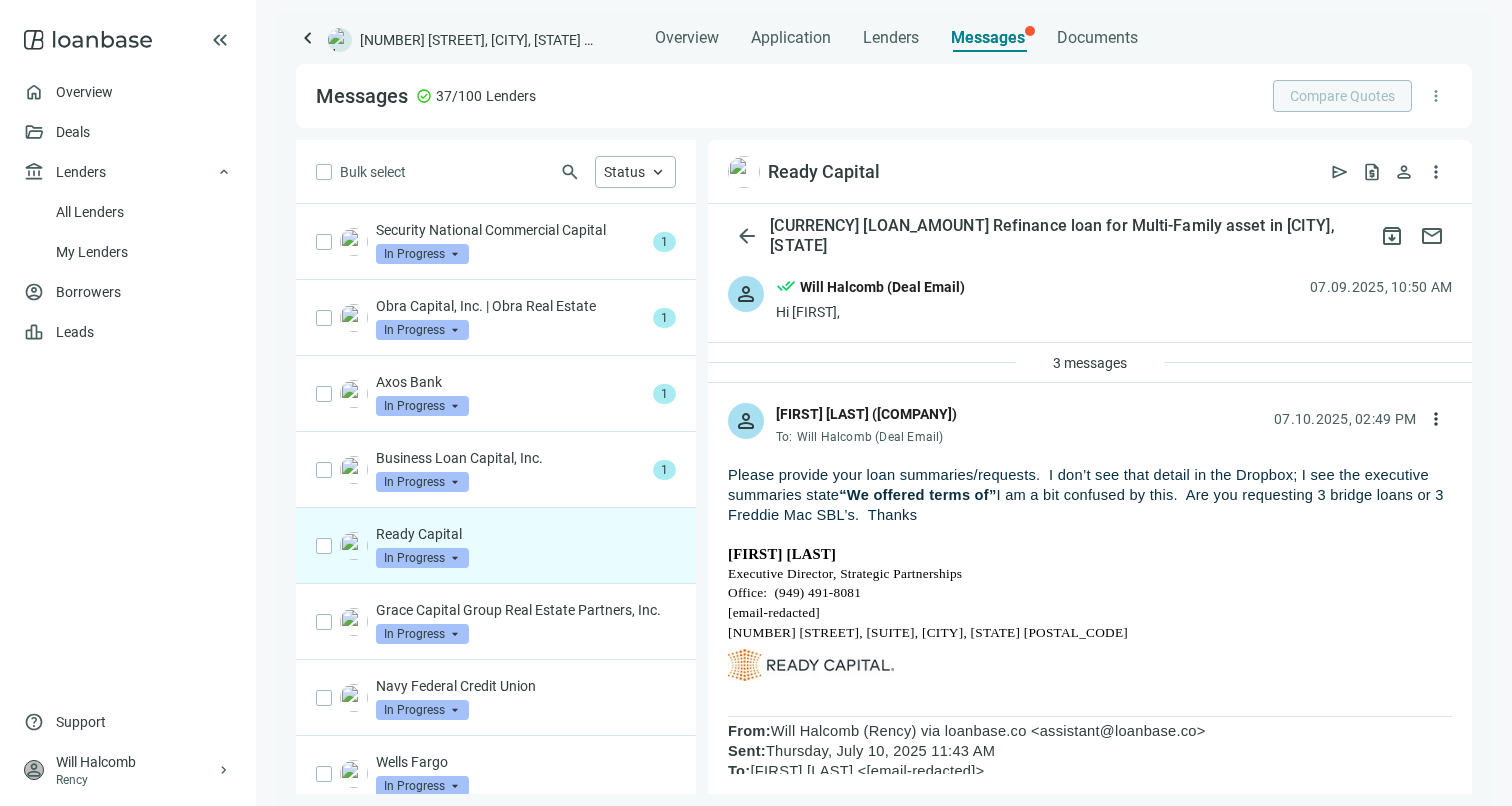click on "Please provide your loan summaries/requests.  I don’t see that detail in the Dropbox; I see the executive summaries state
“We offered terms of”  I am a bit confused by this.  Are you requesting 3 bridge loans or 3 Freddie Mac SBL’s.  Thanks" at bounding box center (1090, 495) 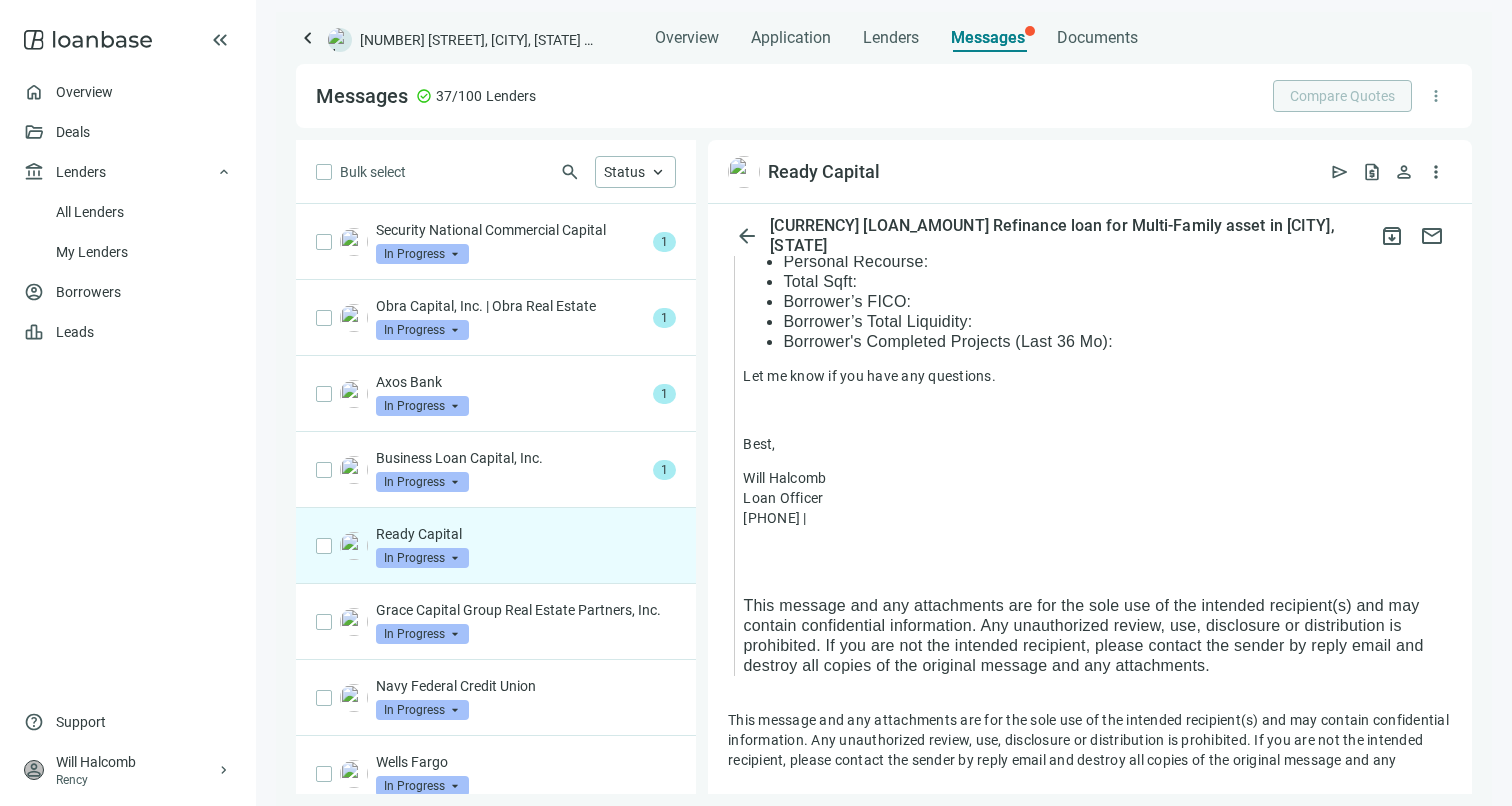 scroll, scrollTop: 1943, scrollLeft: 0, axis: vertical 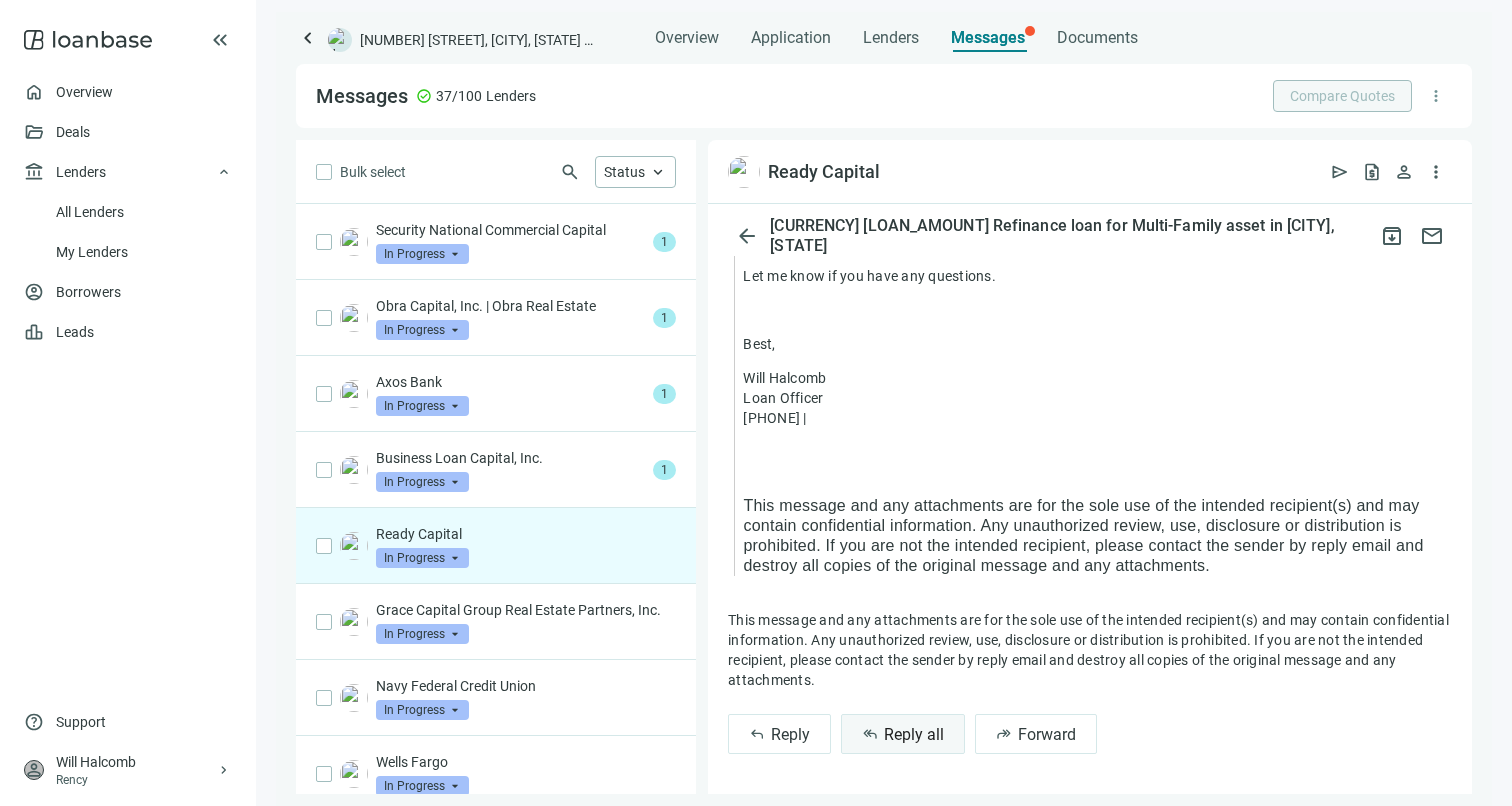 click on "Reply all" at bounding box center [914, 734] 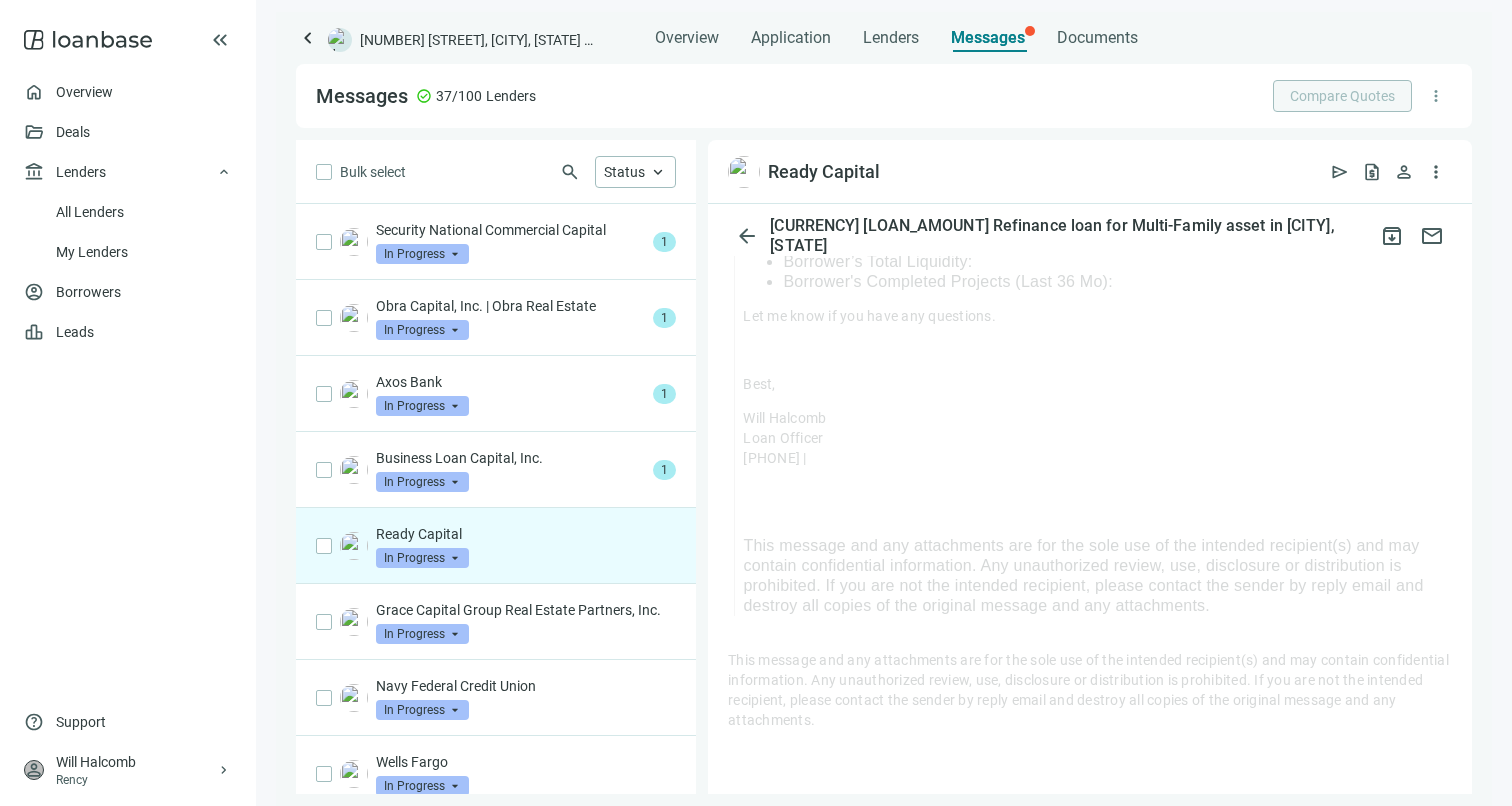 scroll, scrollTop: 1943, scrollLeft: 0, axis: vertical 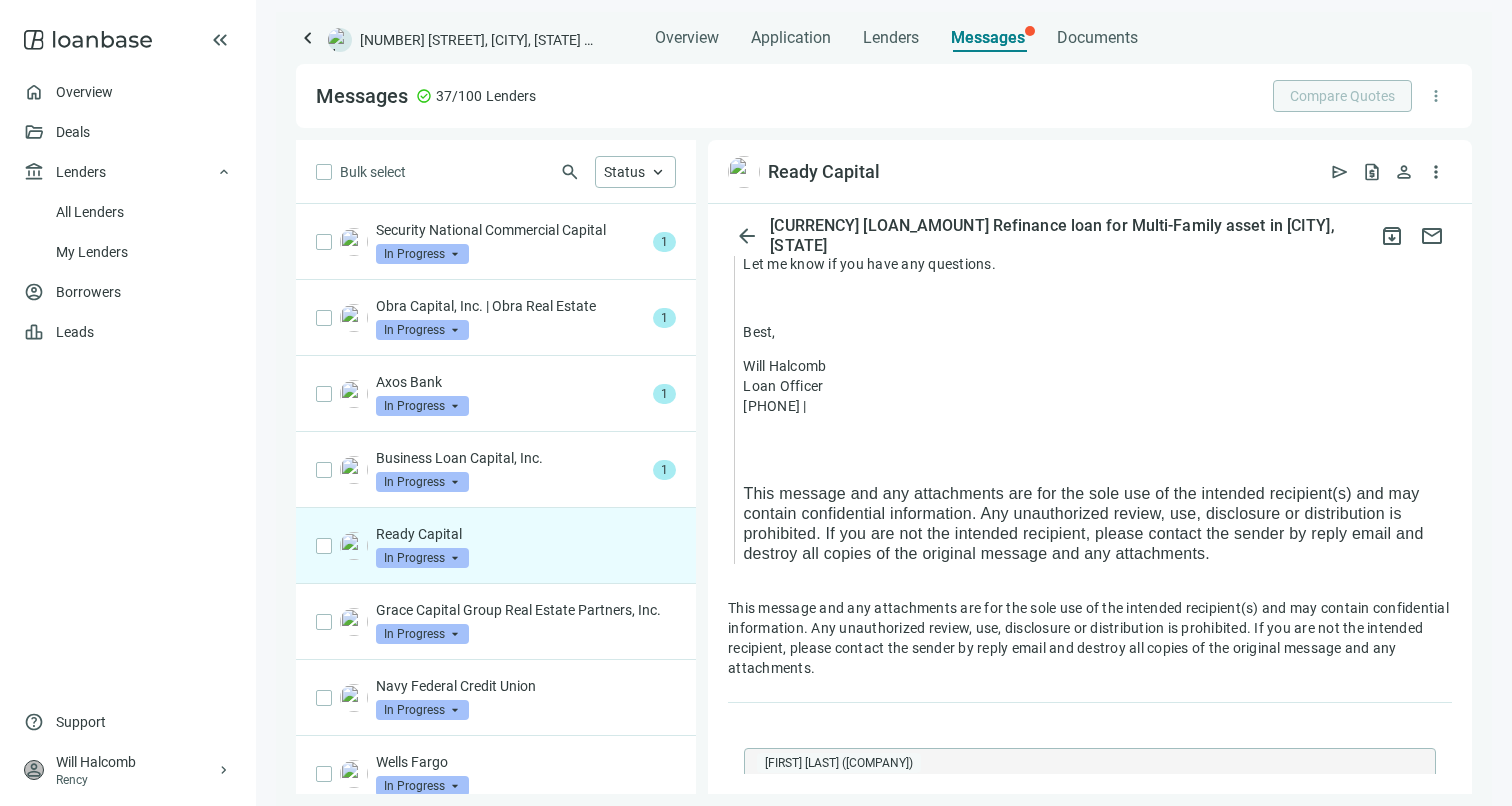 type on "**********" 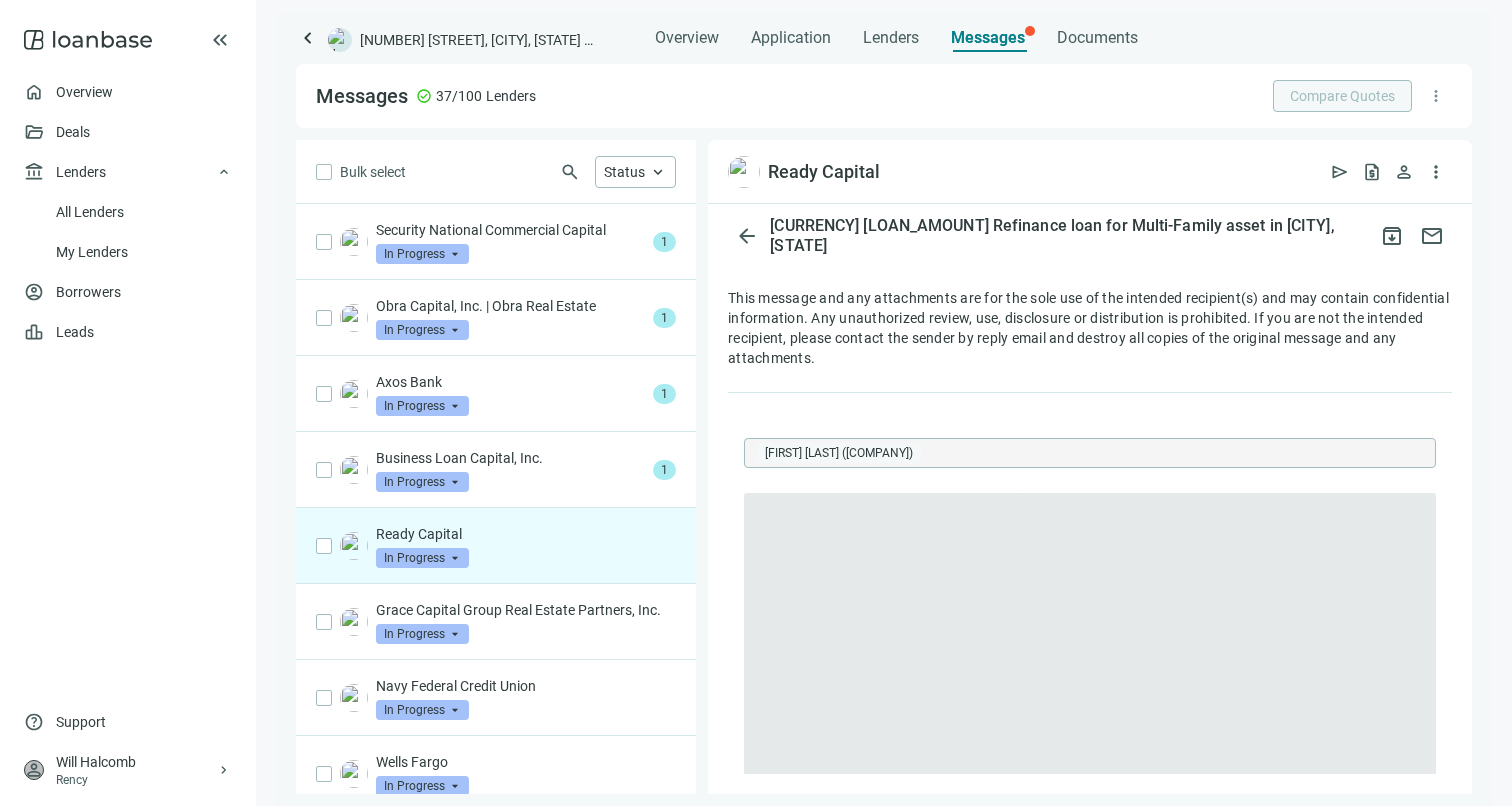 scroll, scrollTop: 2440, scrollLeft: 0, axis: vertical 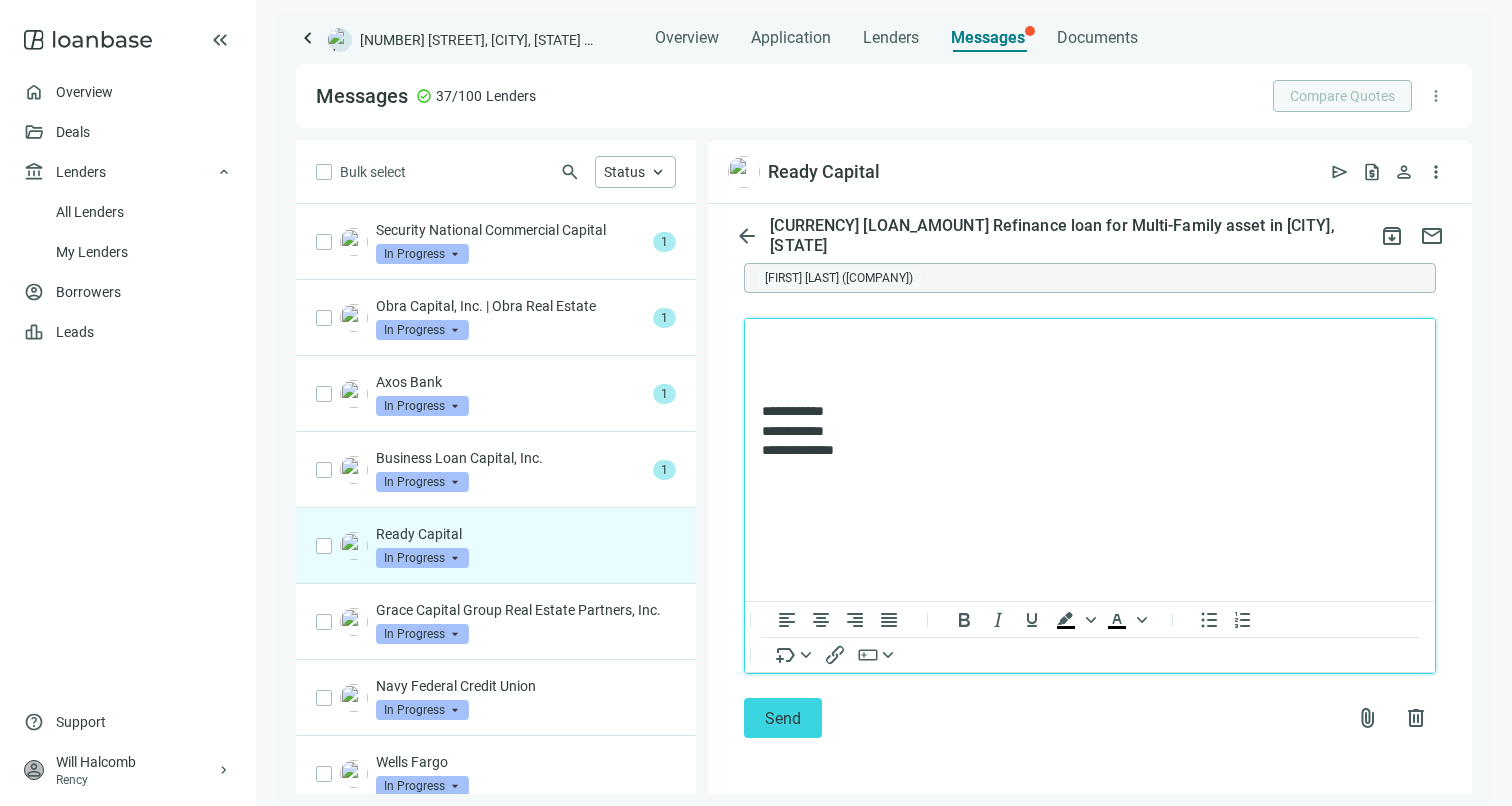 type 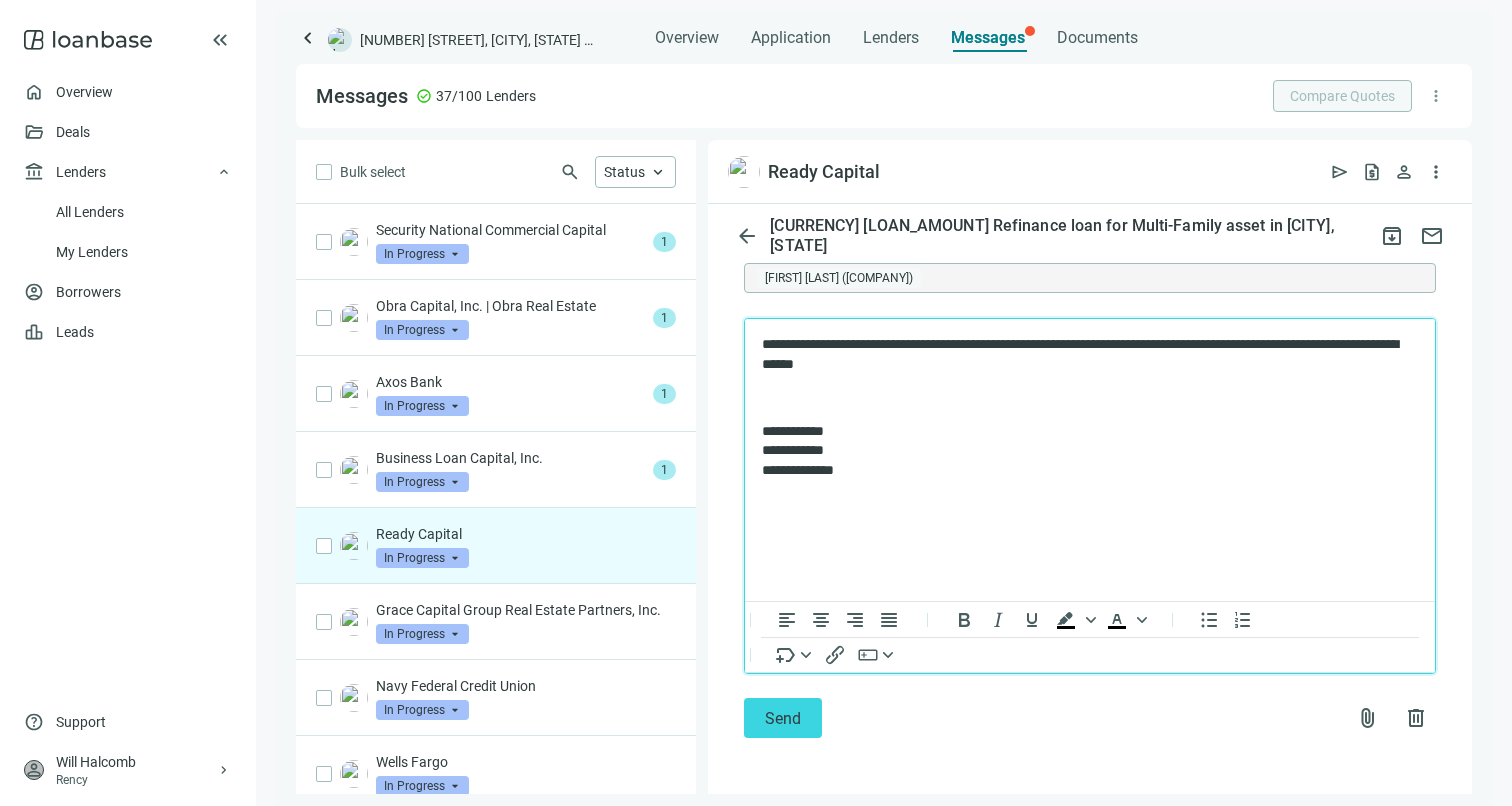 click on "**********" at bounding box center (1090, 408) 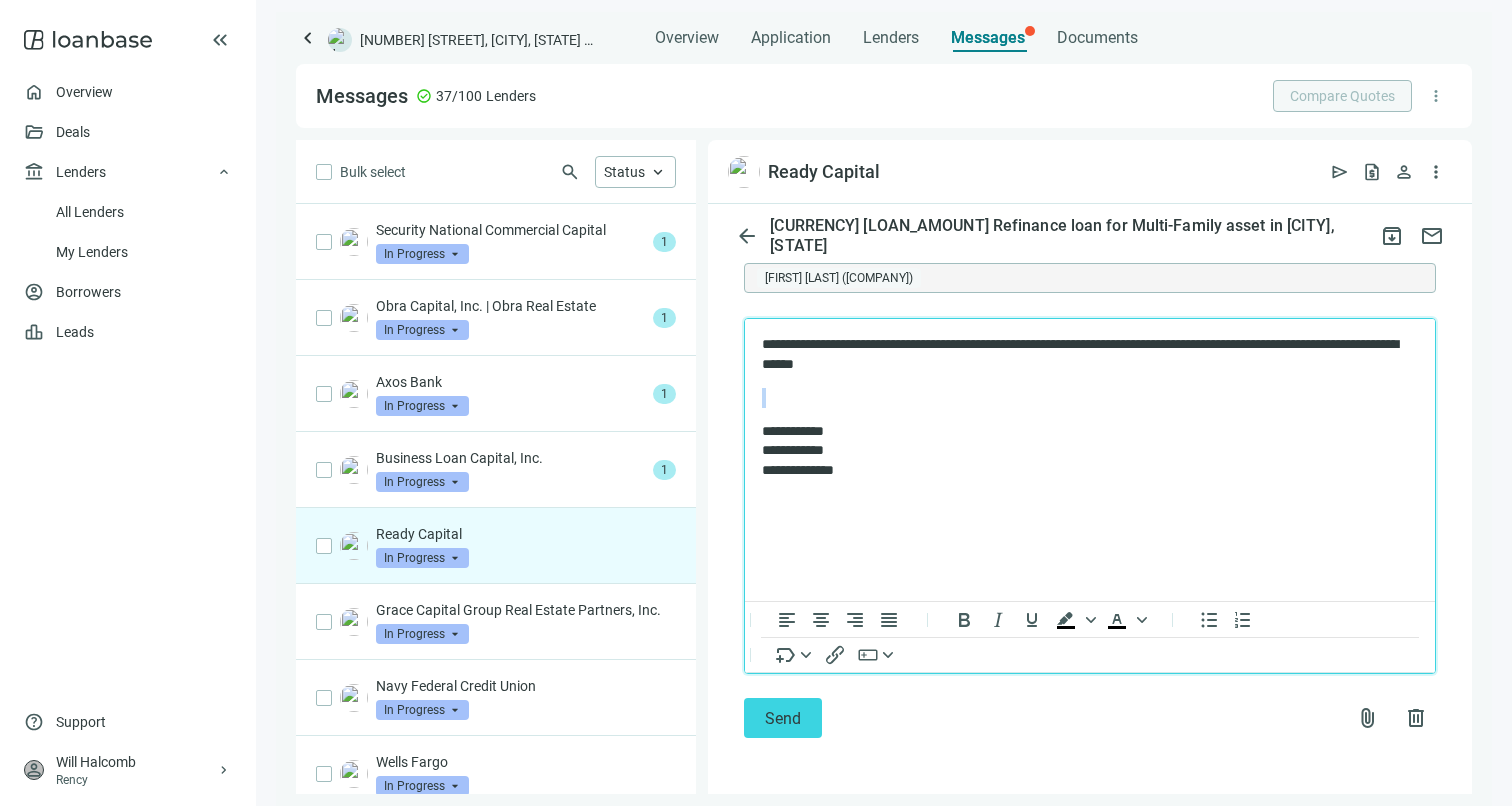 click on "**********" at bounding box center (1090, 408) 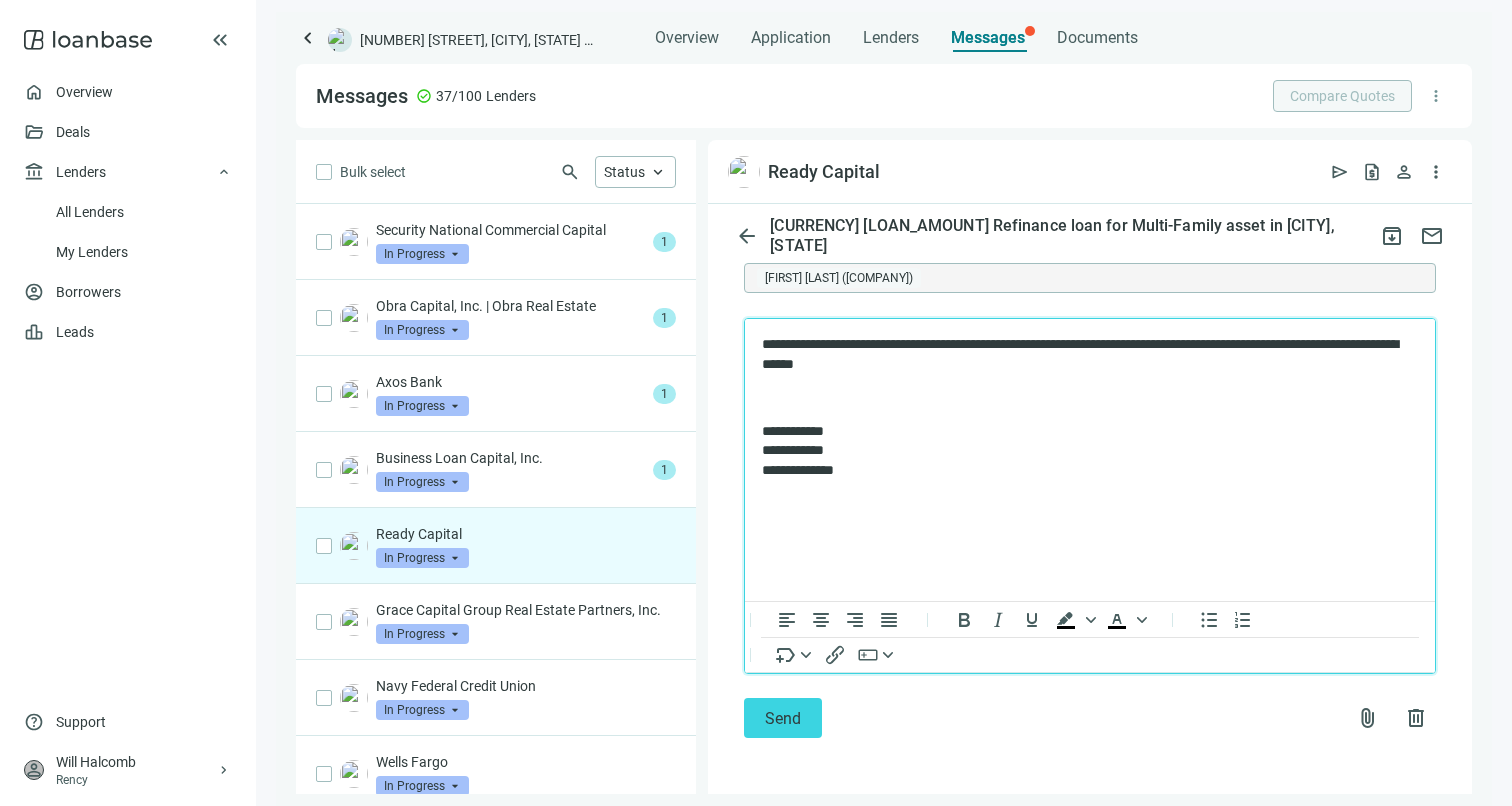 click on "**********" at bounding box center (1080, 354) 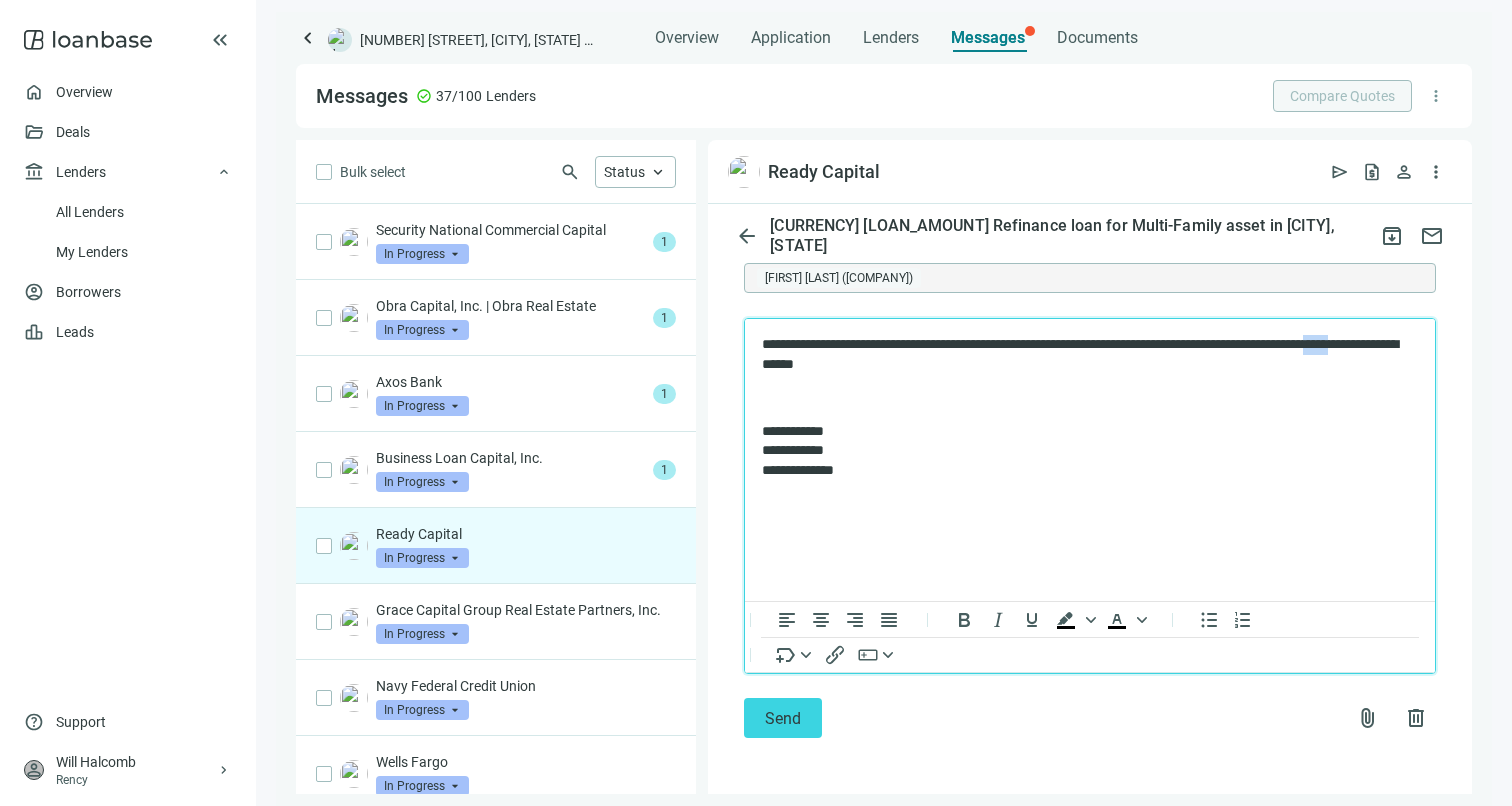 click on "**********" at bounding box center (1080, 354) 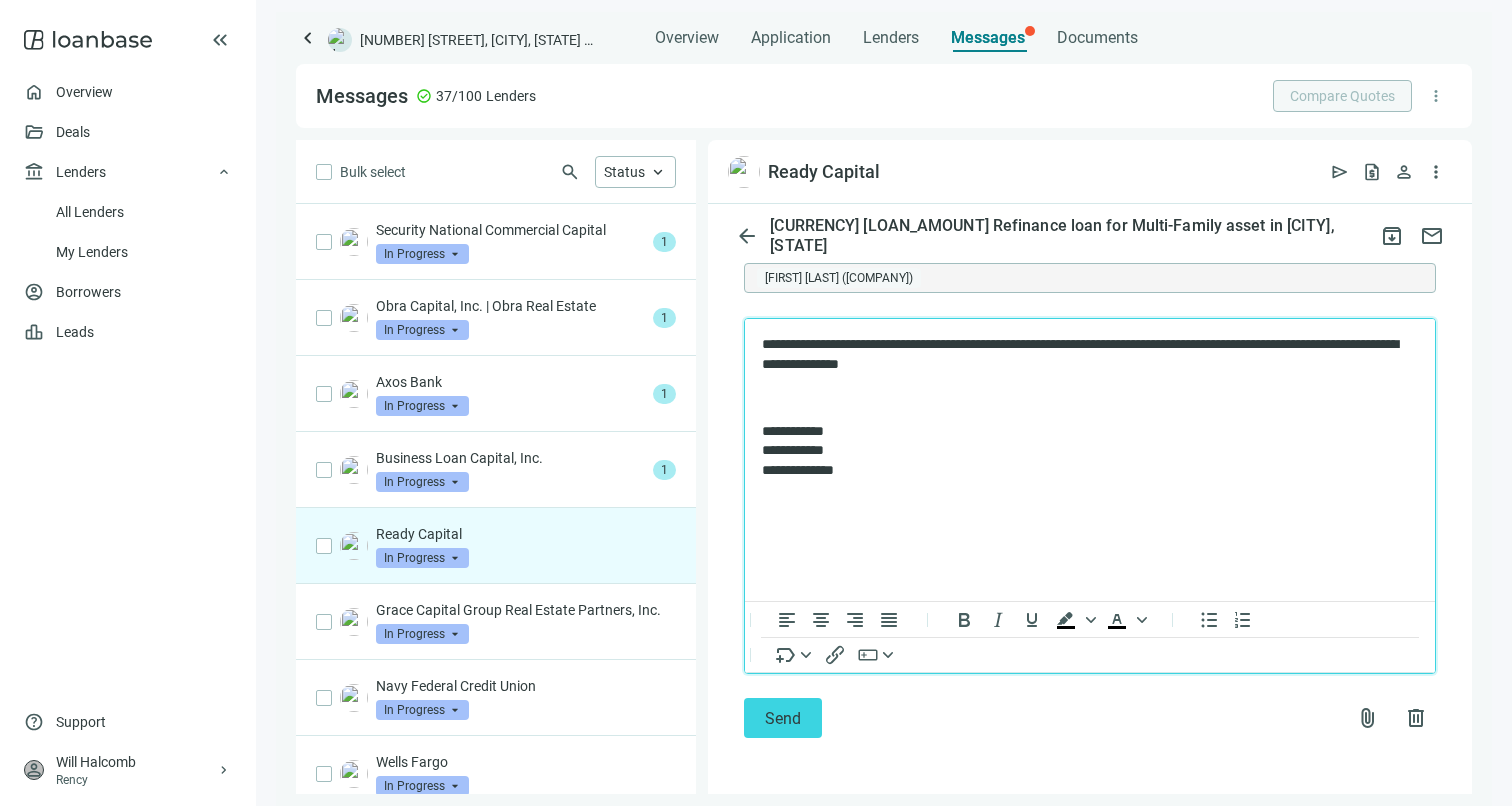 click on "**********" at bounding box center (1090, 408) 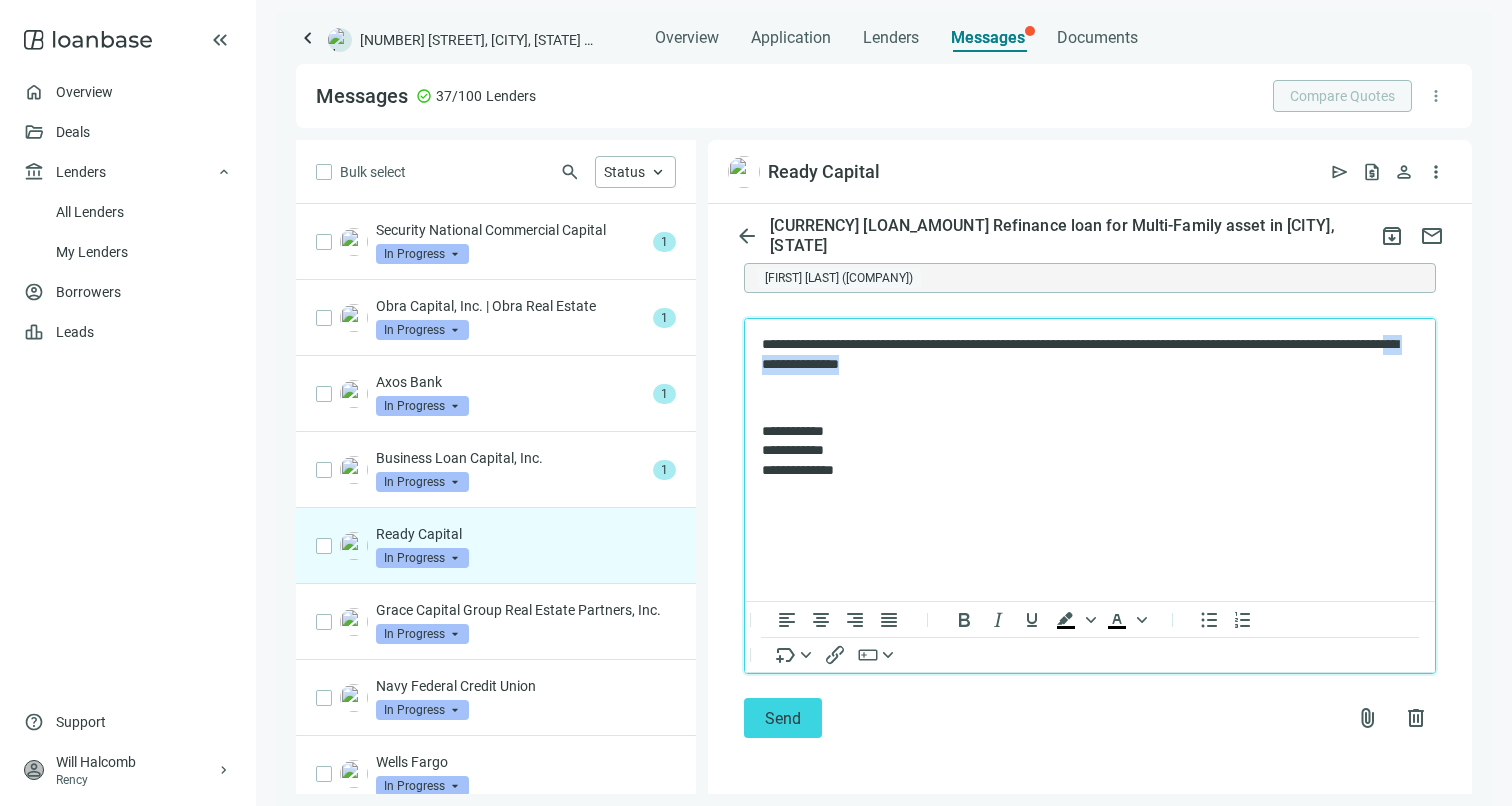 drag, startPoint x: 1021, startPoint y: 369, endPoint x: 883, endPoint y: 369, distance: 138 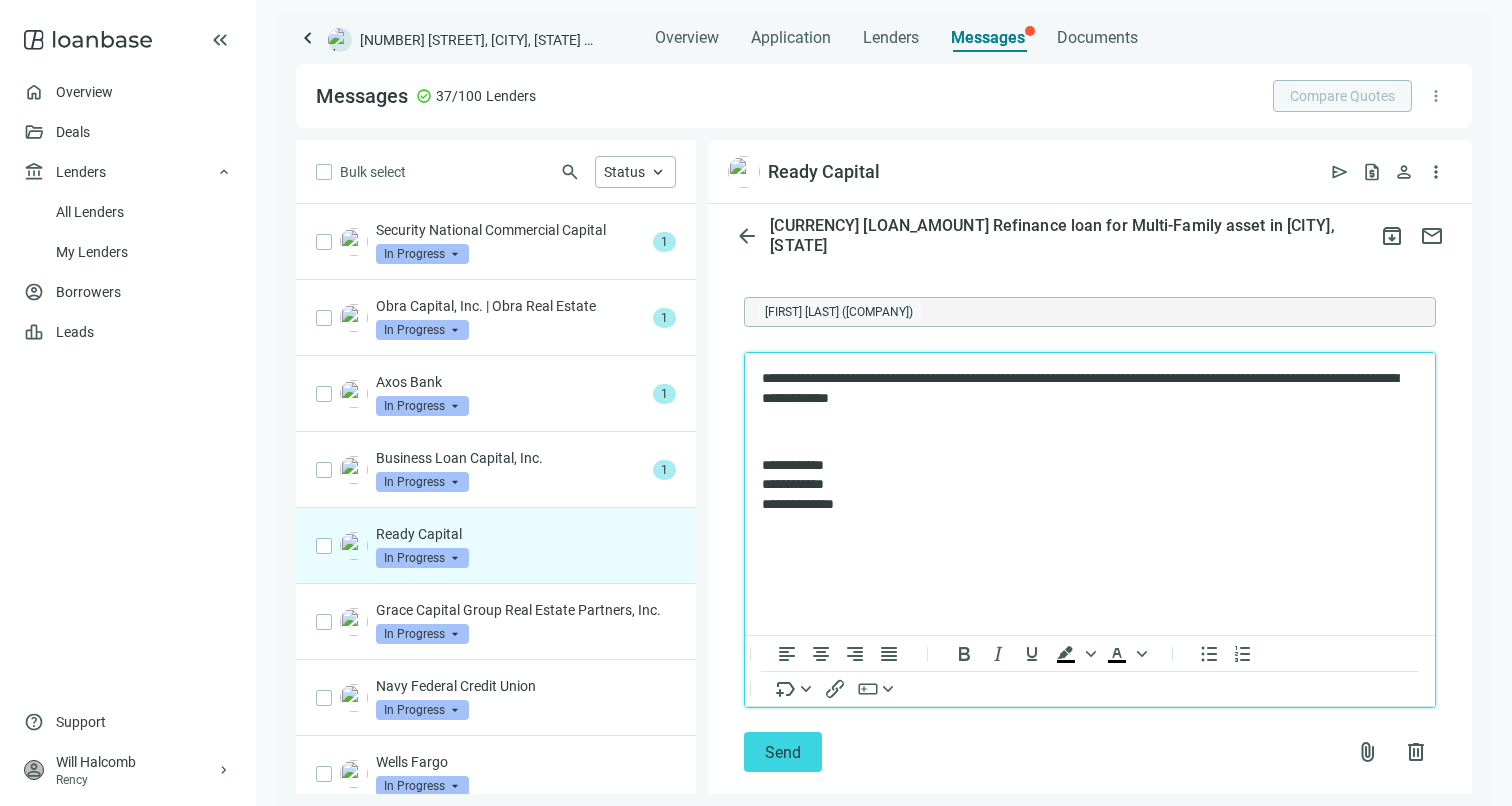 scroll, scrollTop: 2440, scrollLeft: 0, axis: vertical 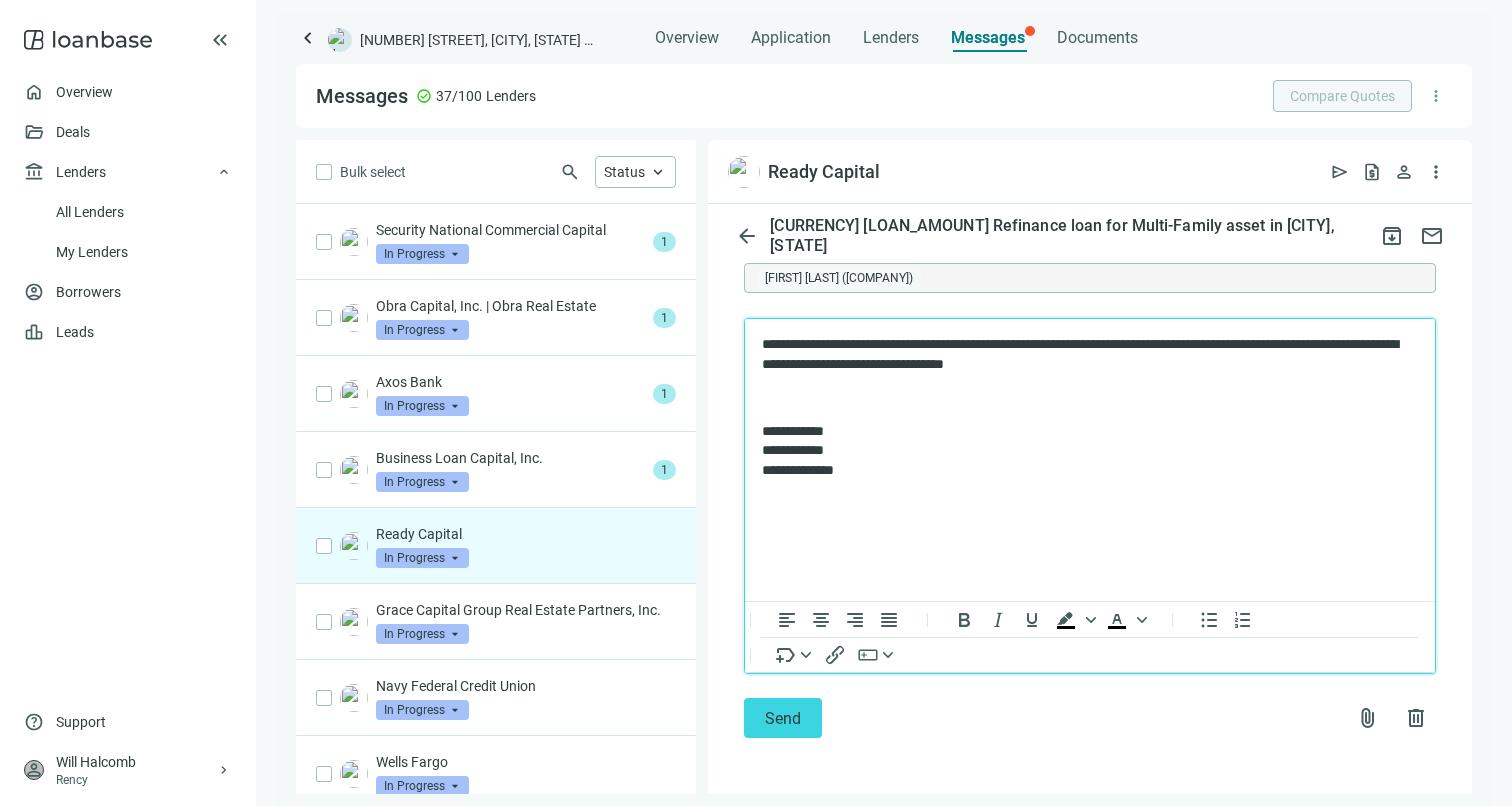 click on "**********" at bounding box center (1090, 408) 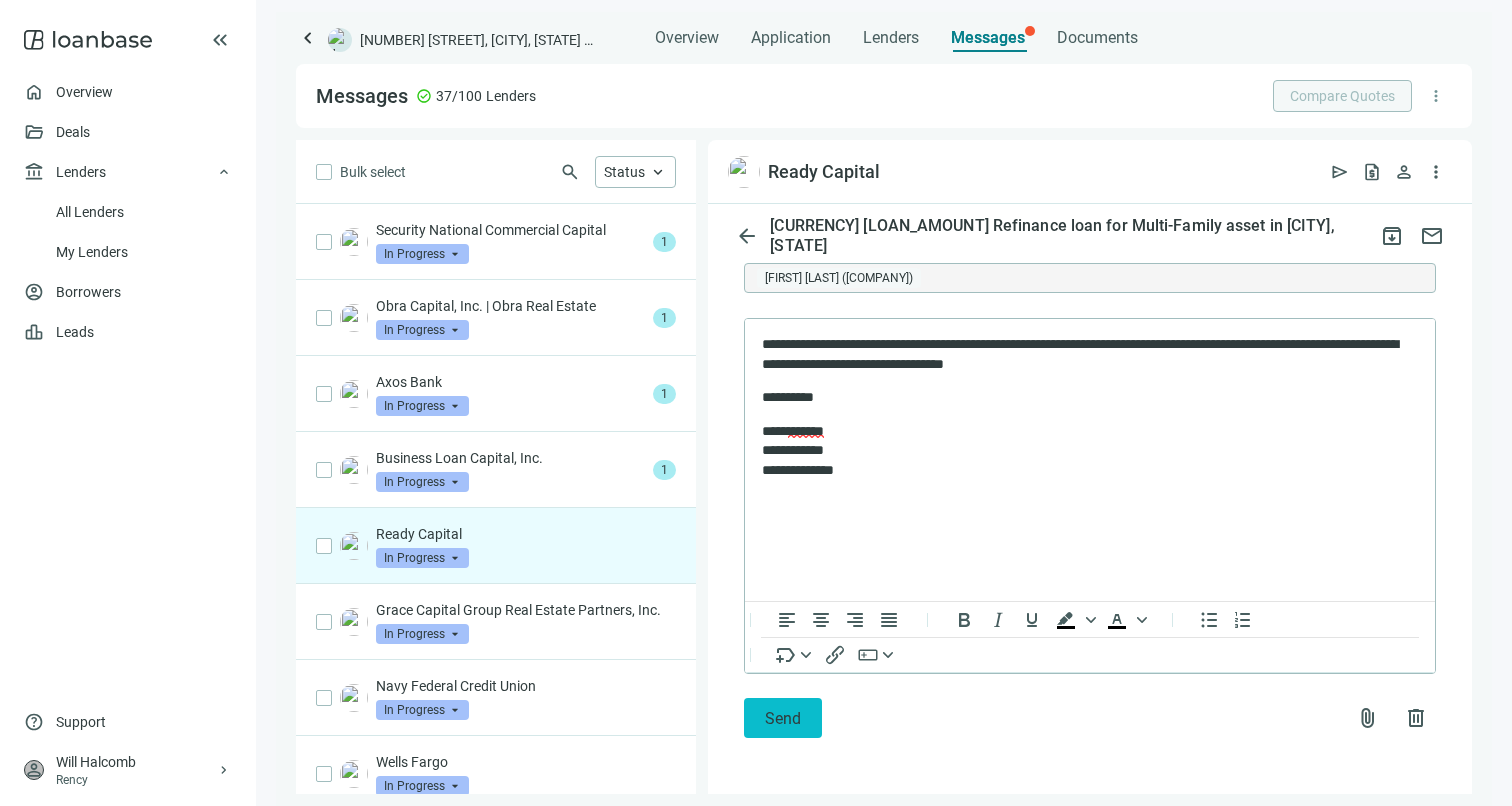 click on "Send" at bounding box center [783, 718] 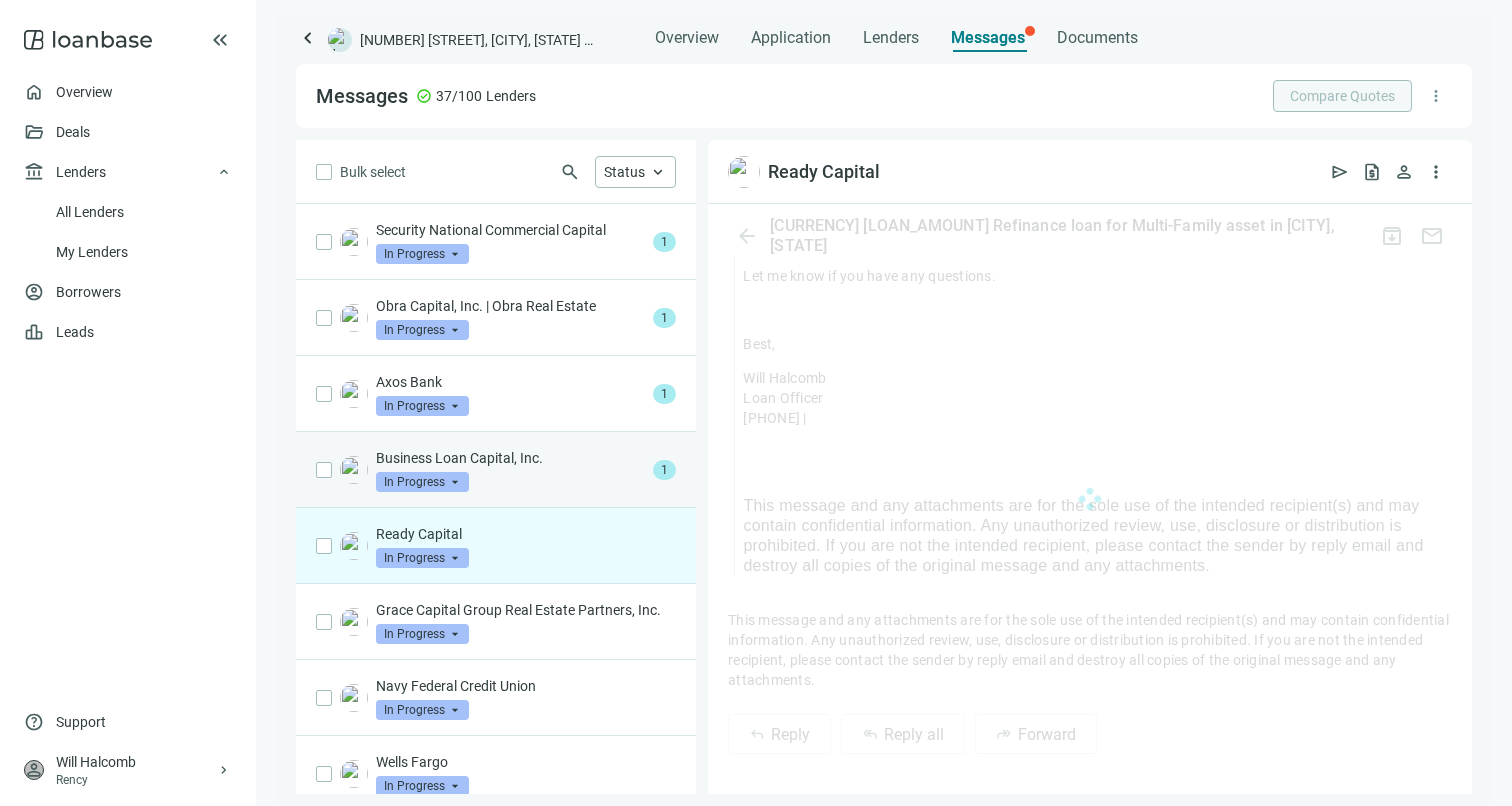 scroll, scrollTop: 2280, scrollLeft: 0, axis: vertical 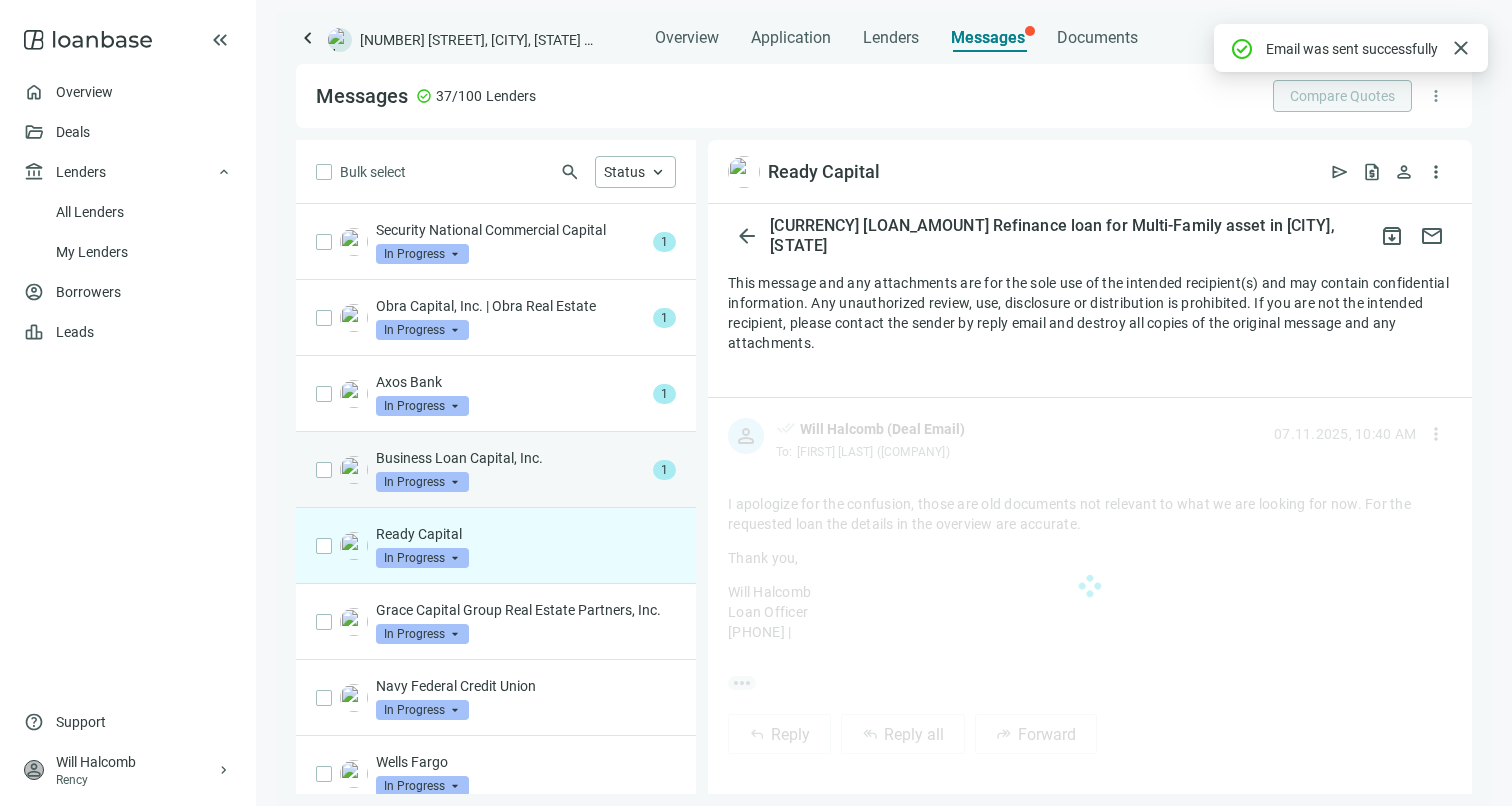 click on "Business Loan Capital, Inc. In Progress arrow_drop_down" at bounding box center [510, 470] 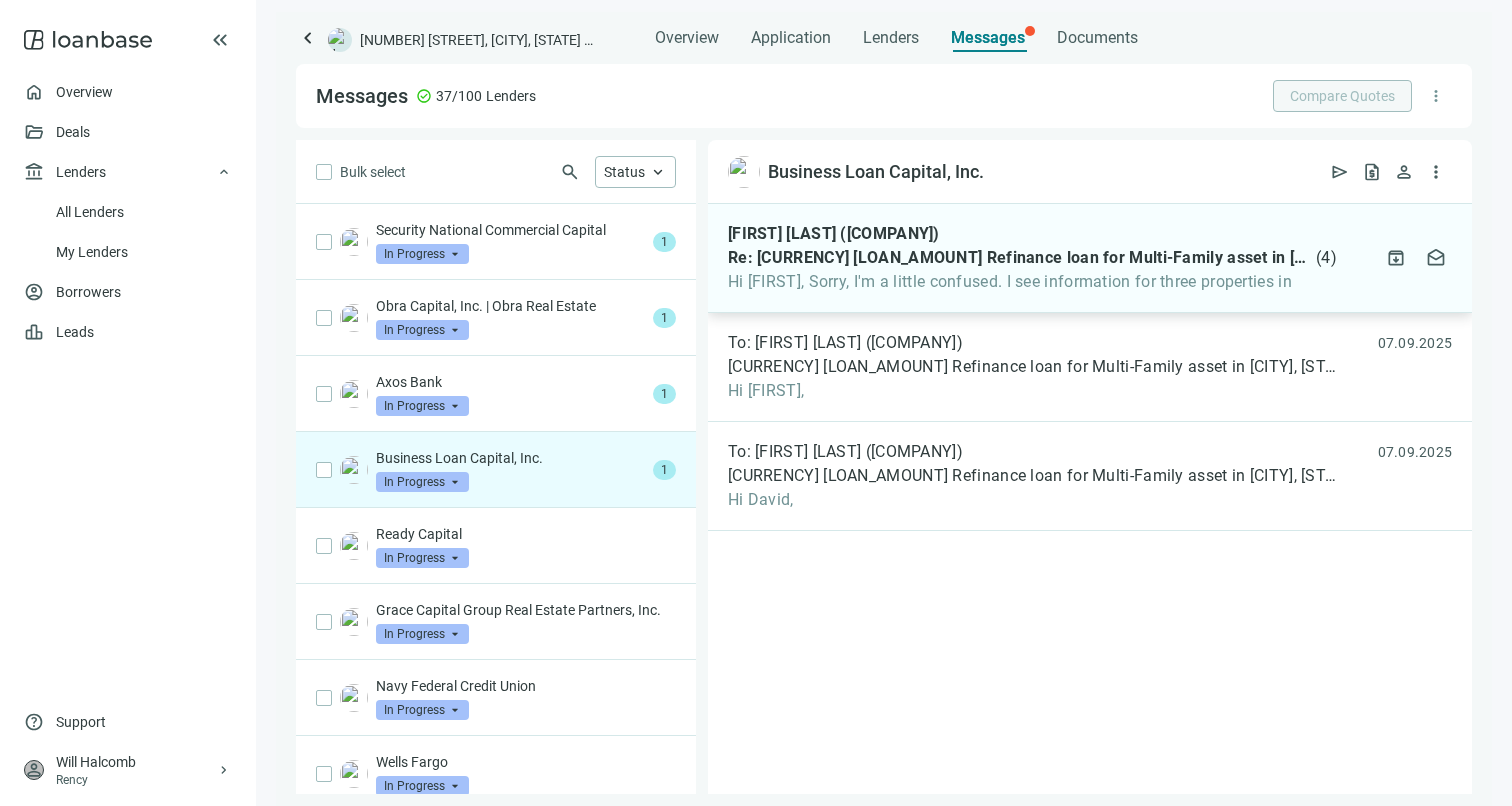 click on "Hi [FIRST], Sorry, I'm a little confused. I see information for three properties in" at bounding box center [1032, 282] 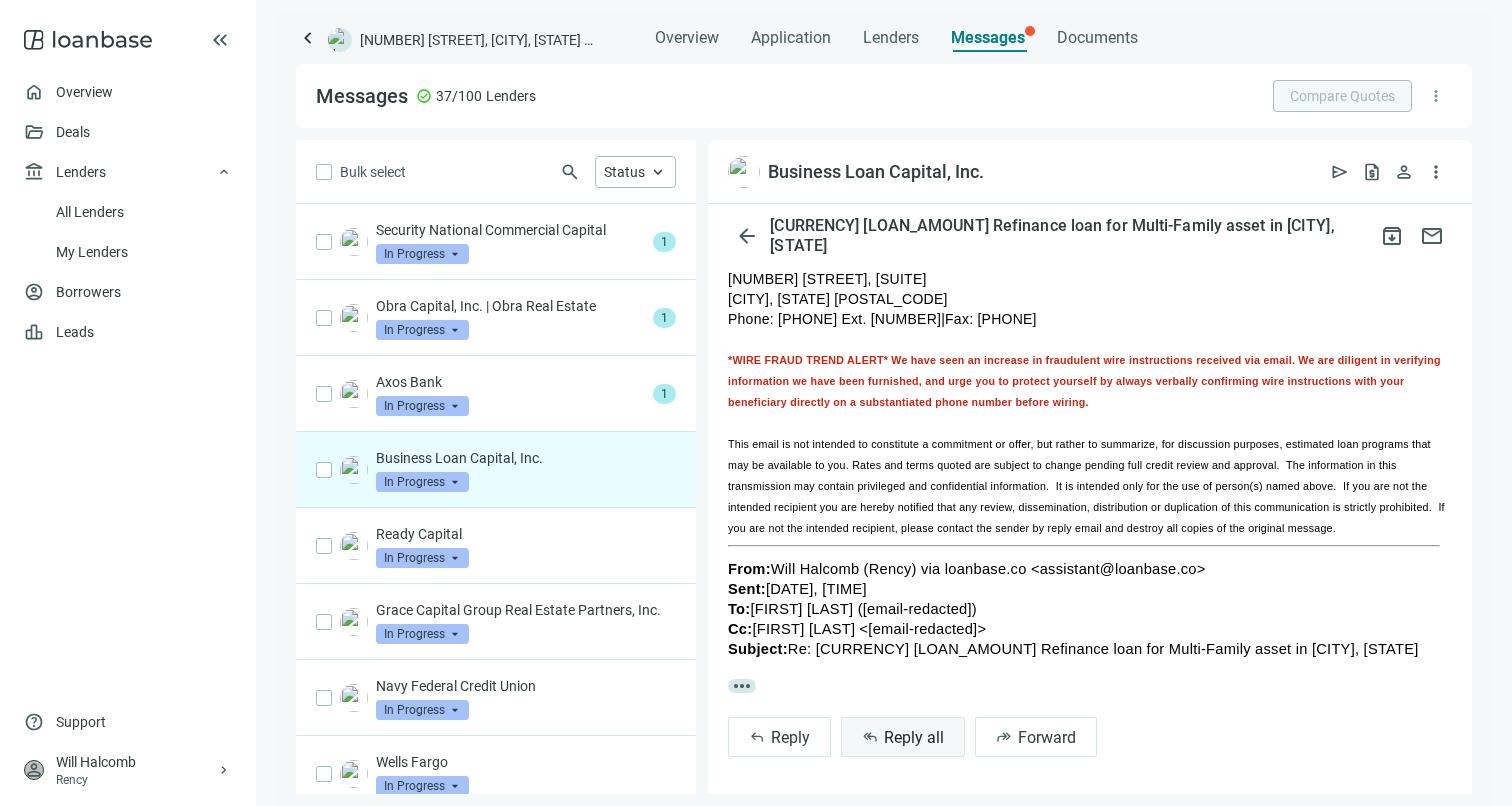 click on "reply_all Reply all" at bounding box center [903, 737] 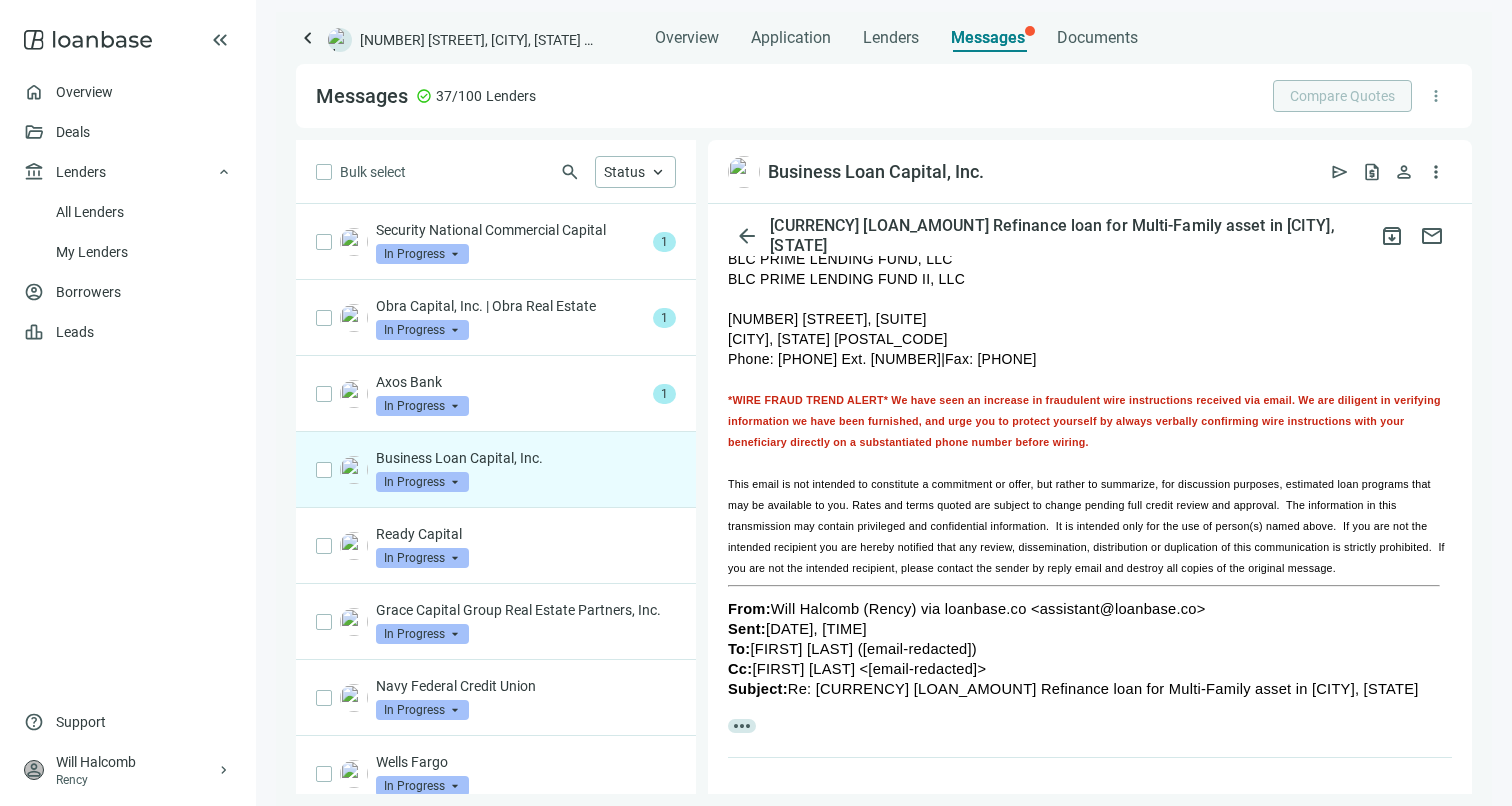 scroll, scrollTop: 682, scrollLeft: 0, axis: vertical 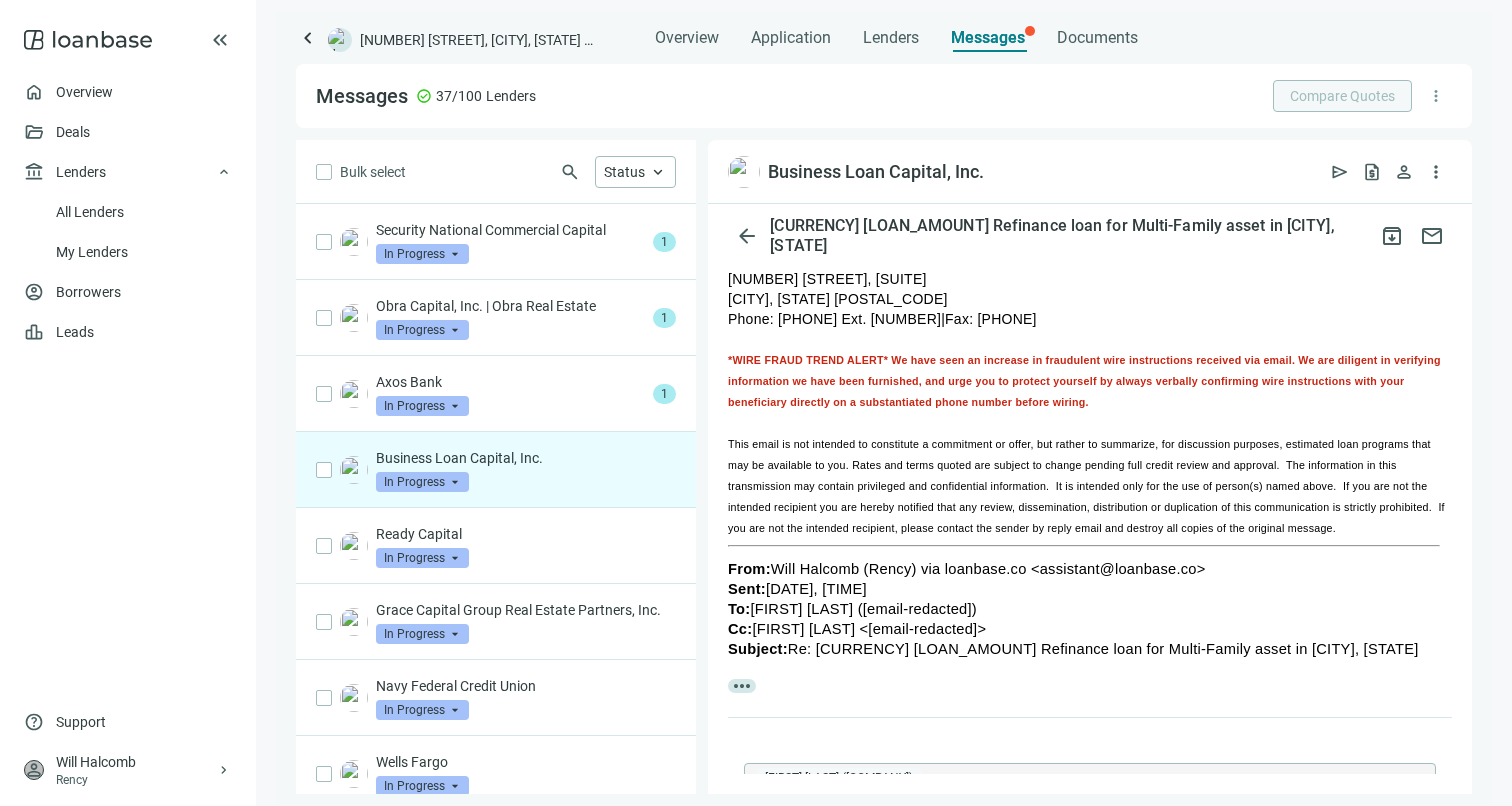 type 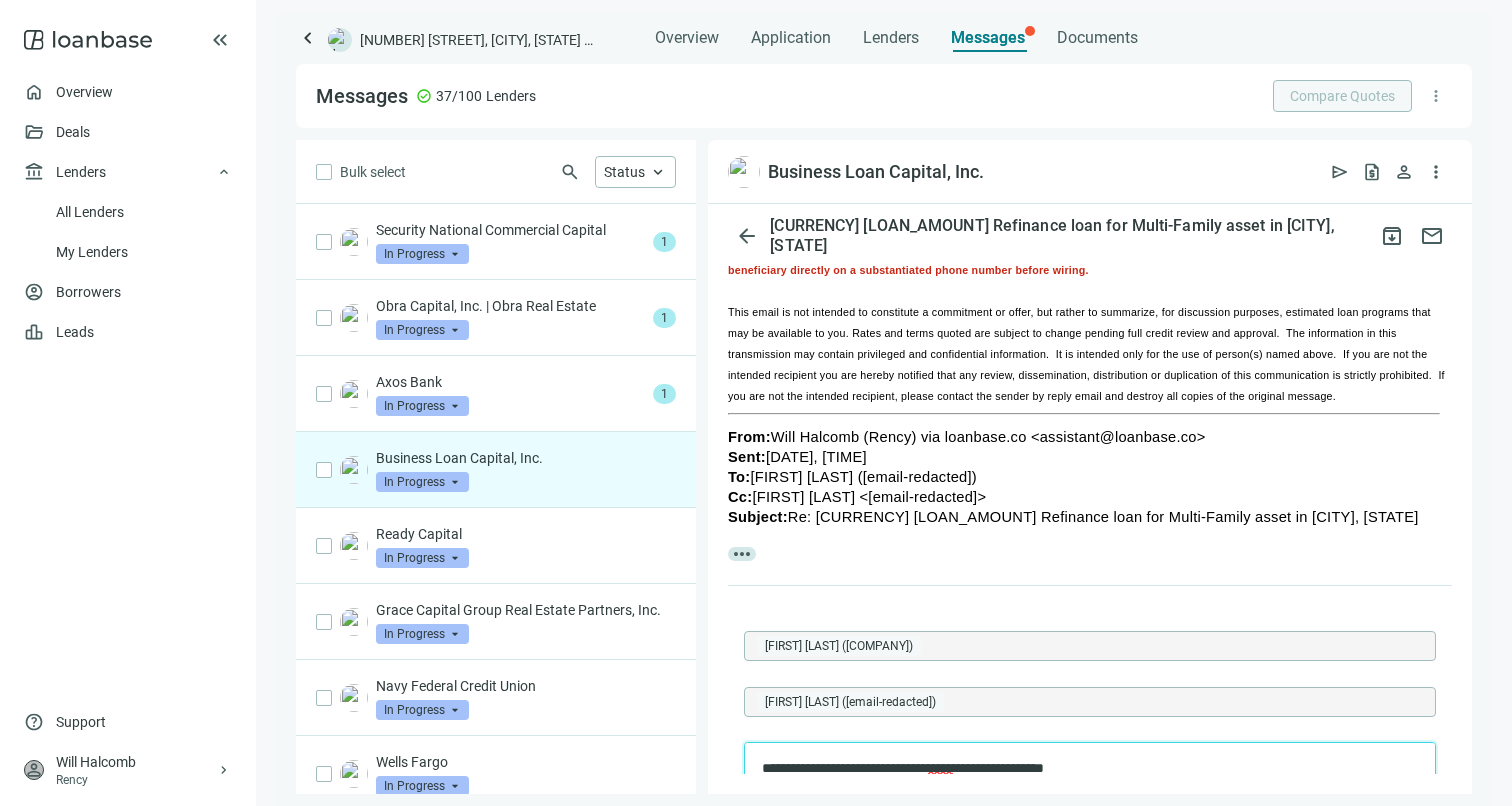click on "*****" at bounding box center [940, 768] 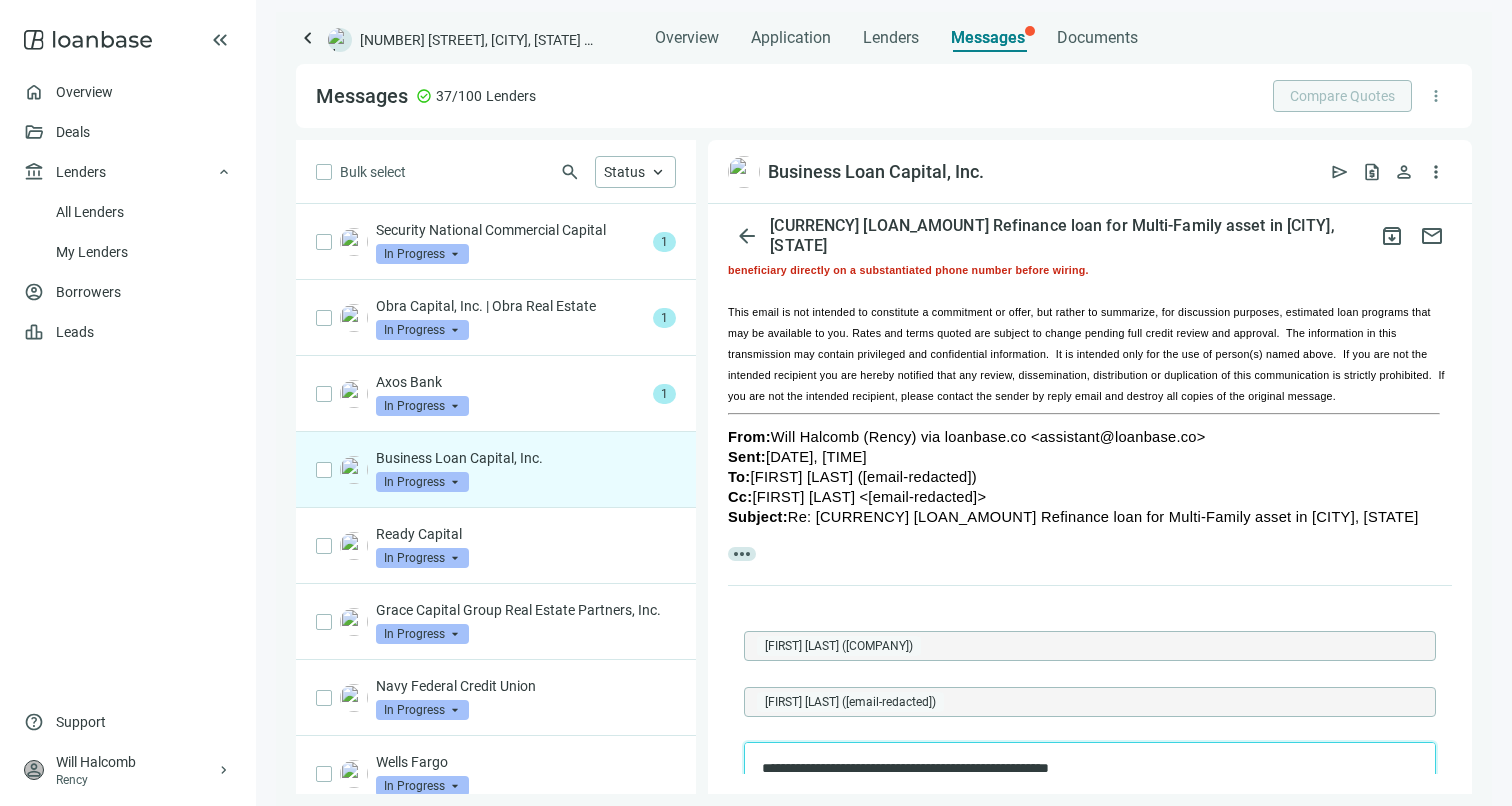 click on "**********" at bounding box center (1080, 769) 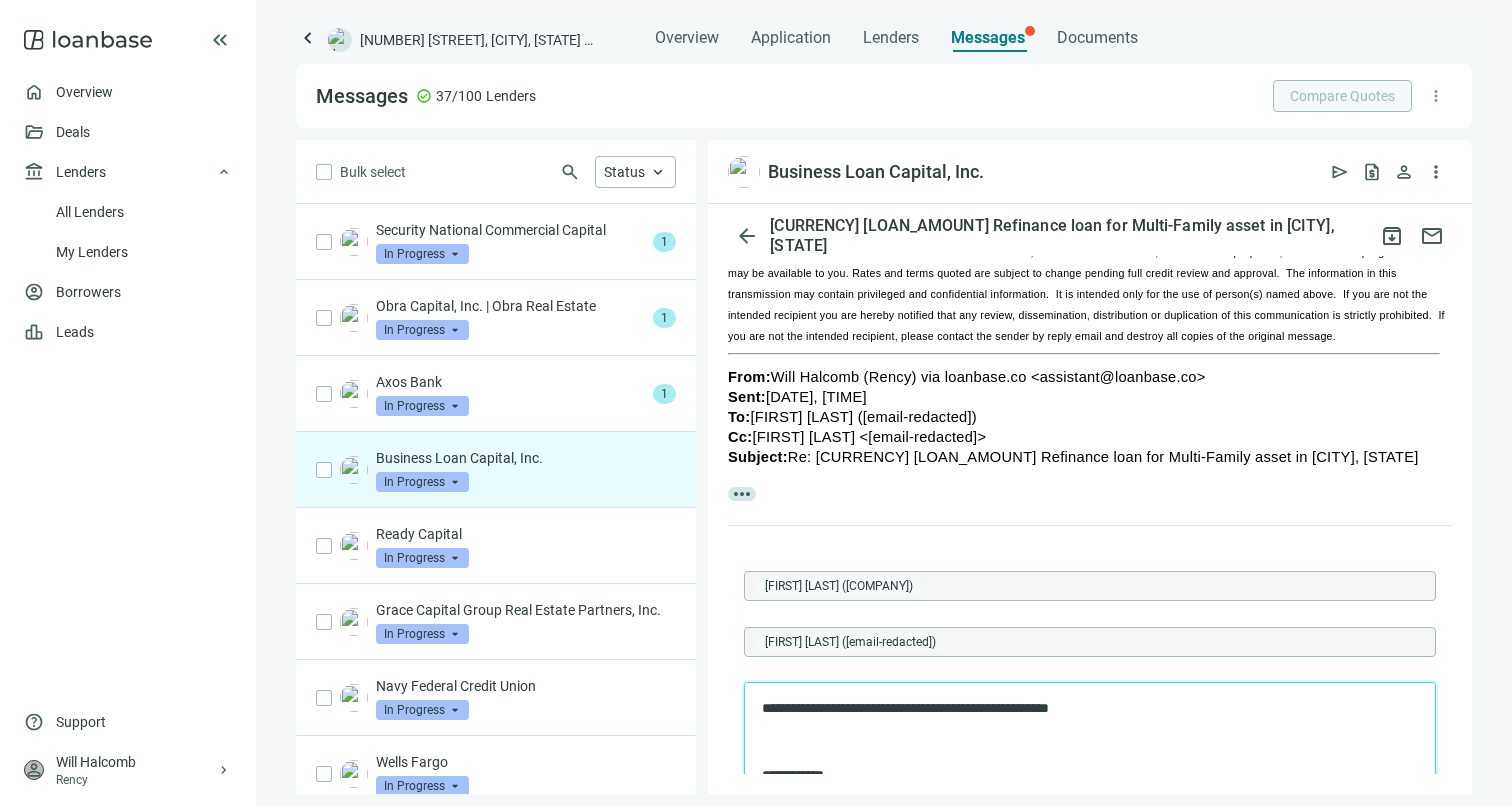 scroll, scrollTop: 1235, scrollLeft: 0, axis: vertical 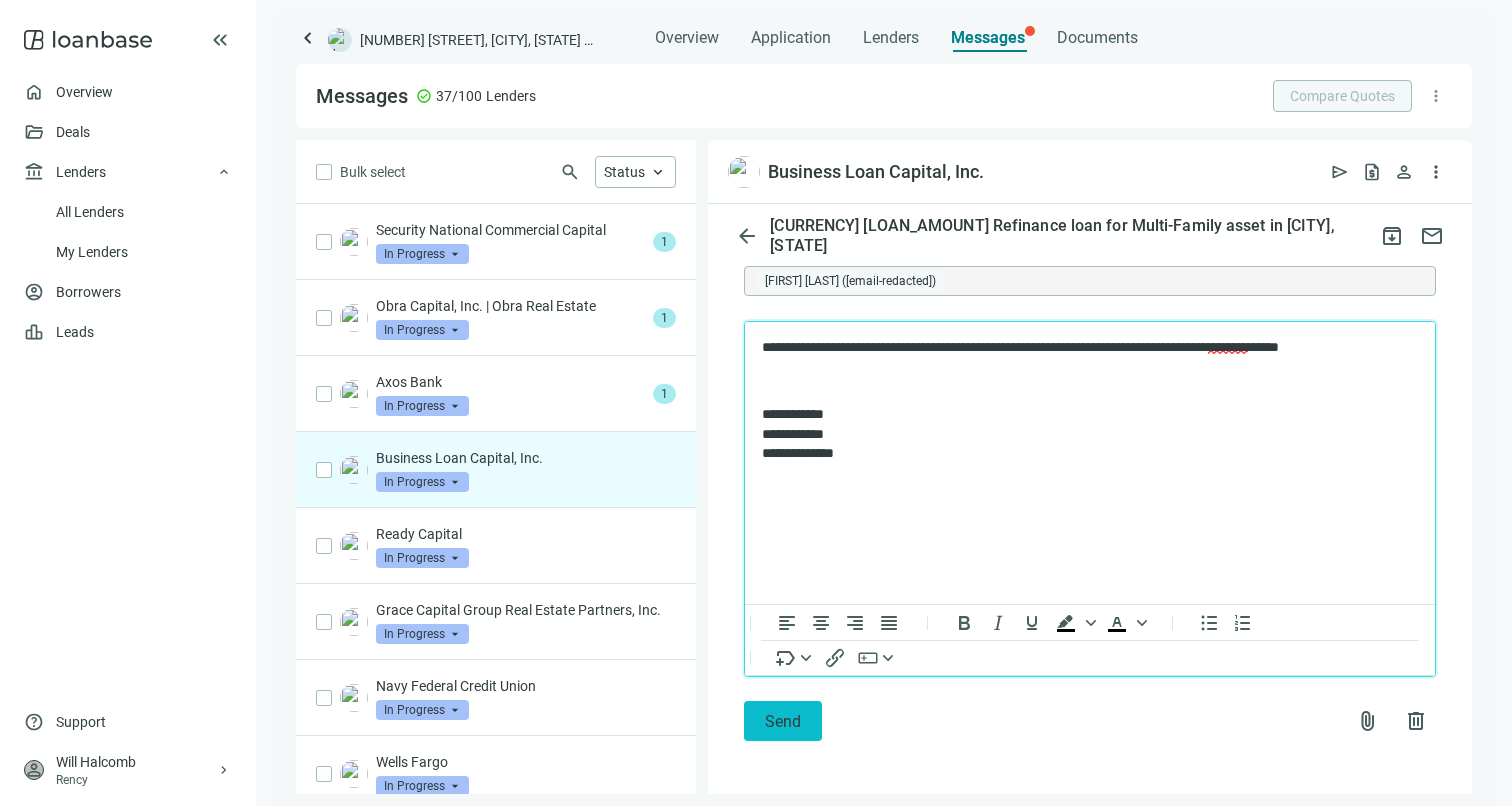 click on "Send" at bounding box center [783, 721] 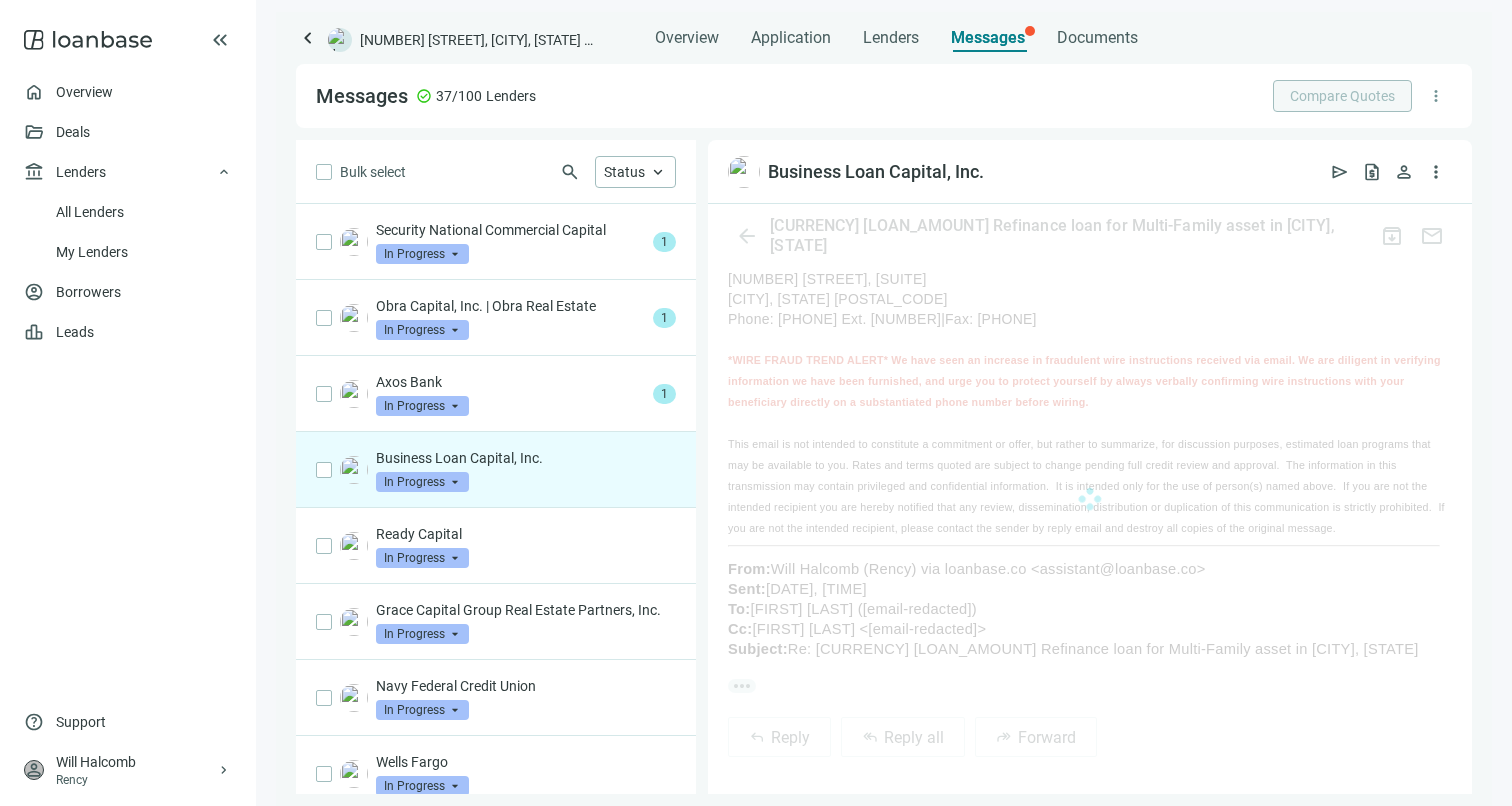 scroll, scrollTop: 1019, scrollLeft: 0, axis: vertical 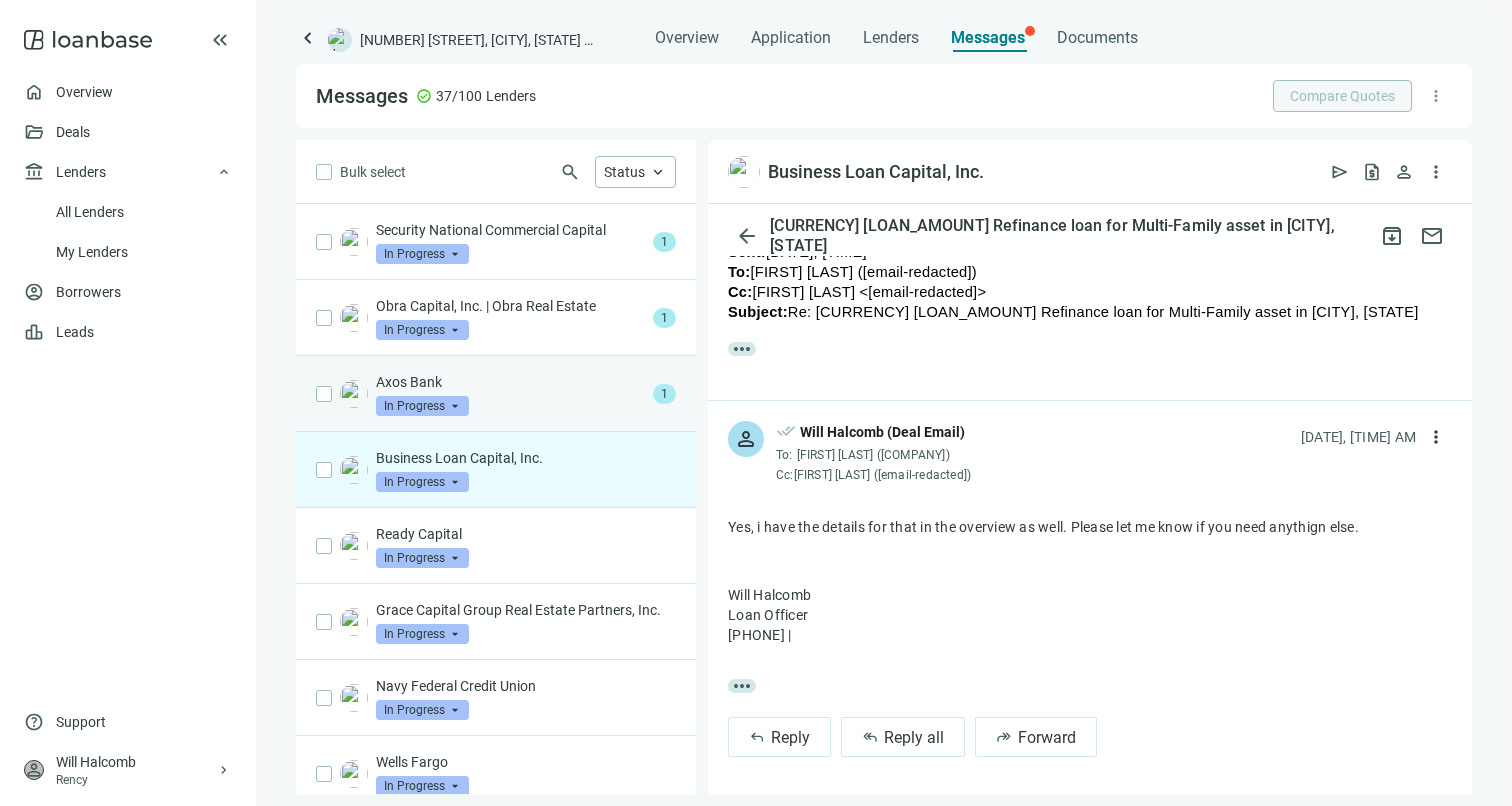 click on "Axos Bank" at bounding box center [510, 382] 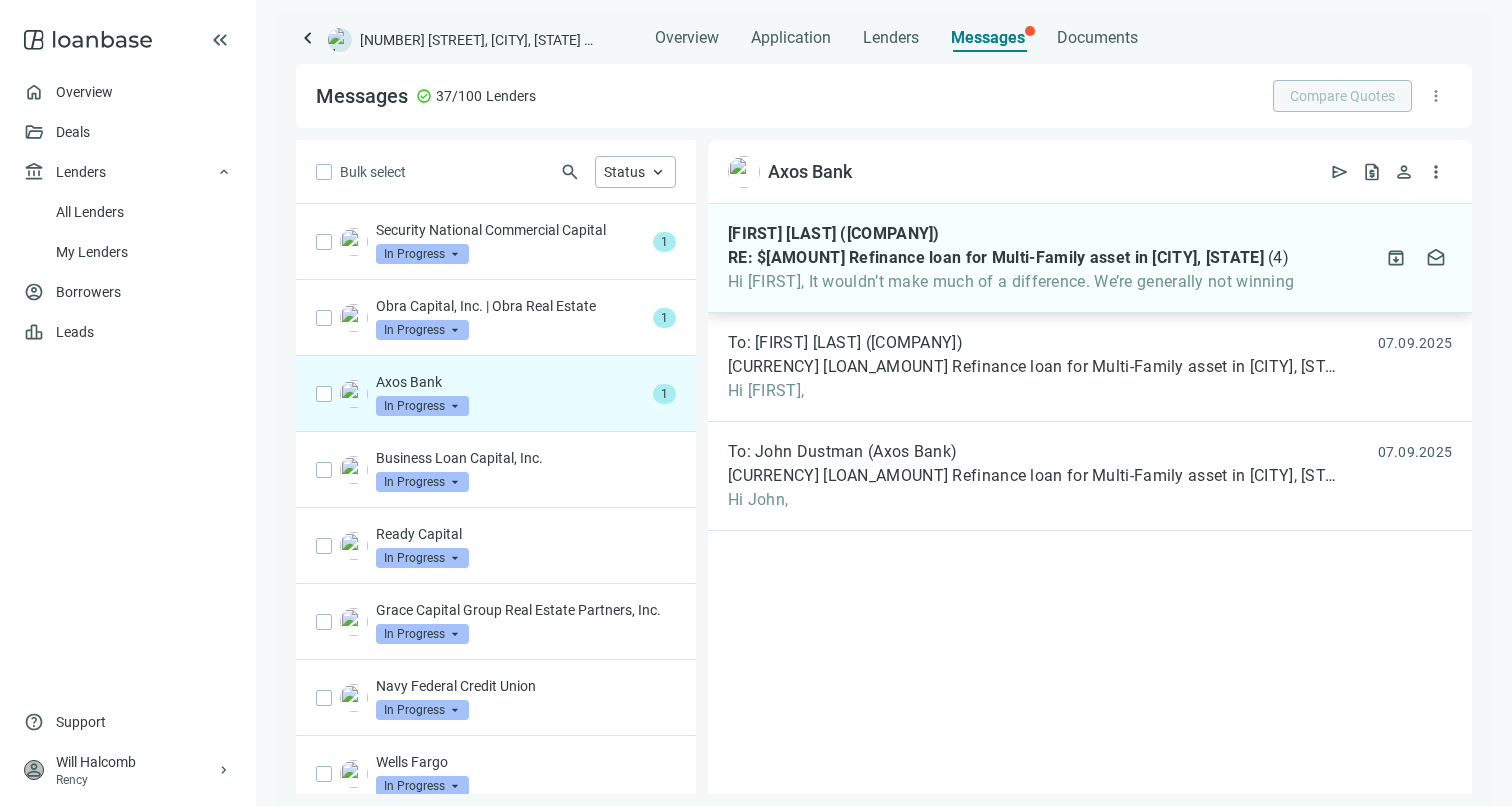 click on "Hi [FIRST], It wouldn’t make much of a difference. We’re generally not winning" at bounding box center [1011, 282] 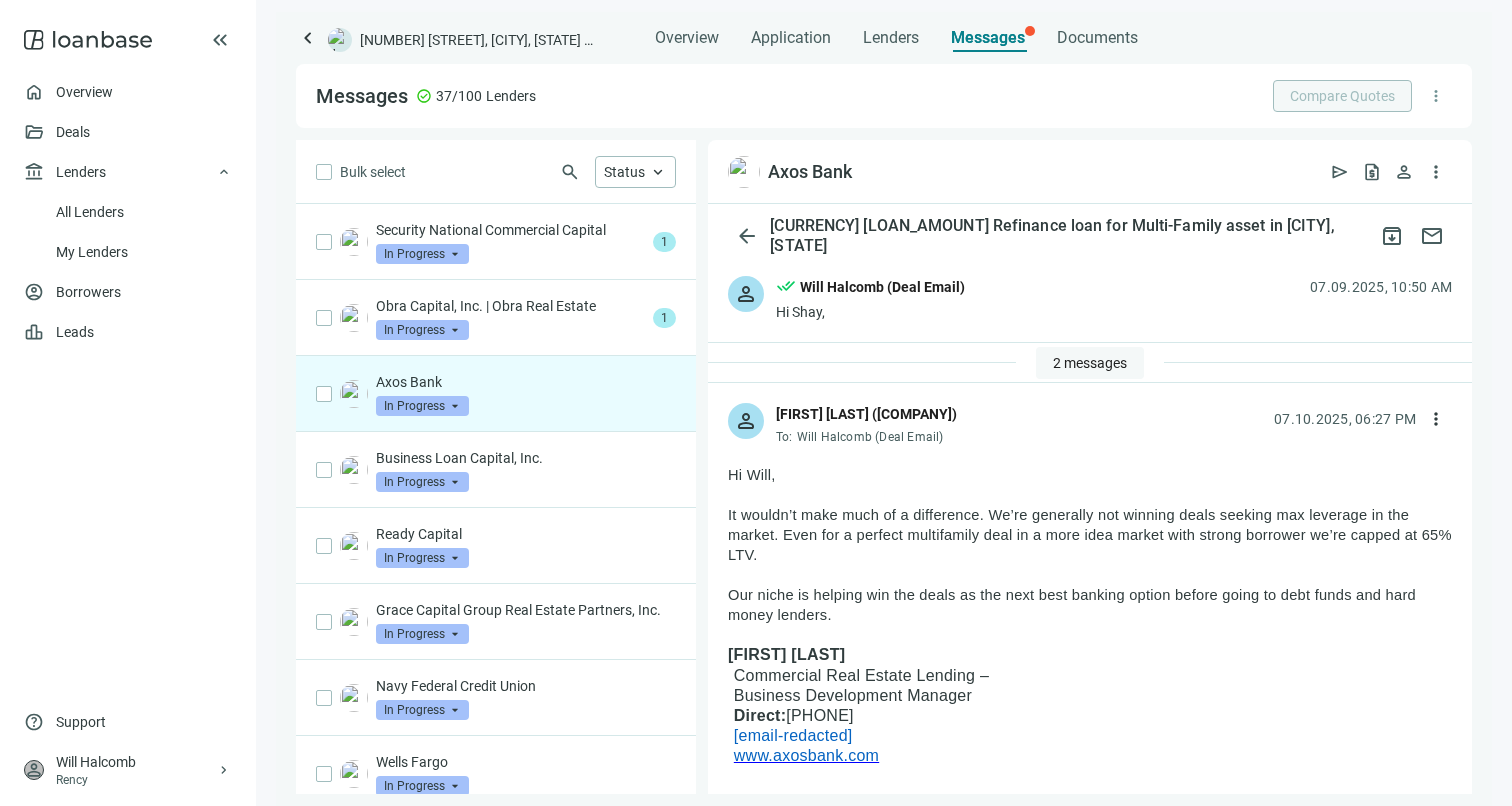 click on "2 messages" at bounding box center (1090, 363) 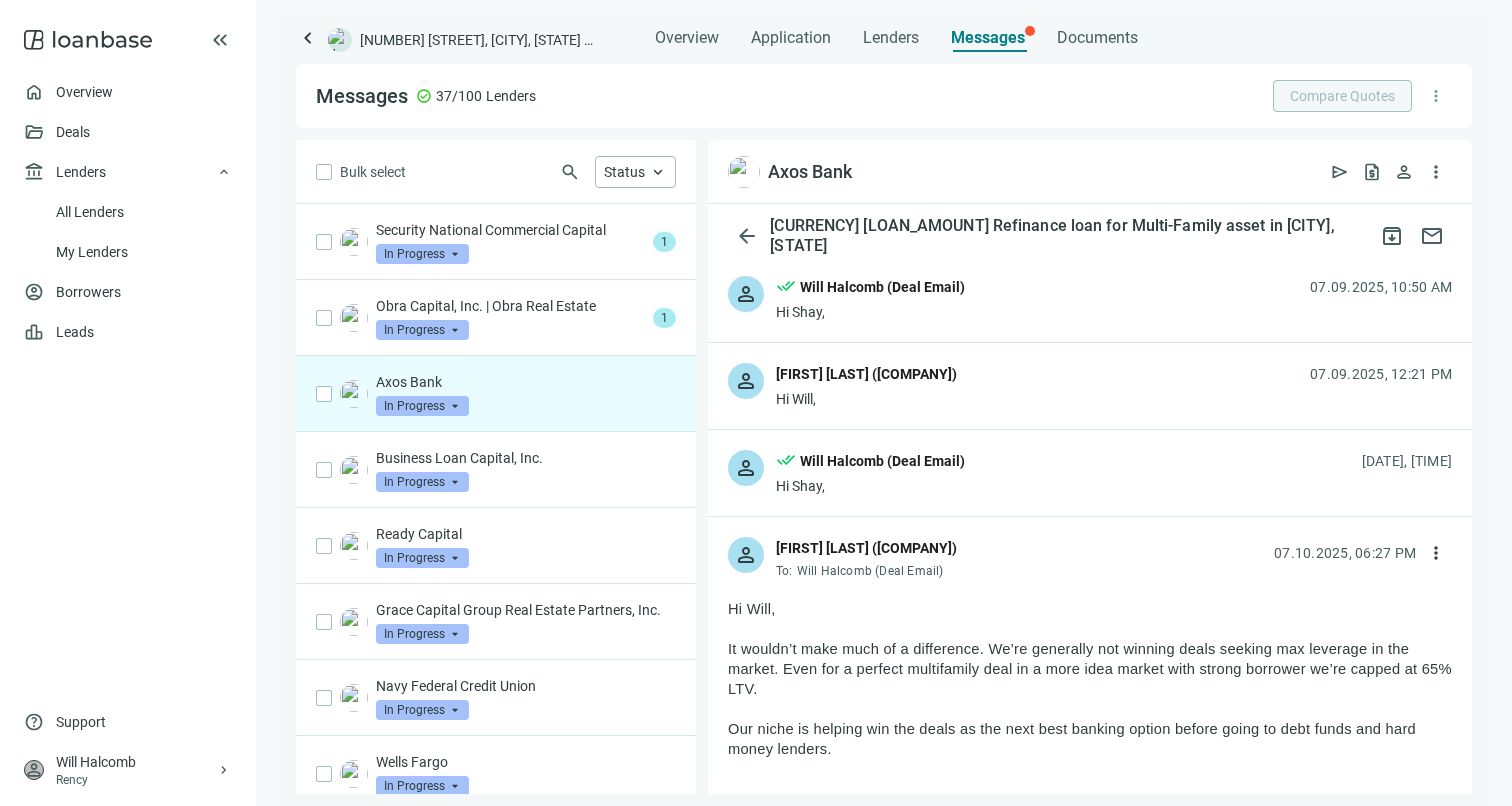 click on "person [FIRST] [LAST] ([COMPANY]) Hi [FIRST], [DATE], [TIME]" at bounding box center (1090, 386) 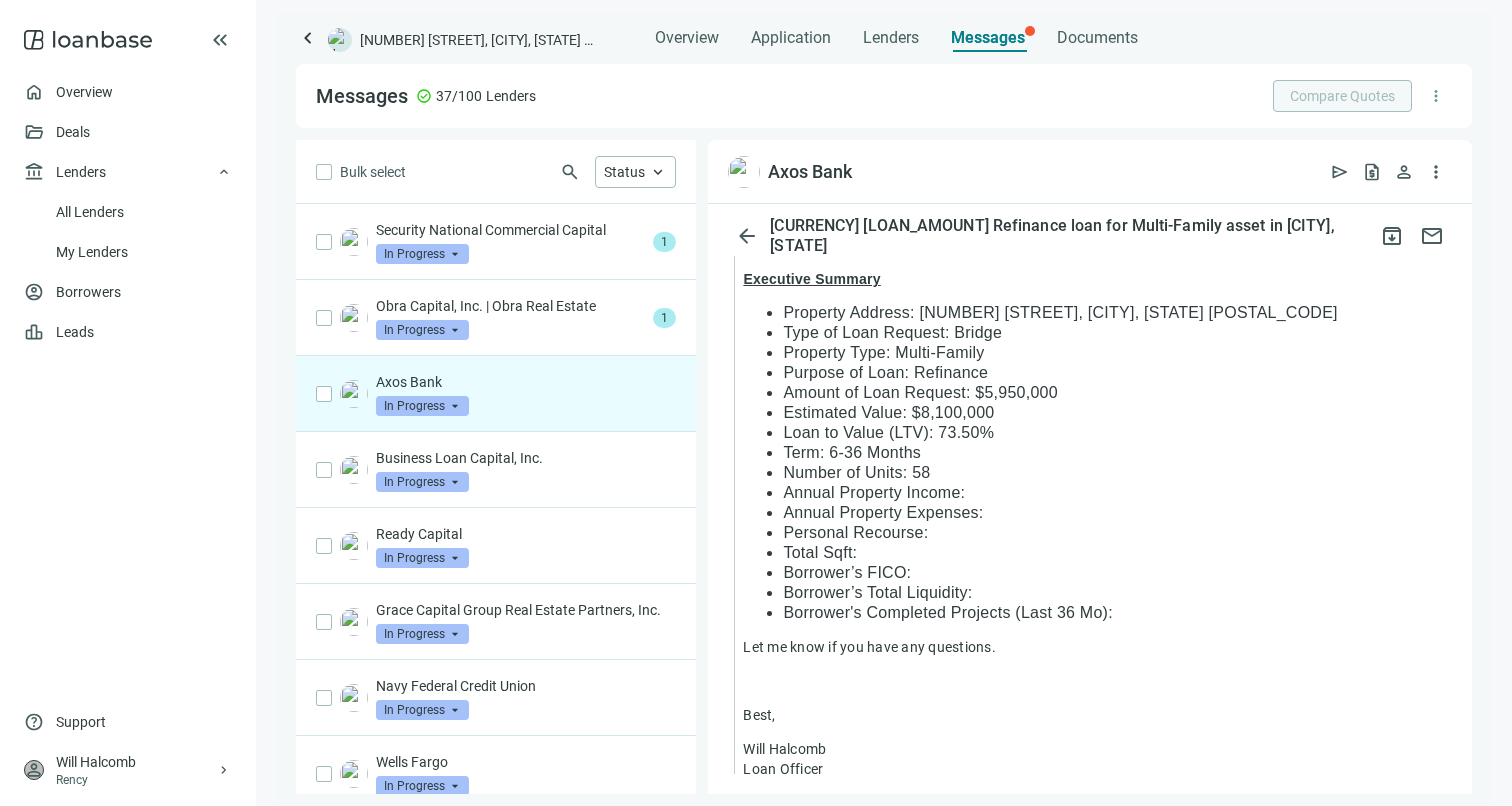scroll, scrollTop: 3389, scrollLeft: 0, axis: vertical 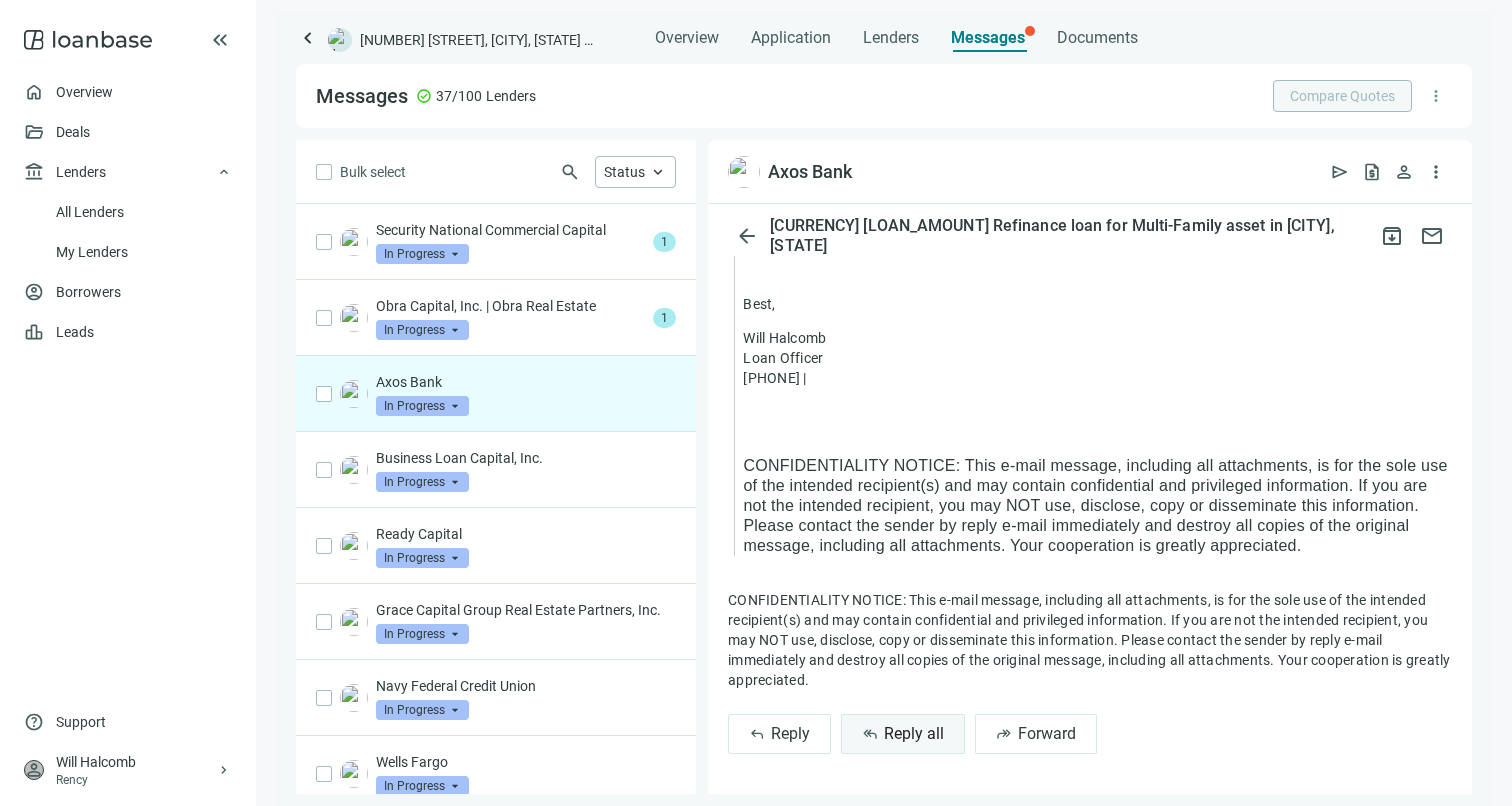 click on "Reply all" at bounding box center (914, 733) 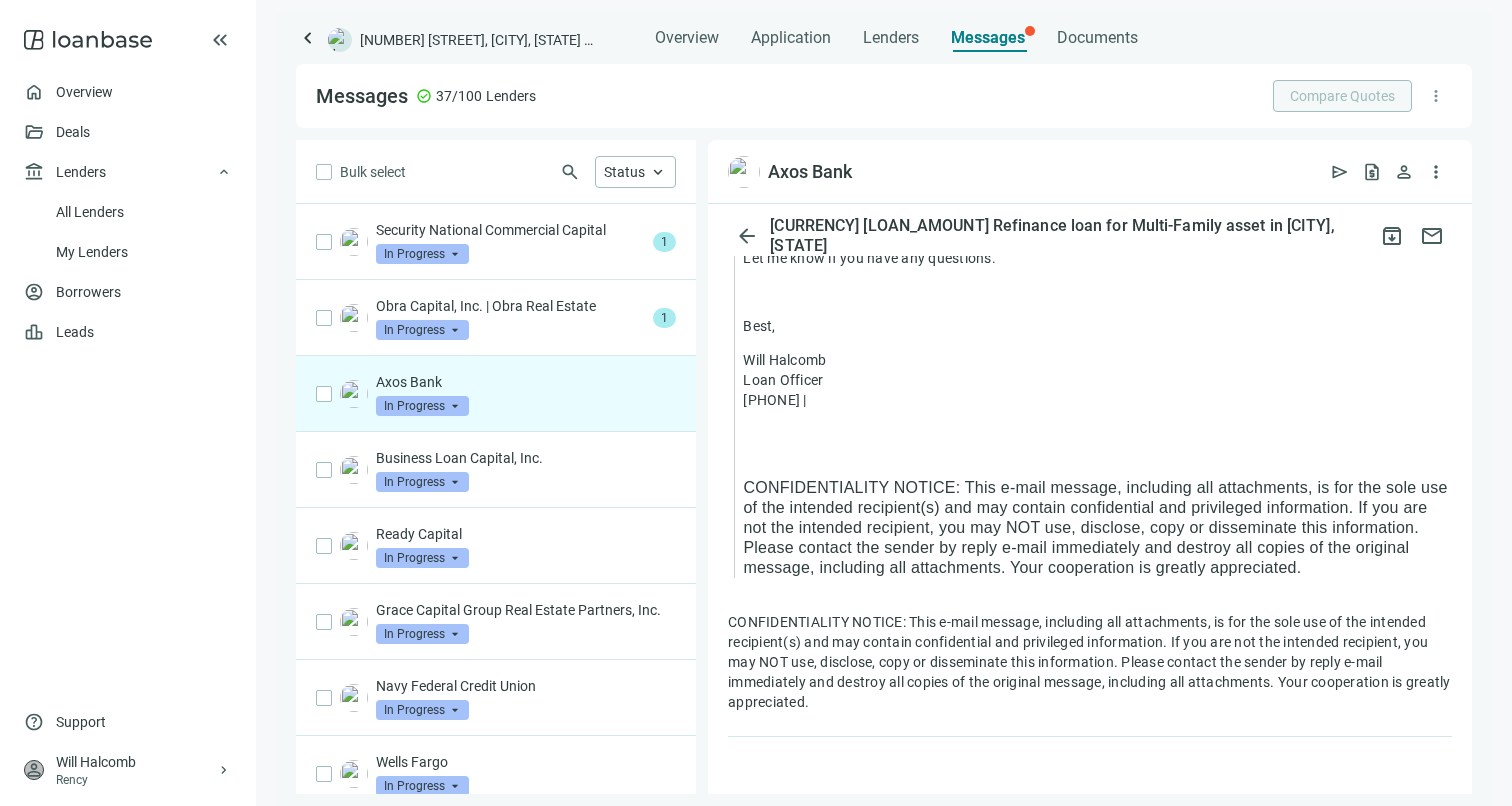 scroll, scrollTop: 3389, scrollLeft: 0, axis: vertical 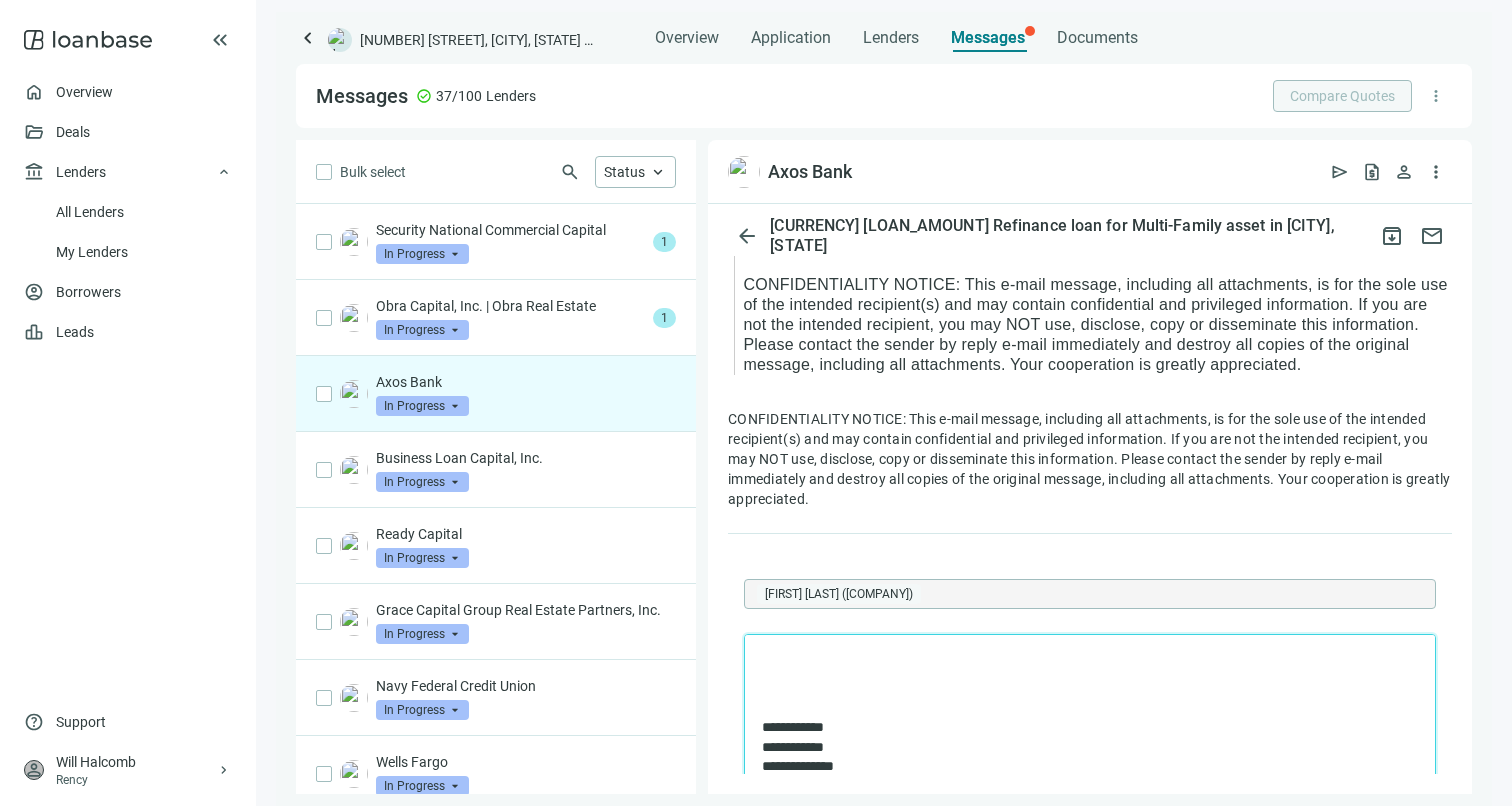 type 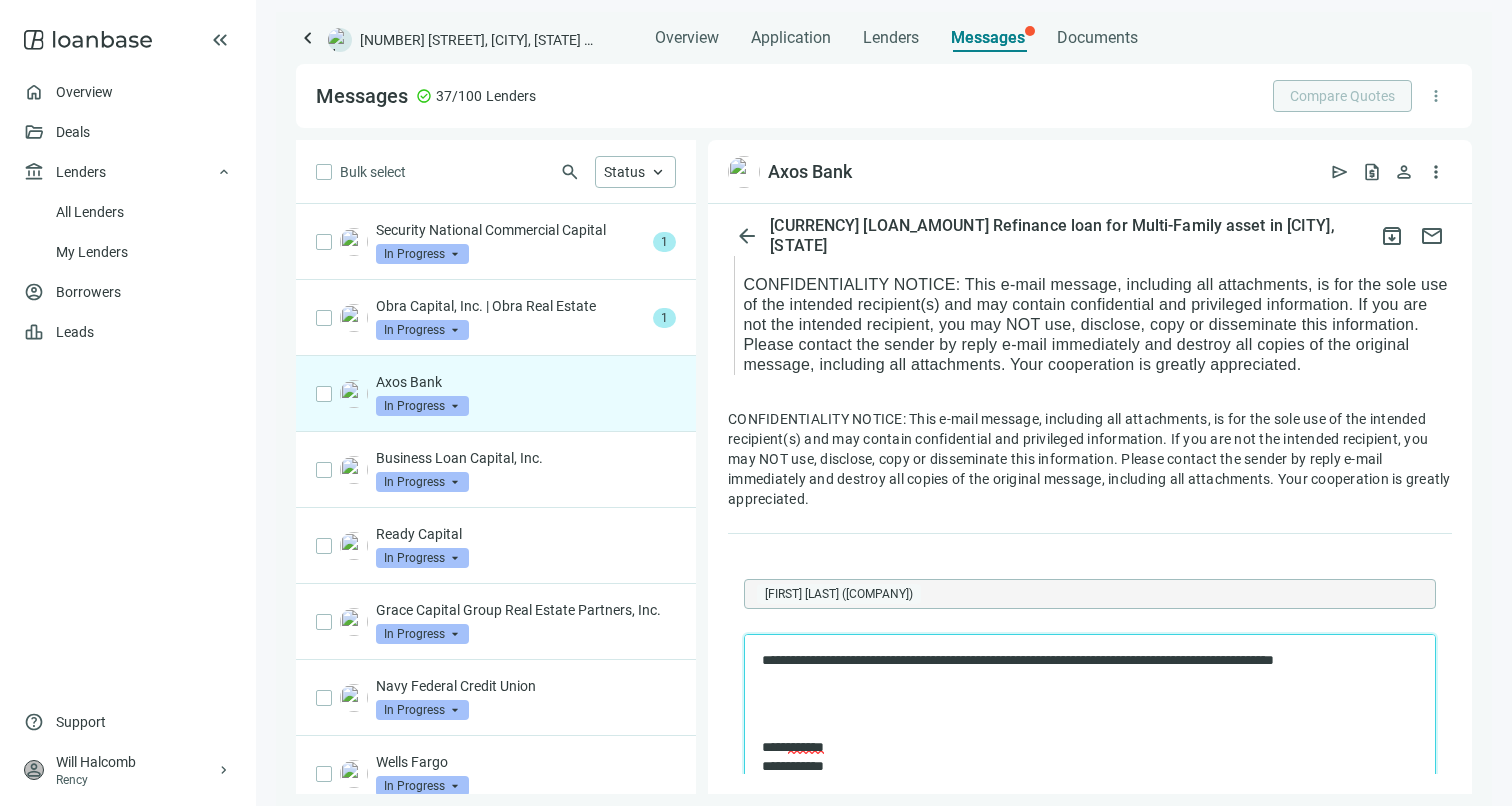 click at bounding box center (1090, 713) 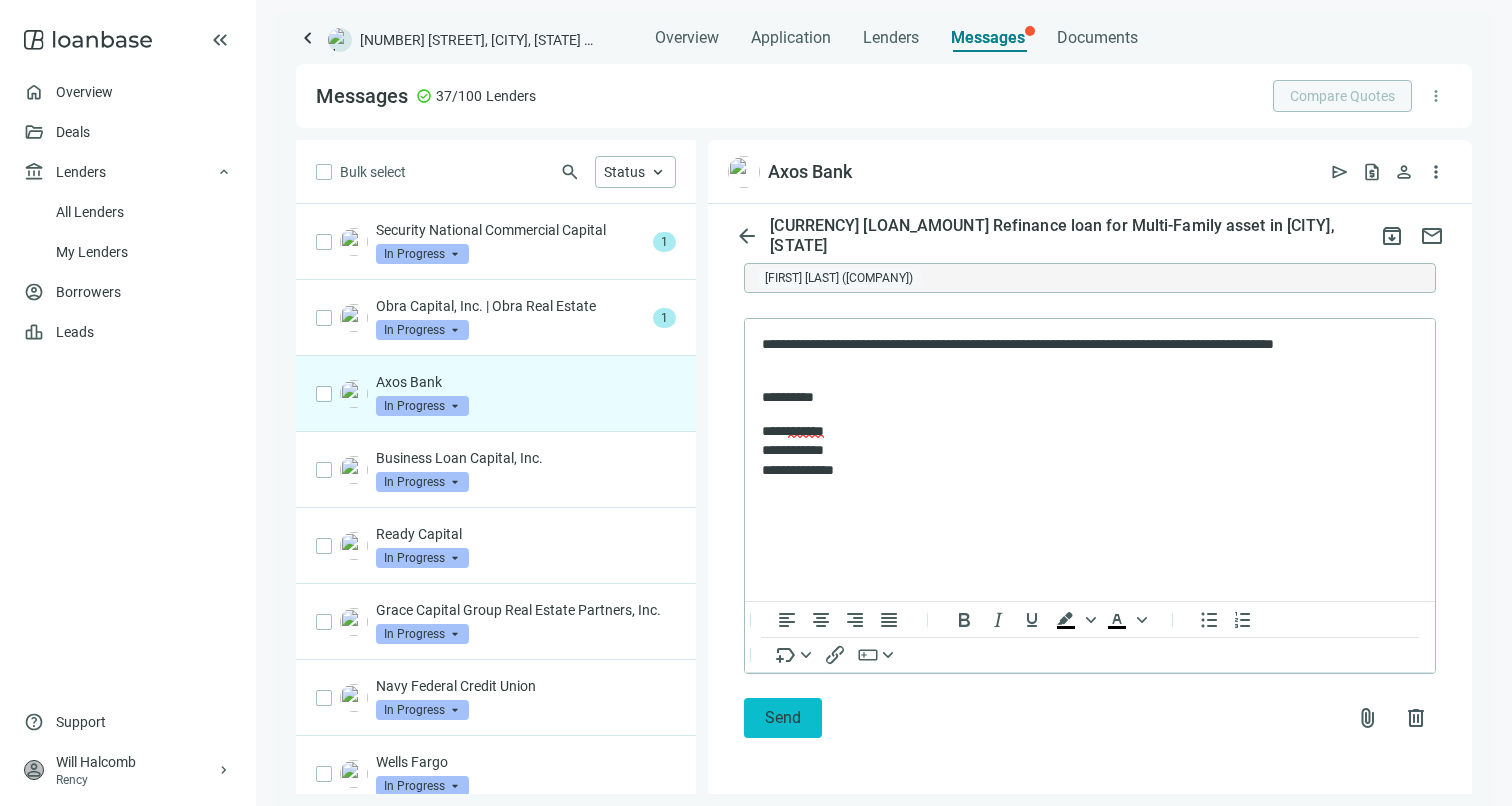 click on "Send" at bounding box center [783, 718] 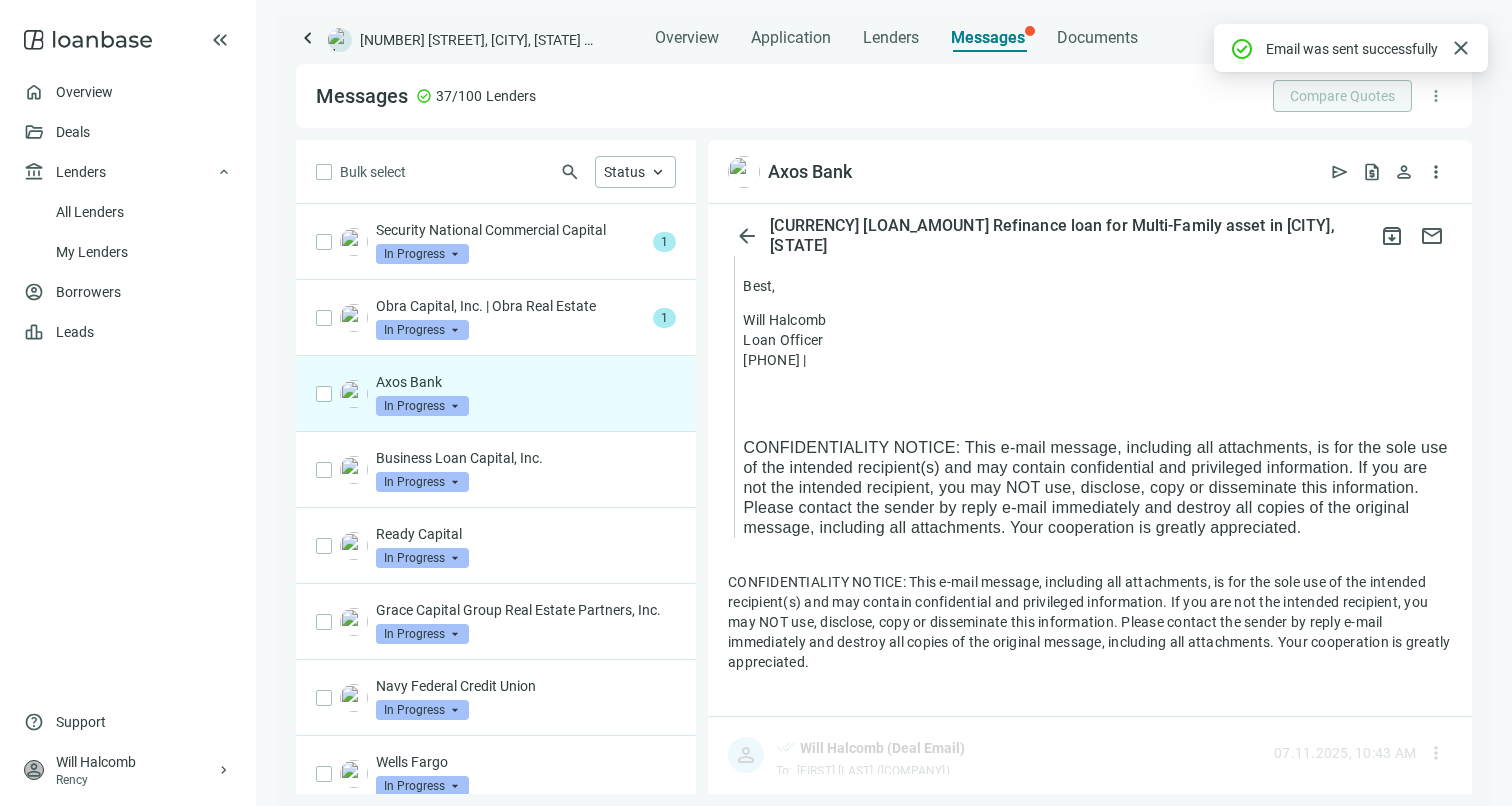 scroll, scrollTop: 3706, scrollLeft: 0, axis: vertical 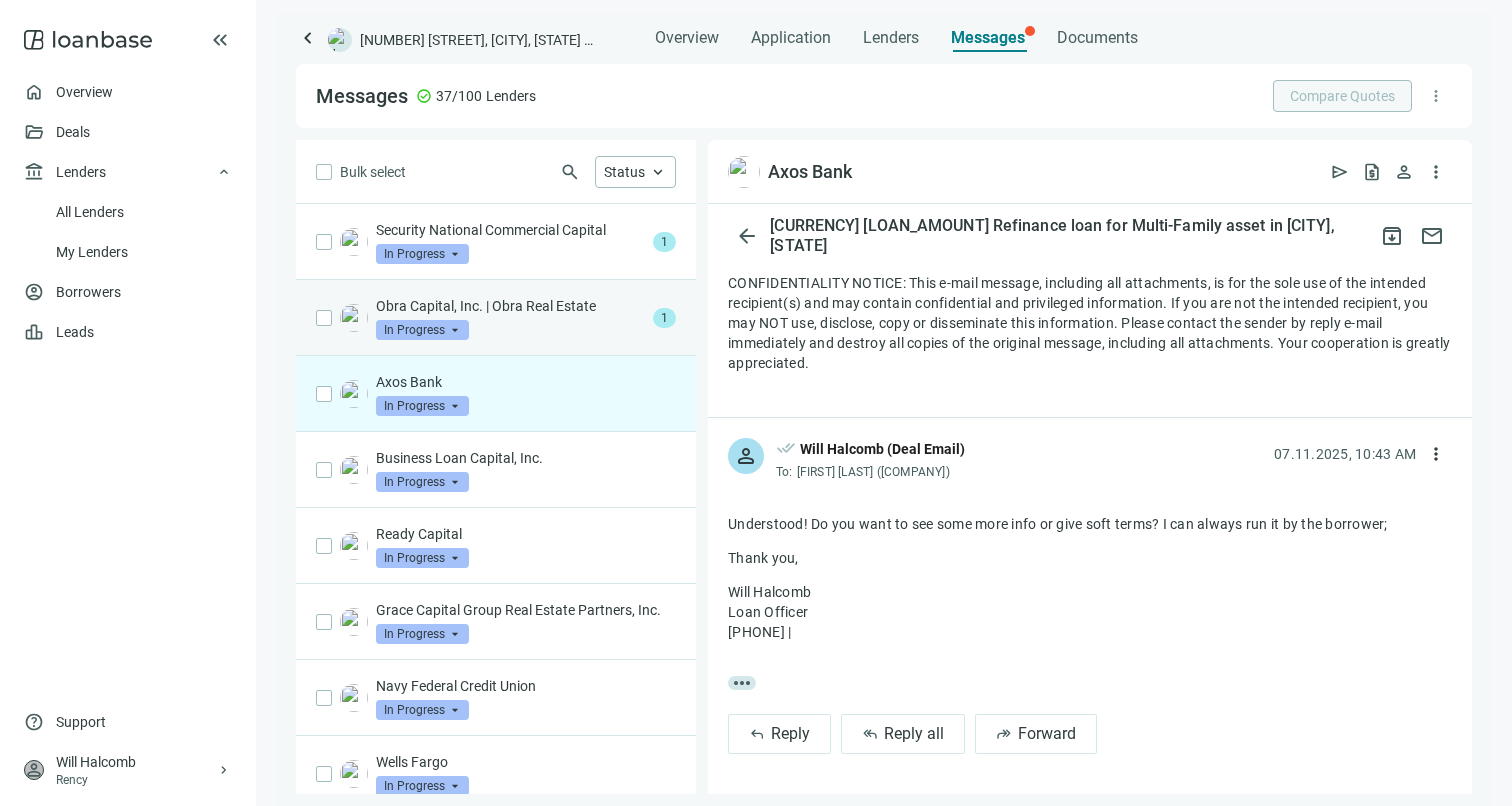 click on "Obra Capital, Inc. | Obra Real Estate In Progress arrow_drop_down" at bounding box center (510, 318) 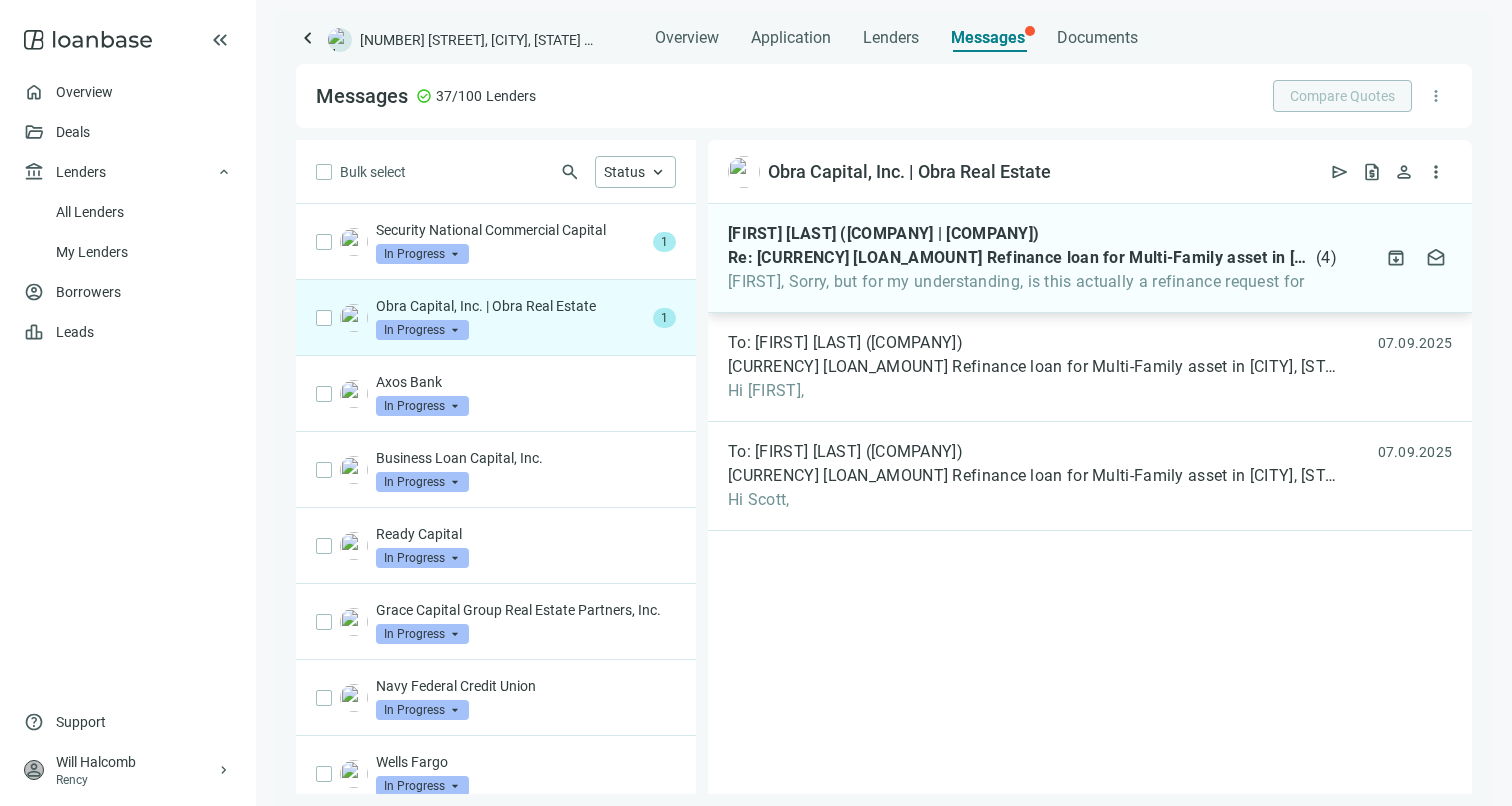 click on "[FIRST], Sorry, but for my understanding, is this actually a refinance request for" at bounding box center (1032, 282) 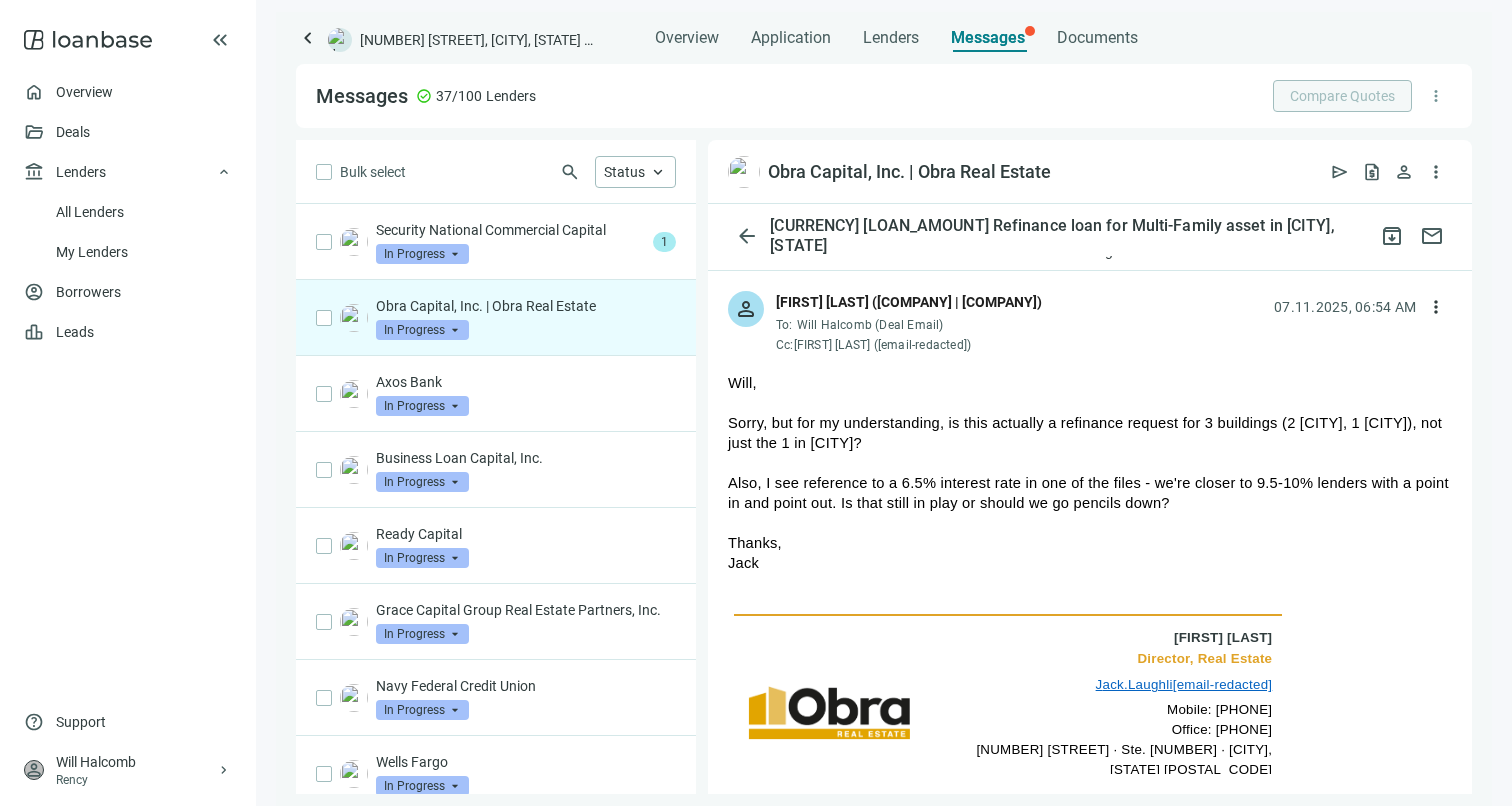 scroll, scrollTop: 100, scrollLeft: 0, axis: vertical 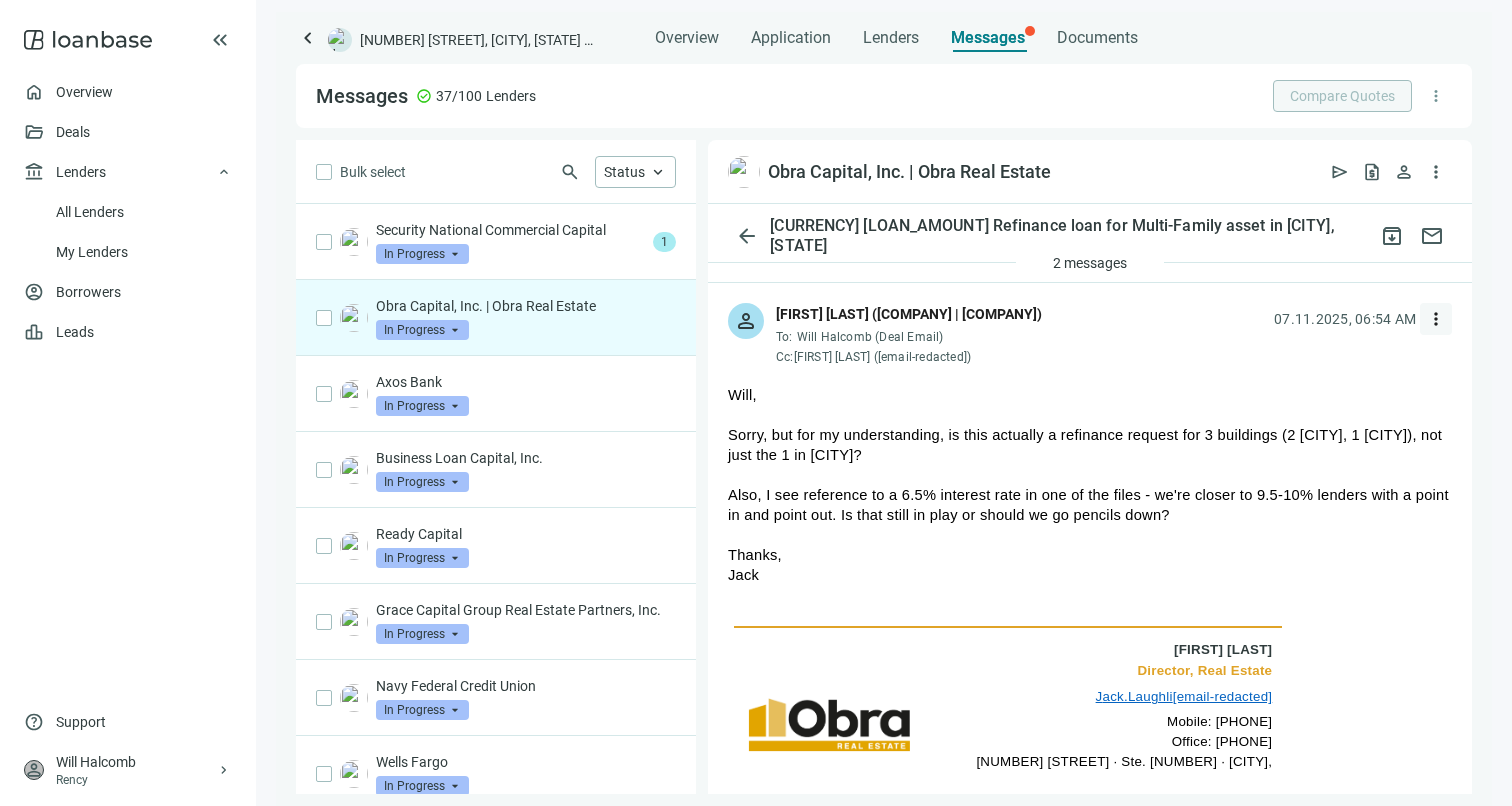 click on "more_vert" at bounding box center (1436, 319) 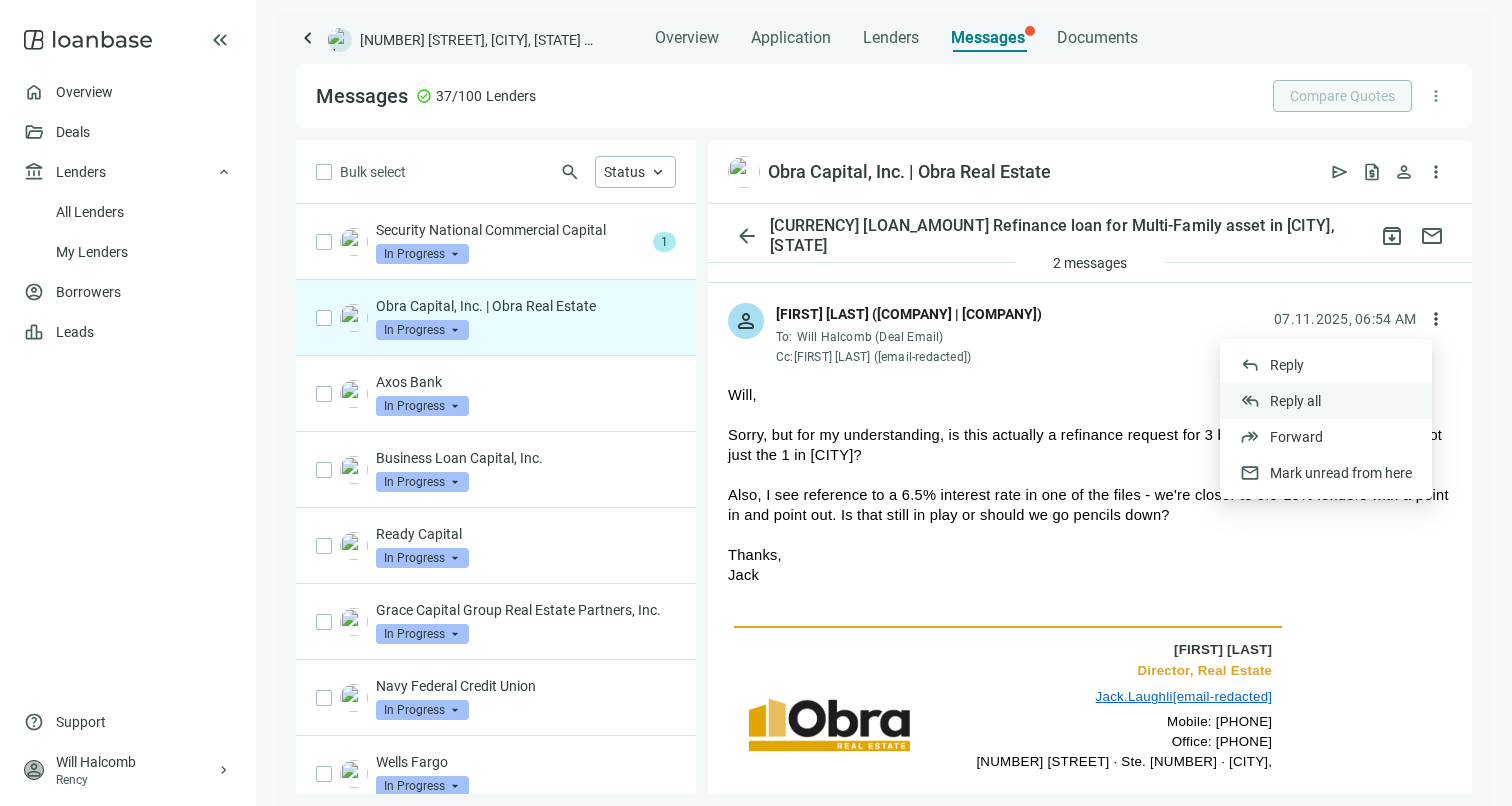 click on "reply_all Reply all" at bounding box center (1326, 401) 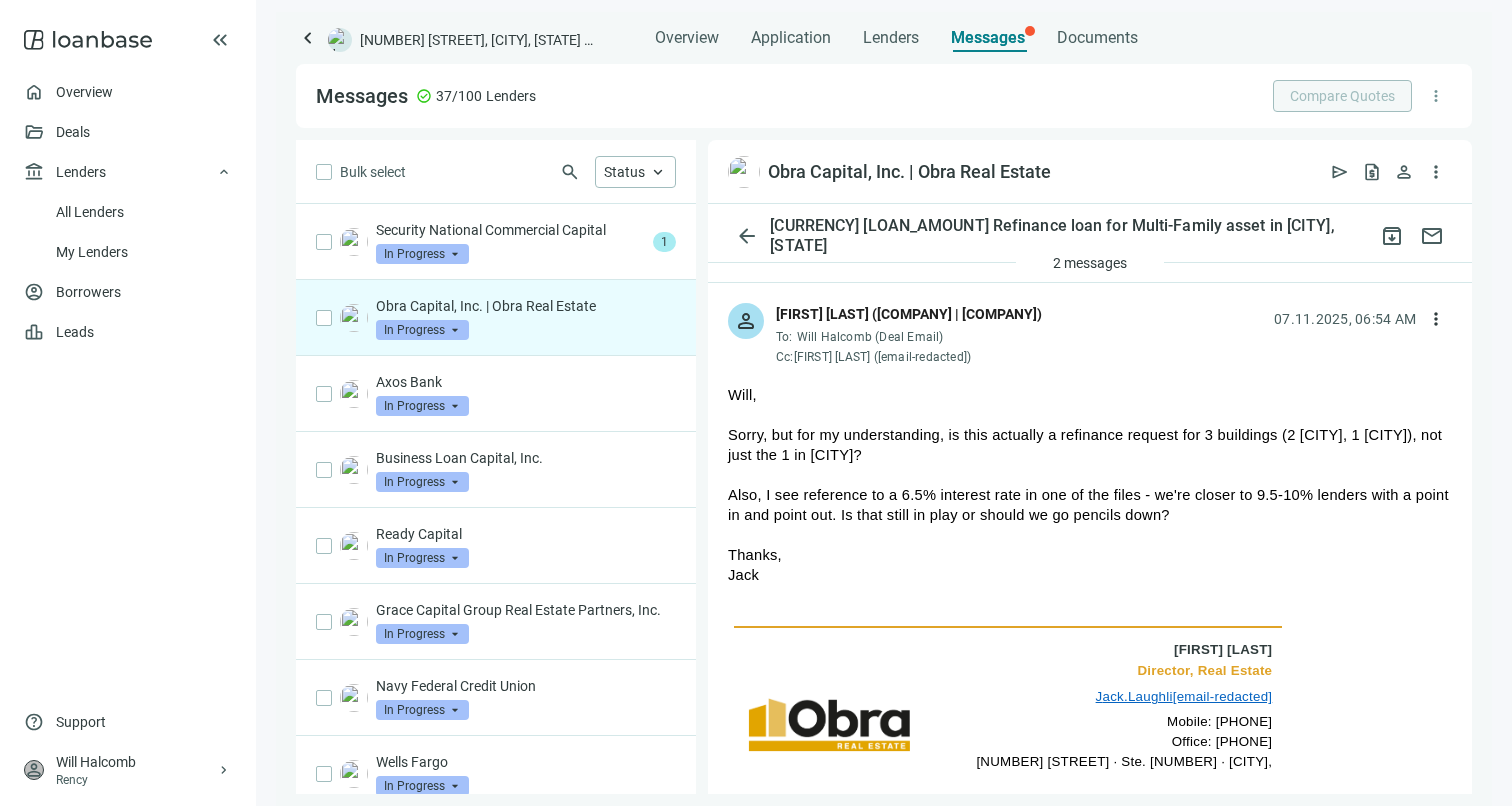 scroll, scrollTop: 0, scrollLeft: 0, axis: both 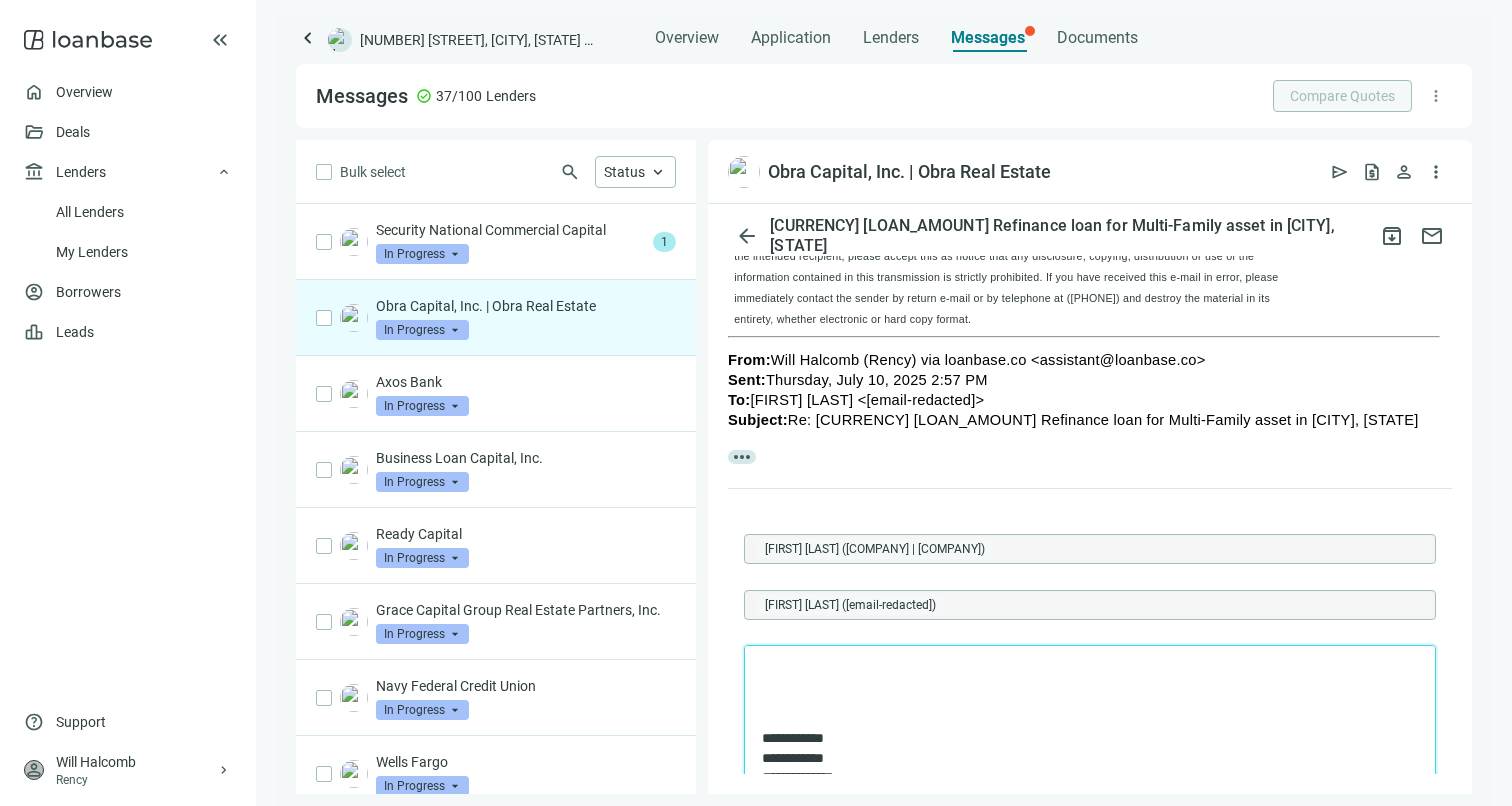 type 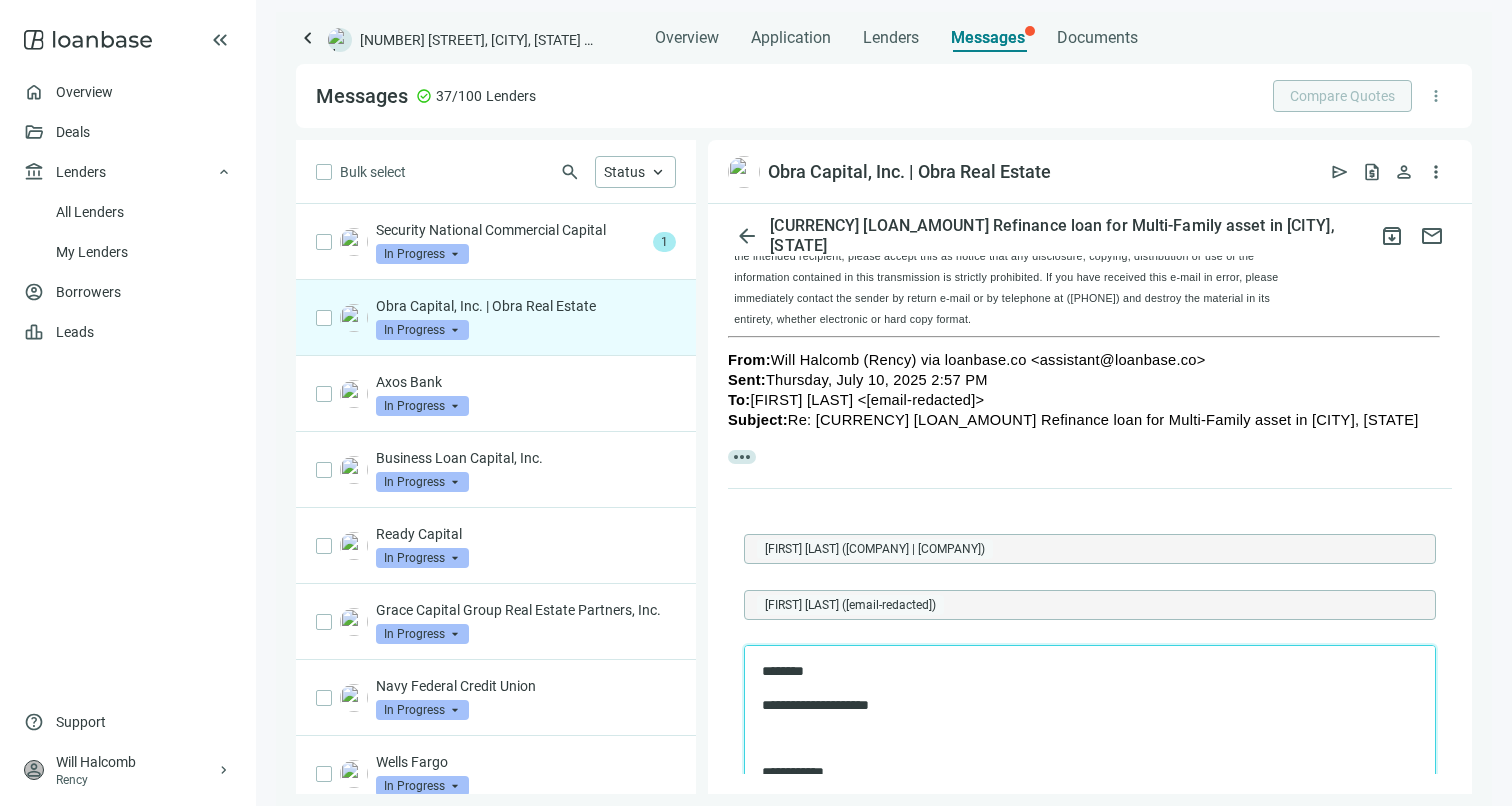 click on "**********" at bounding box center [1080, 706] 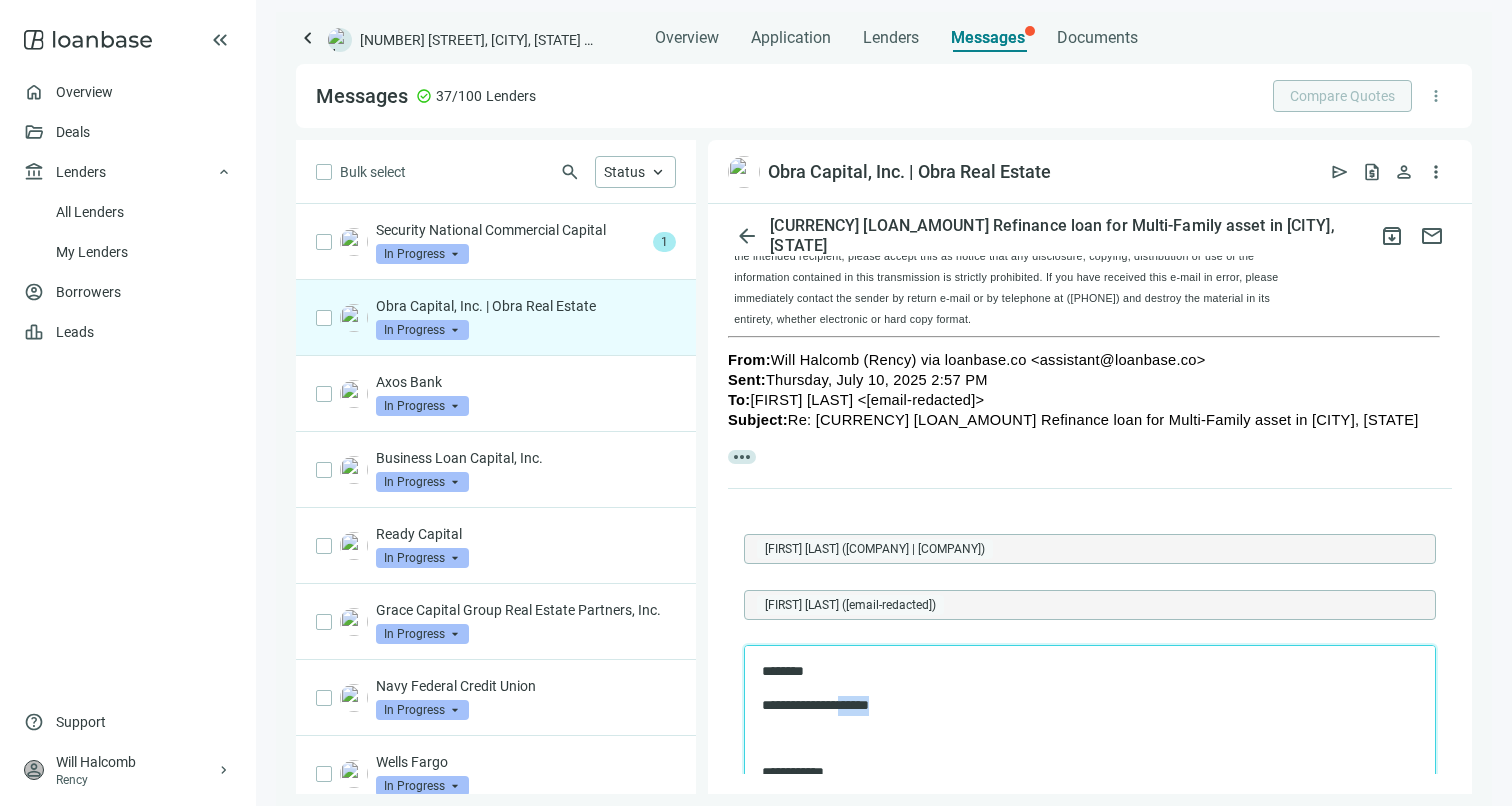 click on "**********" at bounding box center (1080, 706) 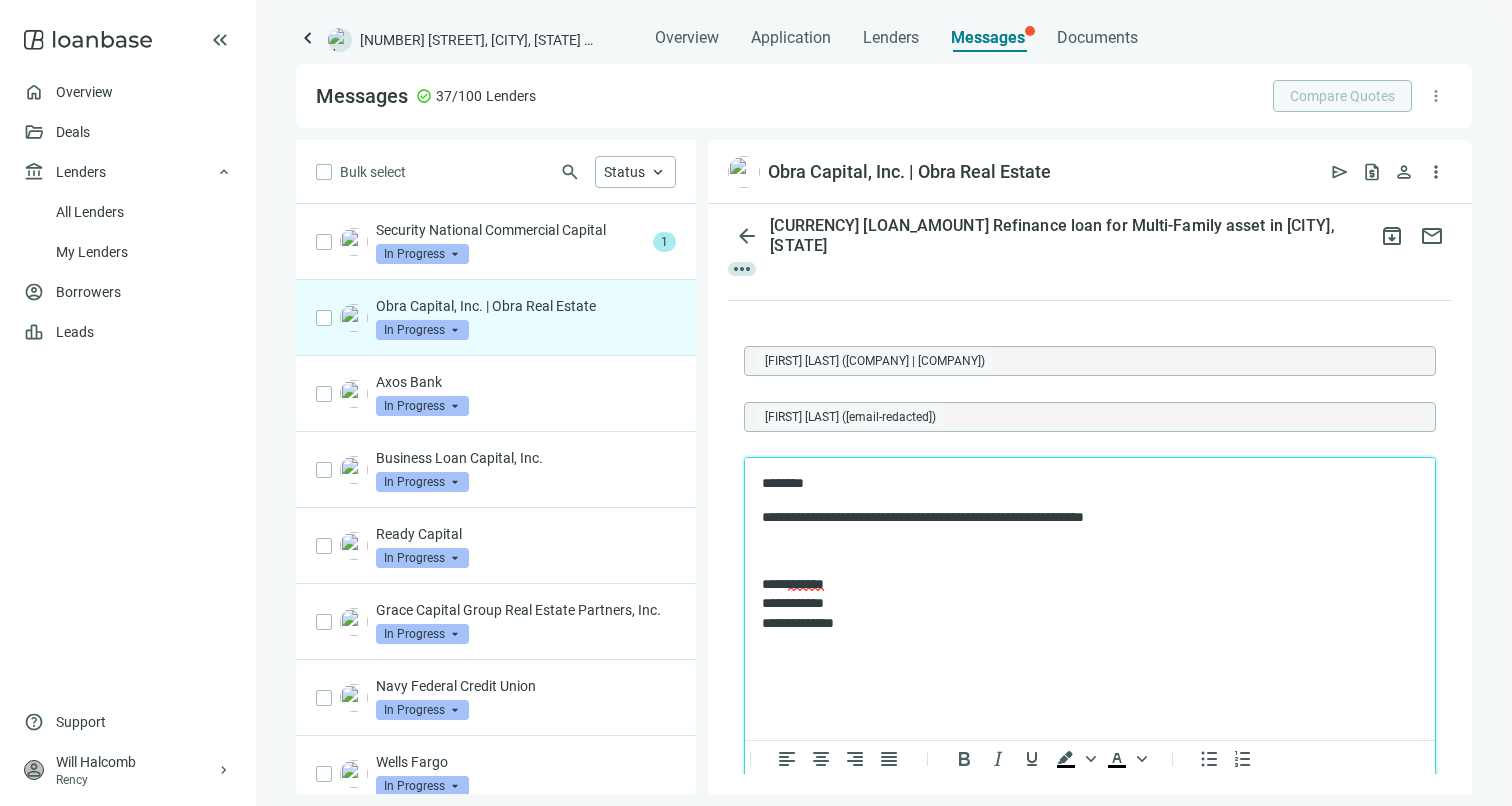 scroll, scrollTop: 916, scrollLeft: 0, axis: vertical 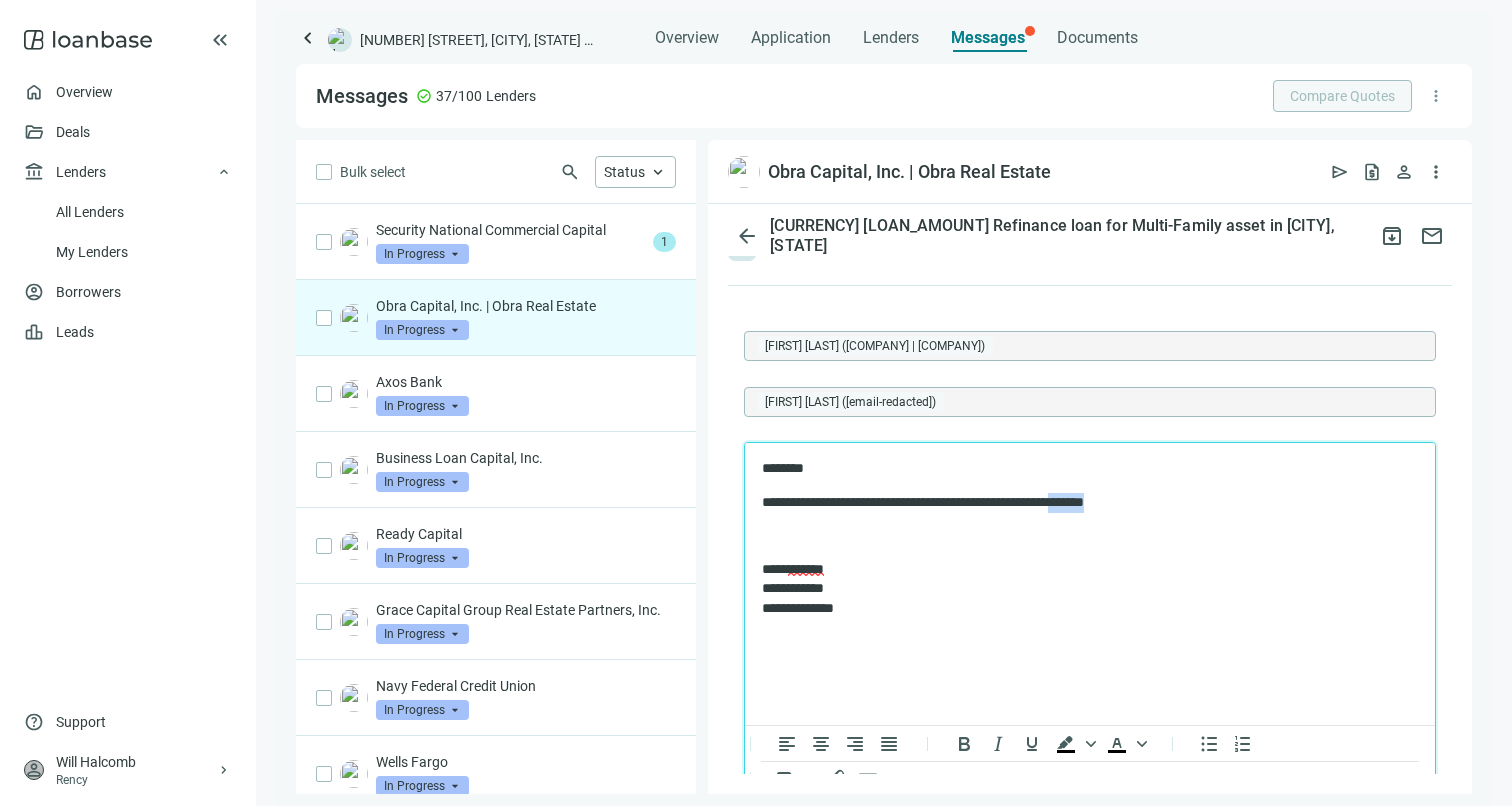 drag, startPoint x: 1161, startPoint y: 506, endPoint x: 1090, endPoint y: 506, distance: 71 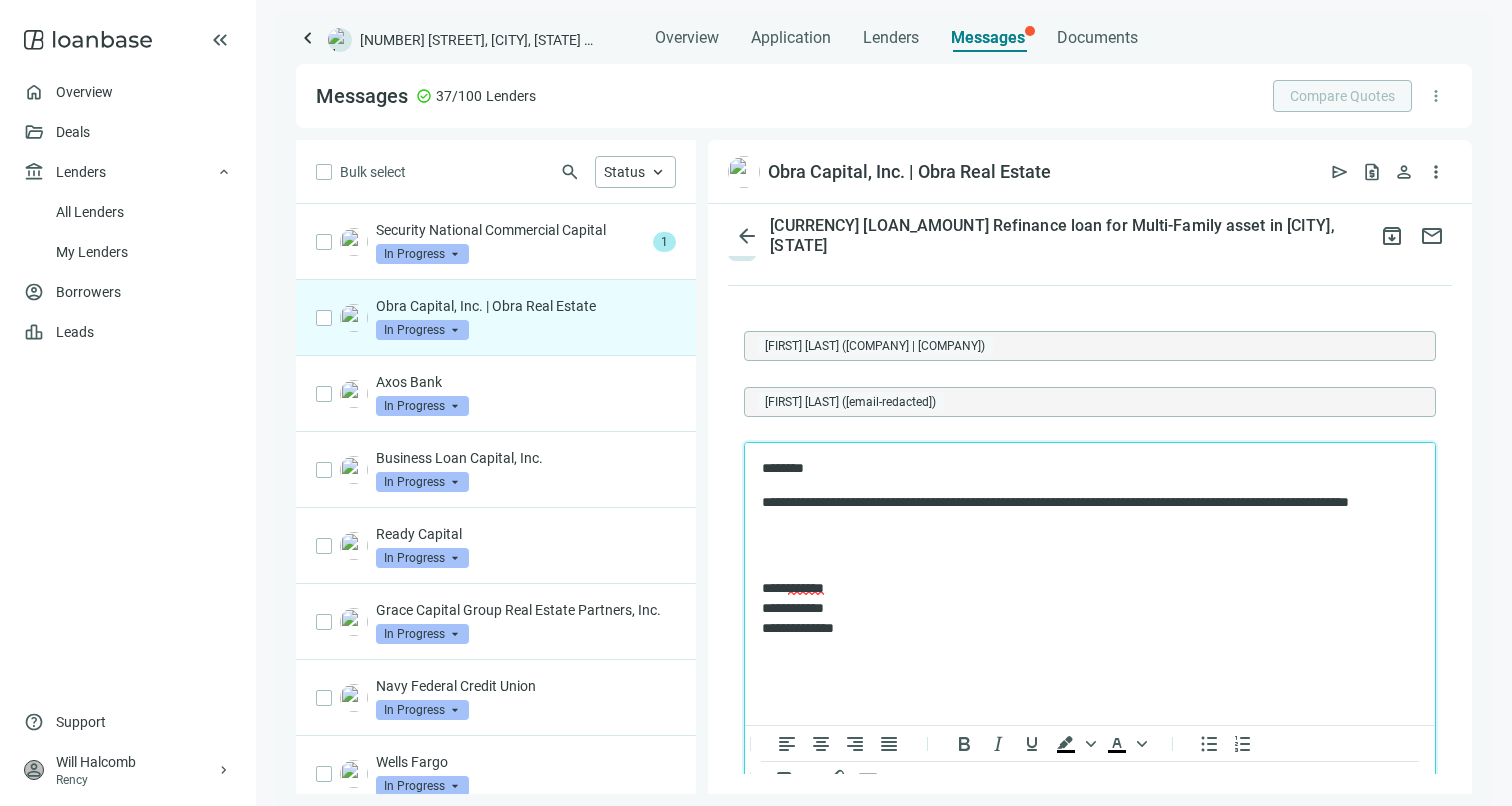 click on "**********" at bounding box center [1090, 548] 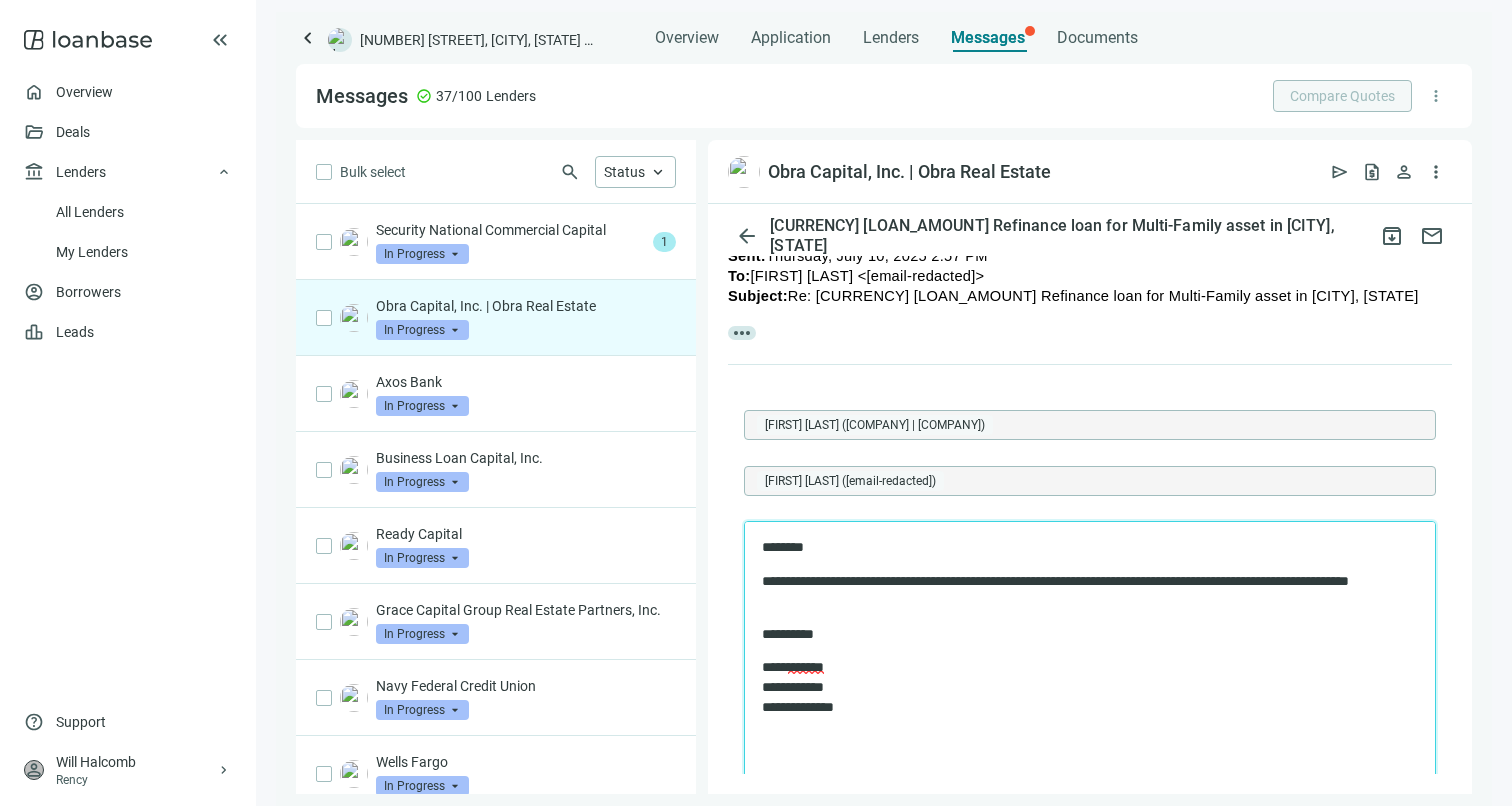 scroll, scrollTop: 1048, scrollLeft: 0, axis: vertical 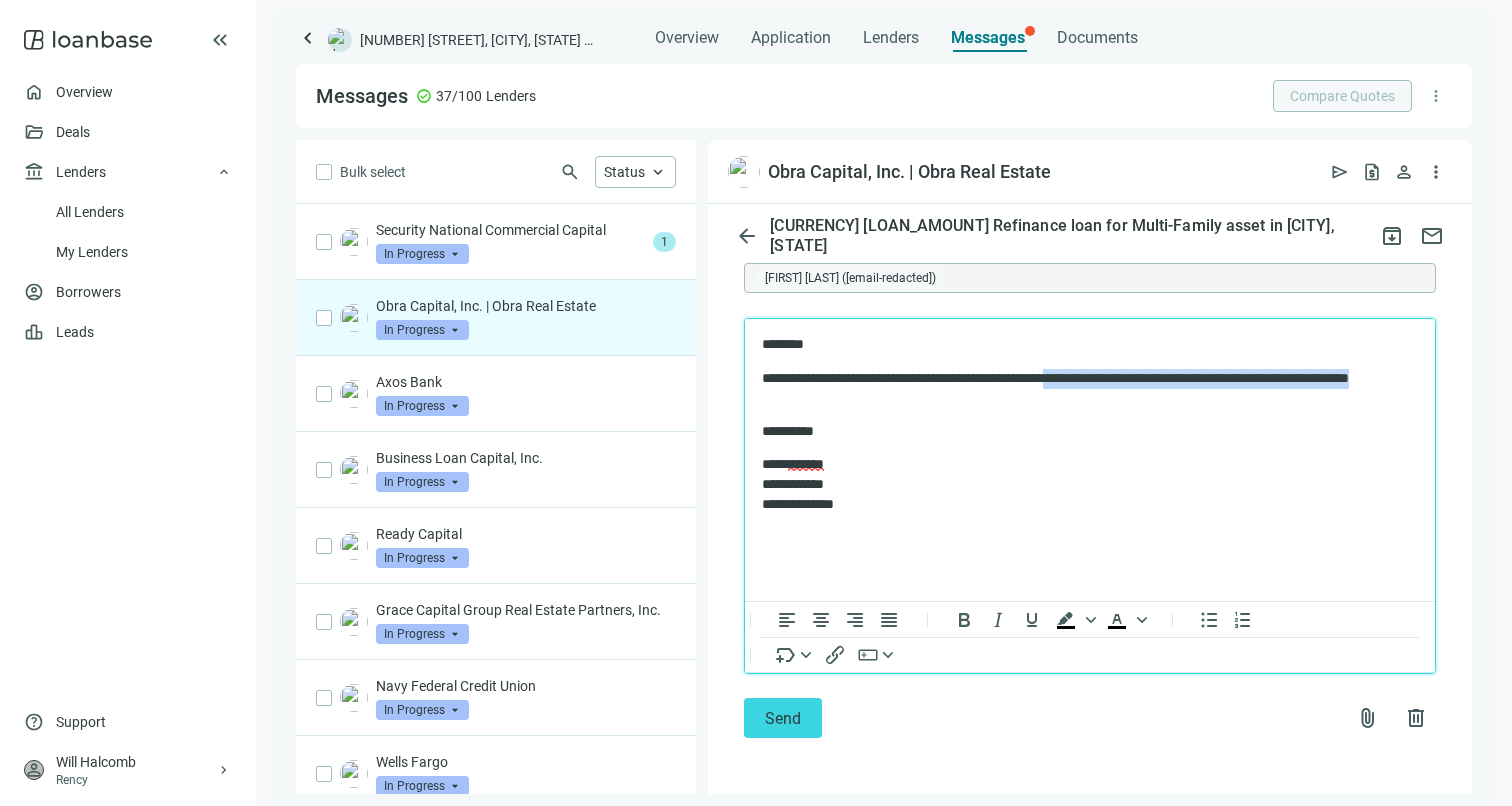 drag, startPoint x: 1160, startPoint y: 396, endPoint x: 1076, endPoint y: 375, distance: 86.58522 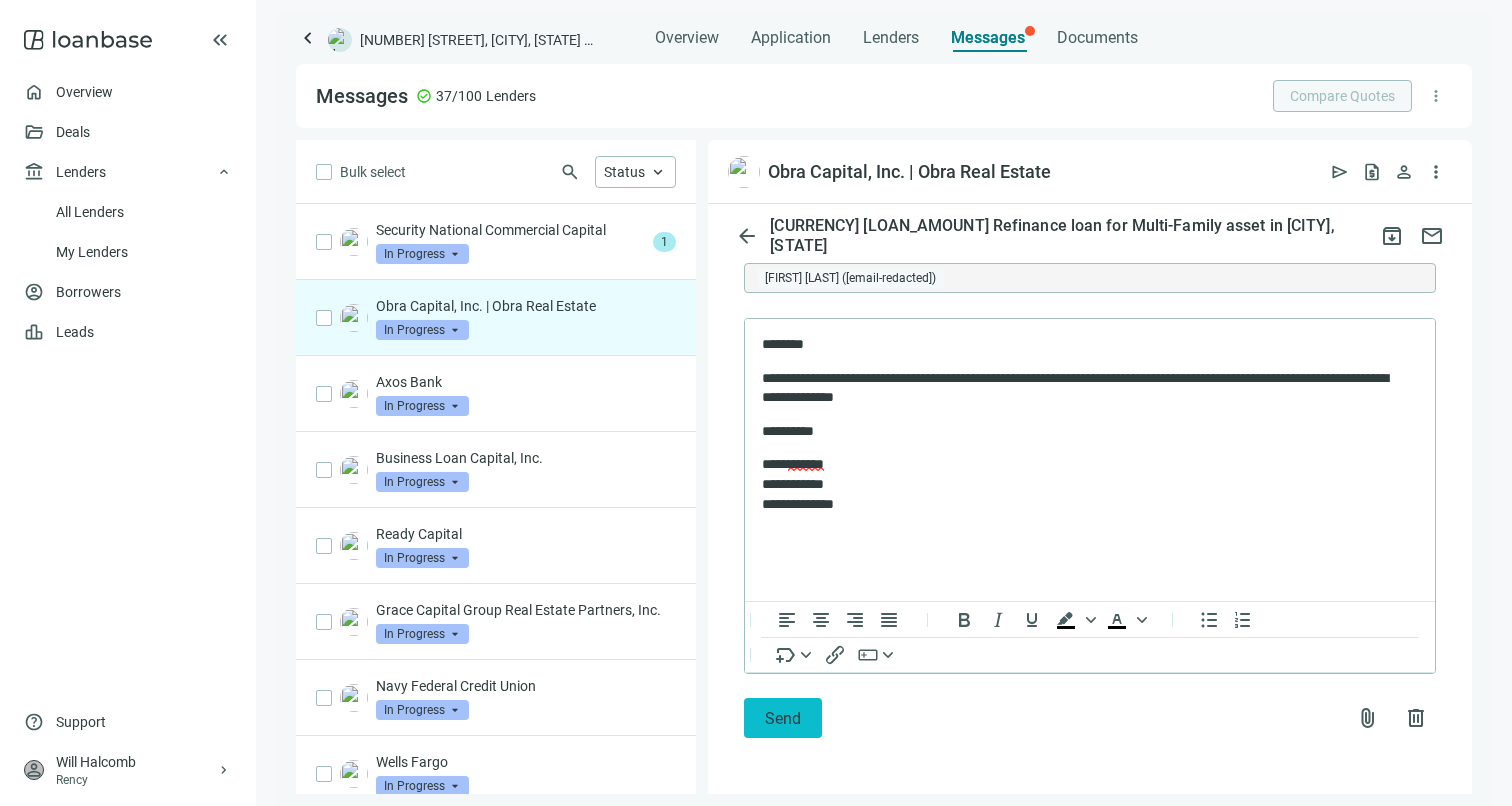 click on "Send" at bounding box center [783, 718] 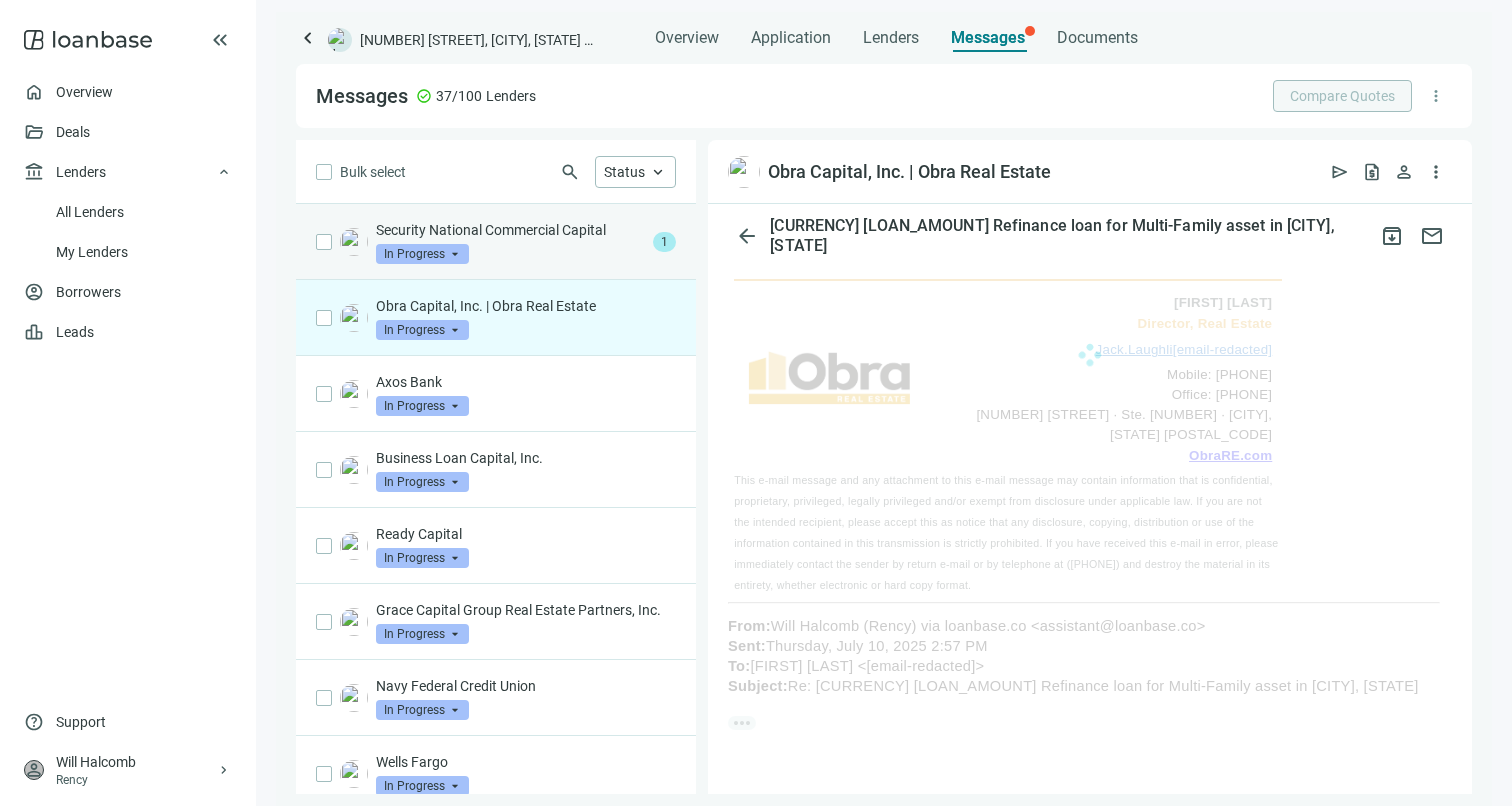 scroll, scrollTop: 495, scrollLeft: 0, axis: vertical 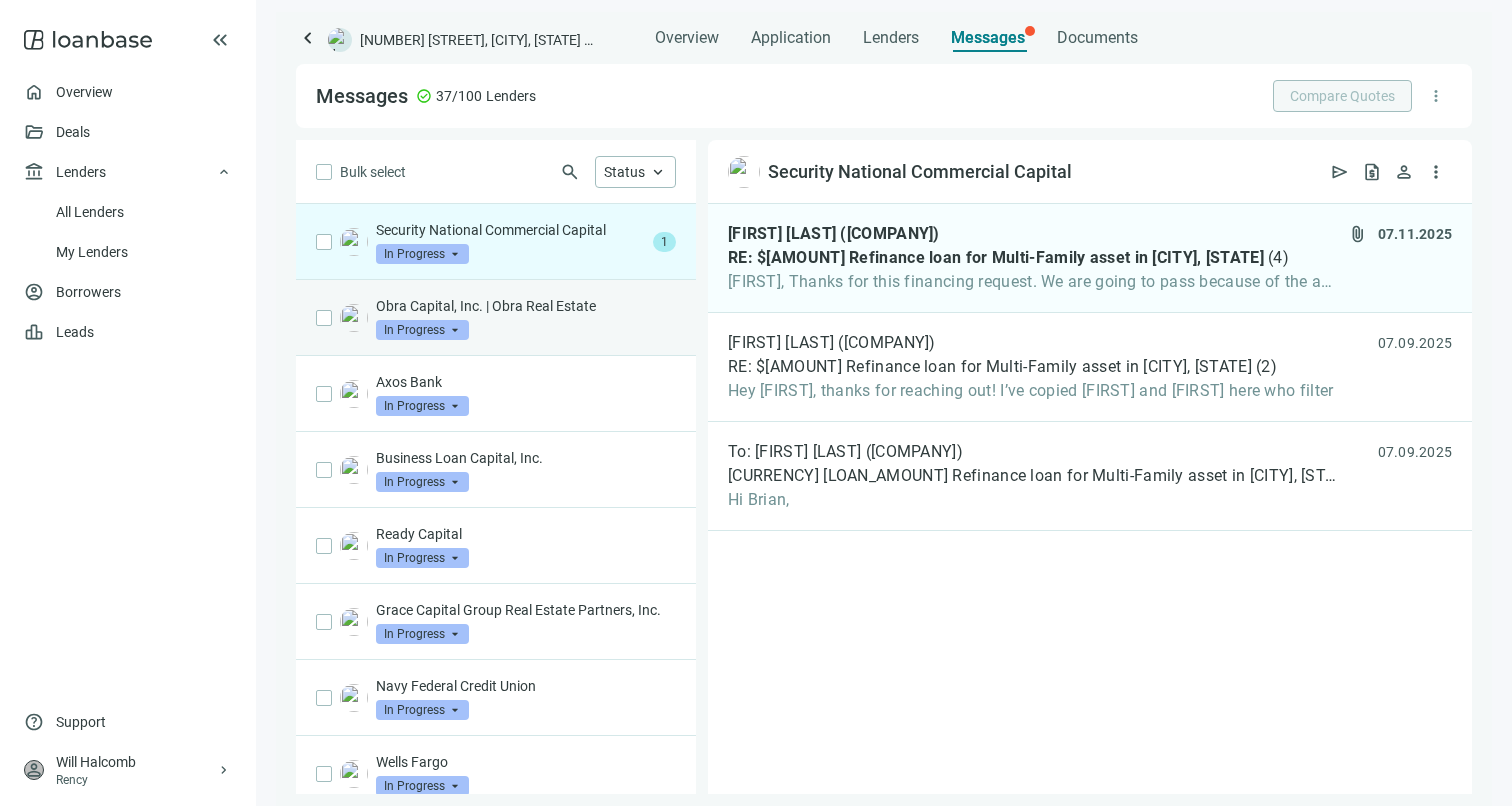 click on "Obra Capital, Inc. | Obra Real Estate" at bounding box center [526, 306] 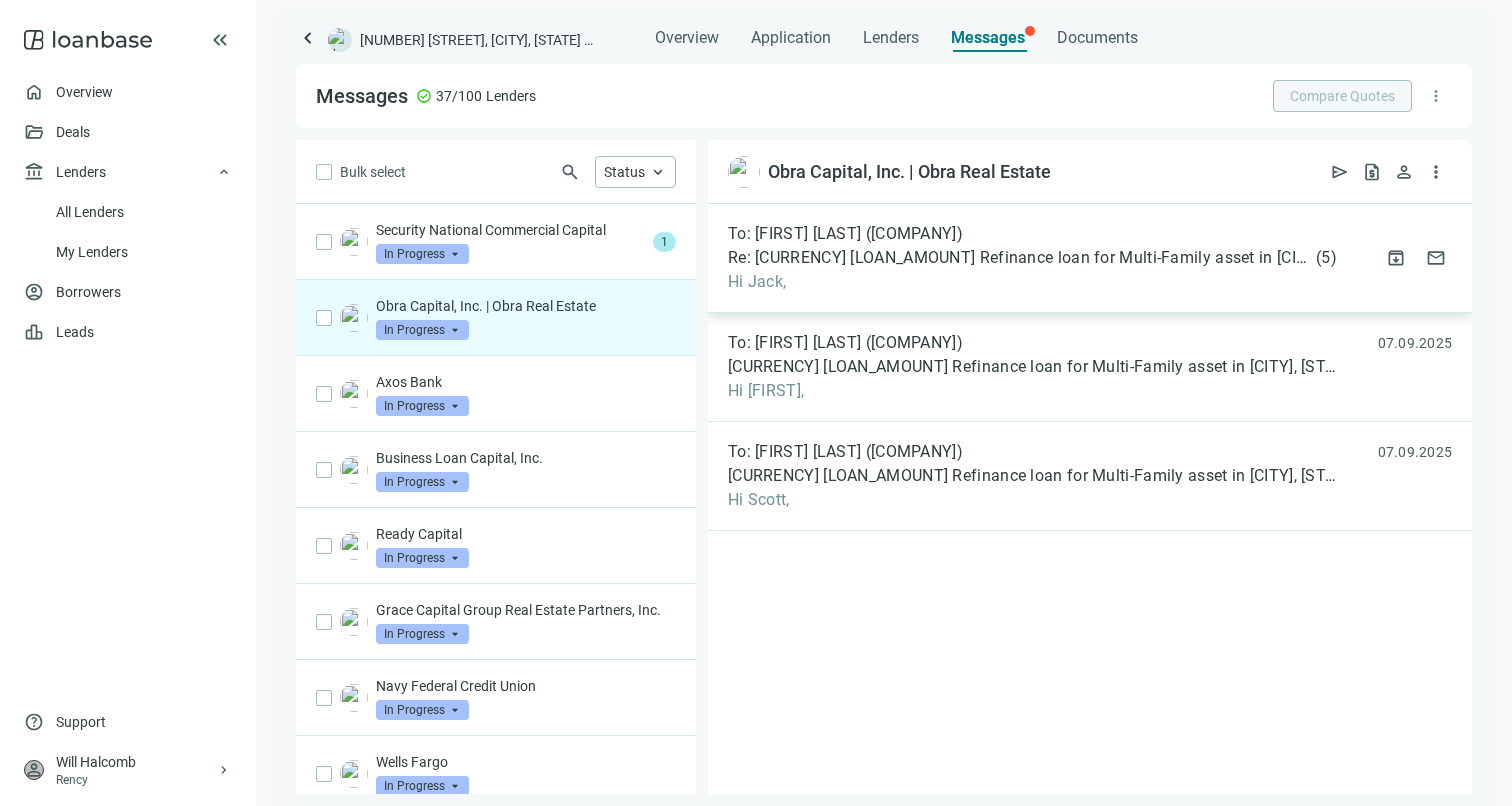 click on "To: [FIRST] [LAST] ([COMPANY])" at bounding box center (845, 234) 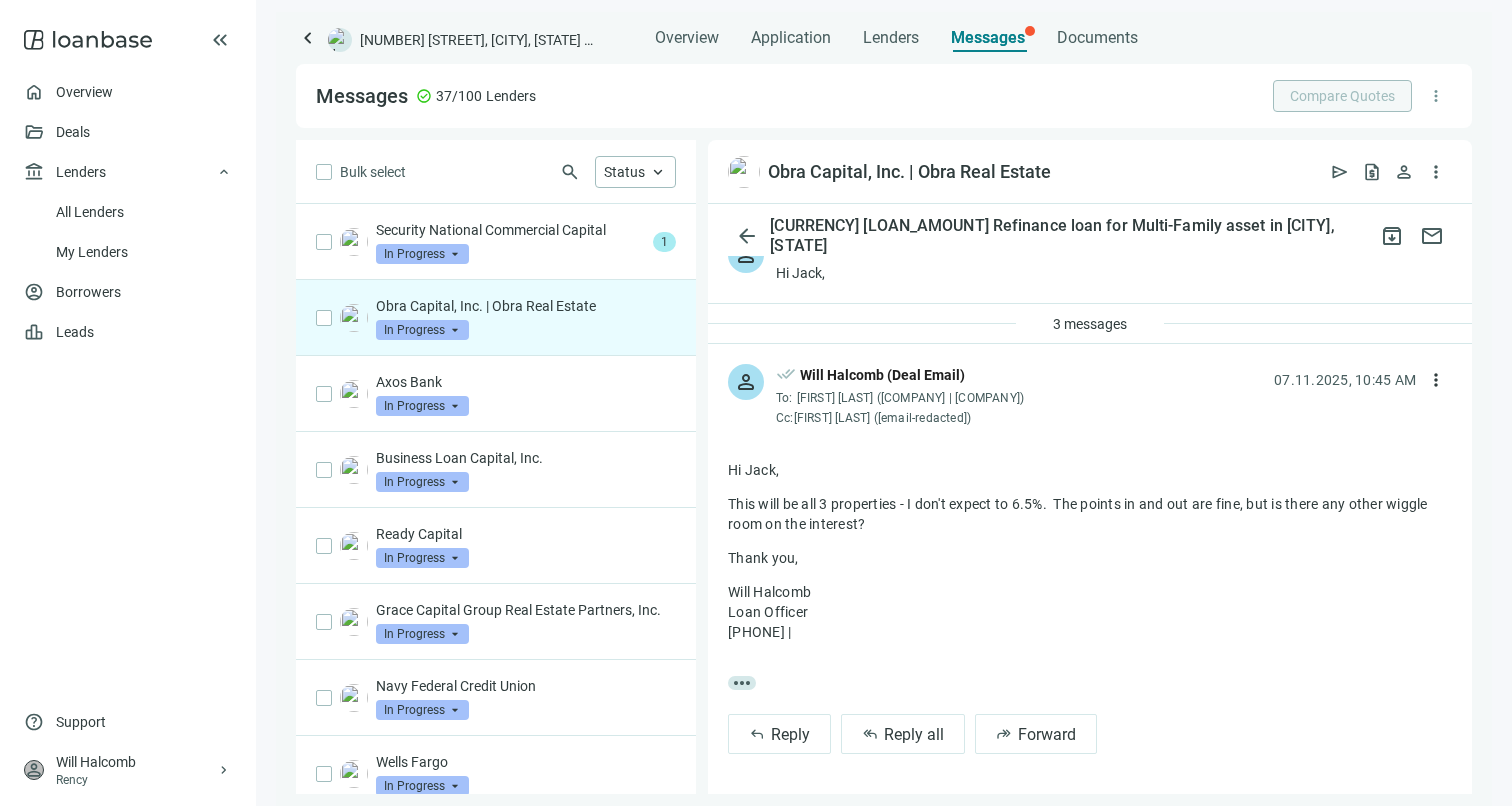 scroll, scrollTop: 0, scrollLeft: 0, axis: both 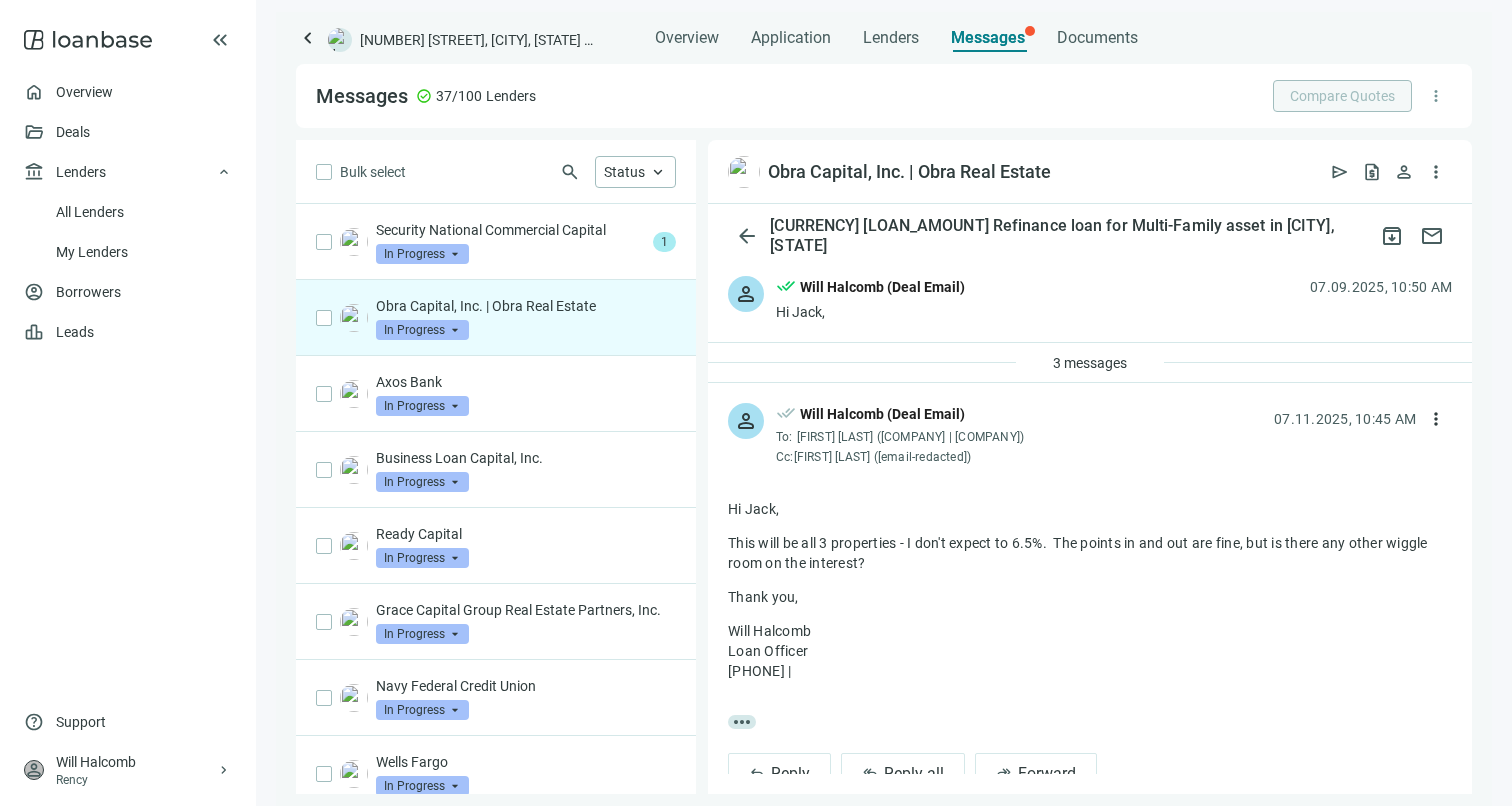 click on "person done_all [FIRST] [LAST] (Deal Email) Hi [FIRST], [DATE], [TIME] AM" at bounding box center [1090, 299] 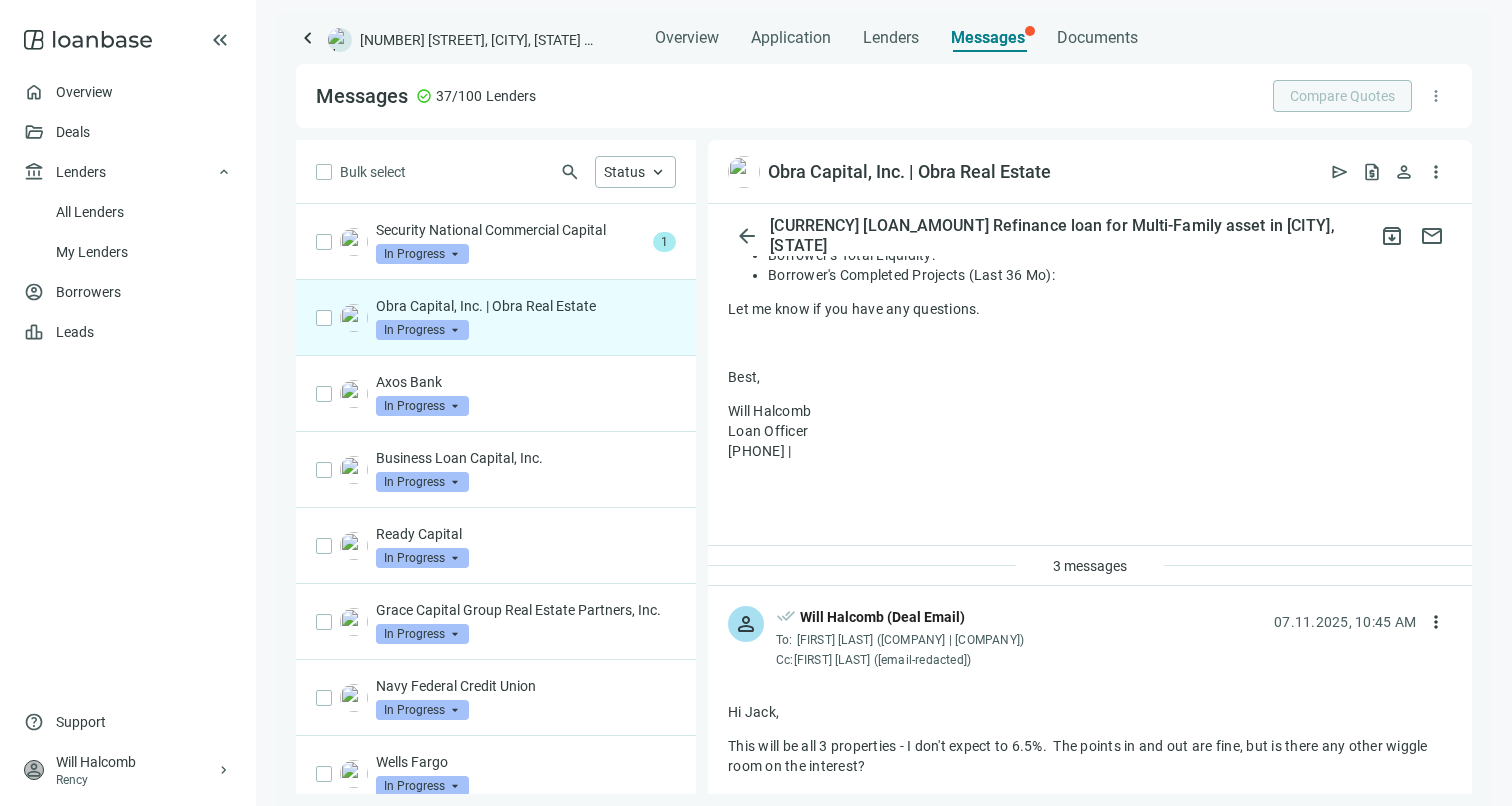scroll, scrollTop: 602, scrollLeft: 0, axis: vertical 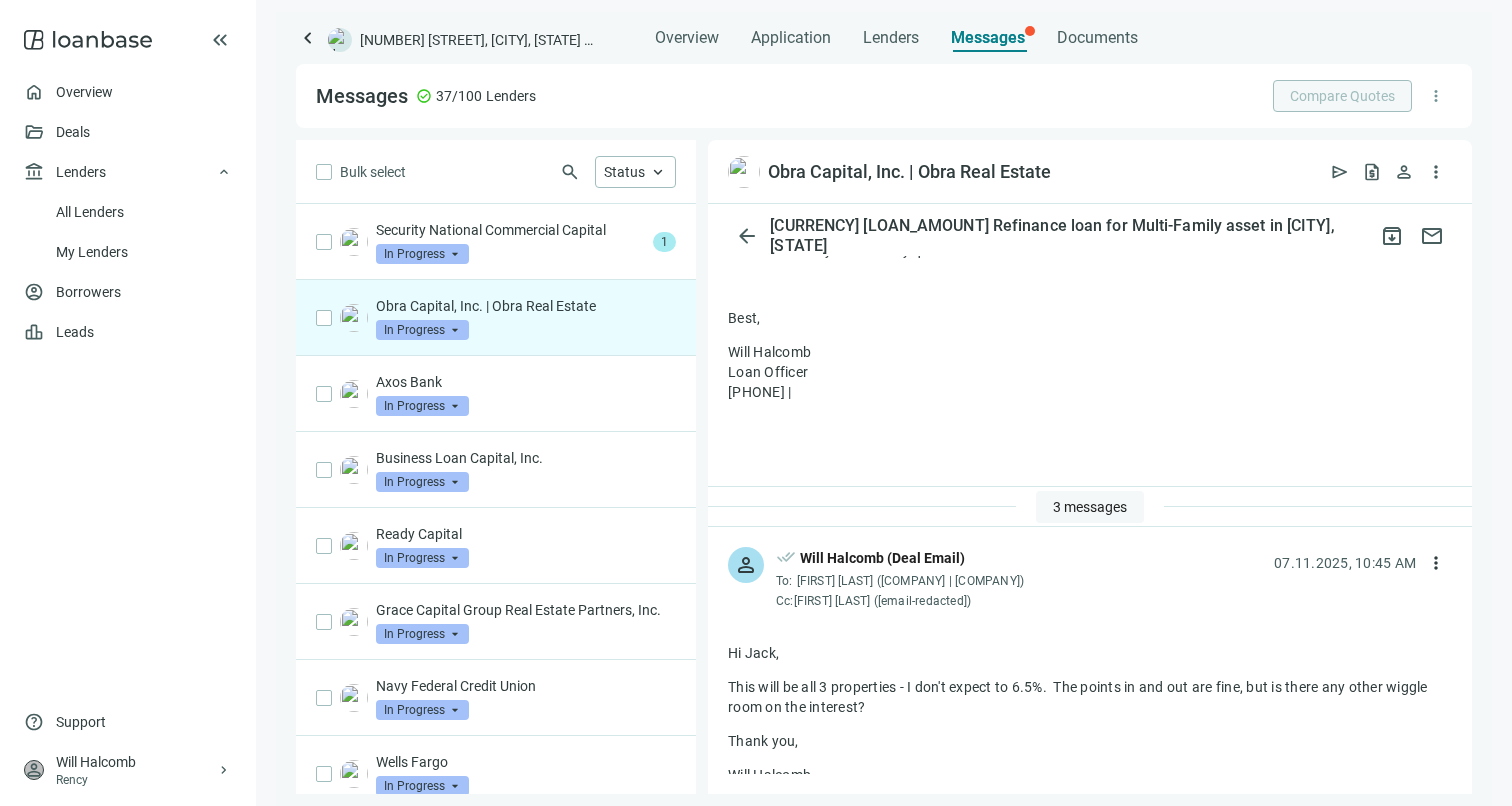 click on "3 messages" at bounding box center (1090, 507) 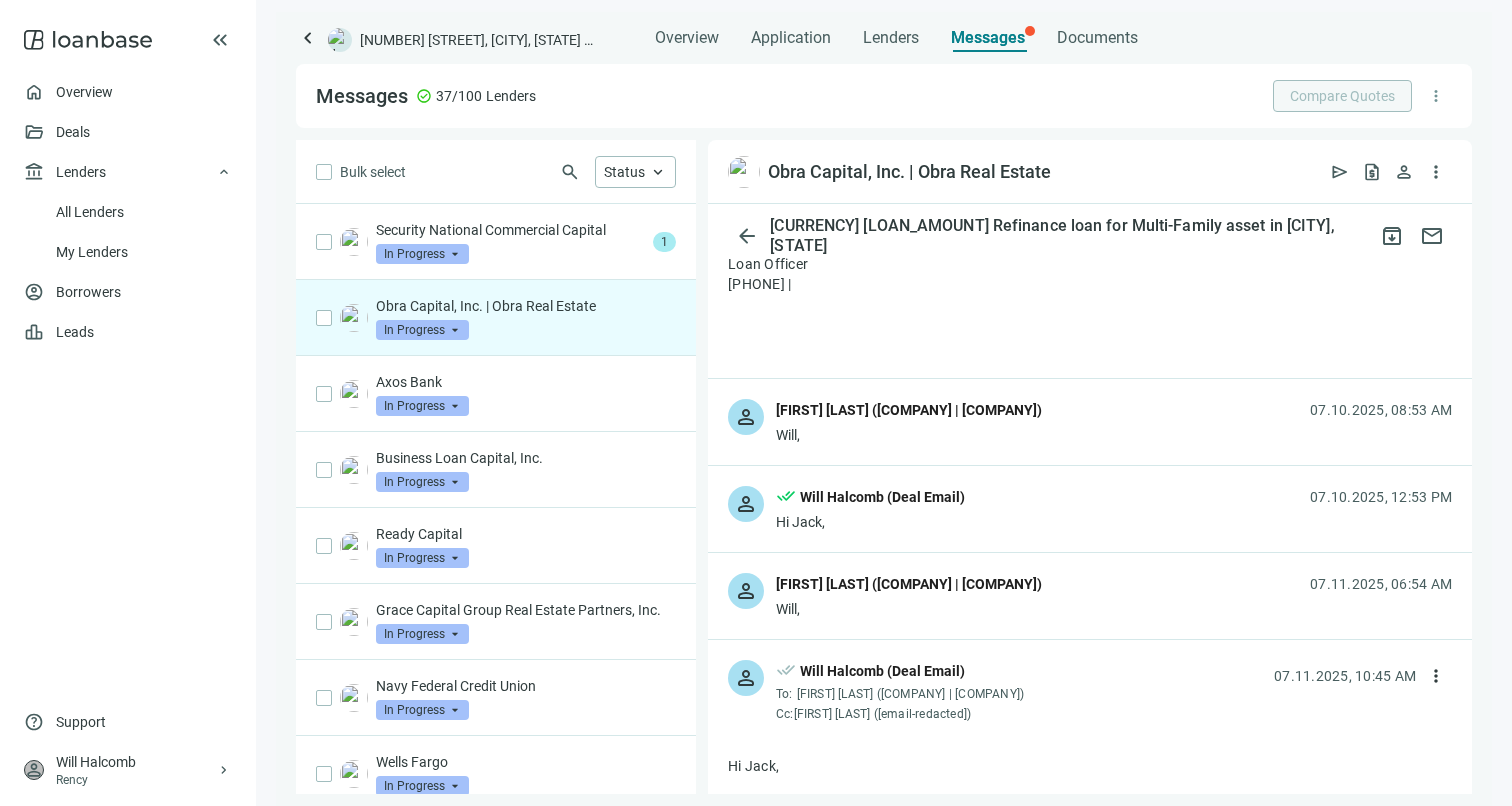 click on "[FIRST] [LAST] ([COMPANY] | [COMPANY])" at bounding box center (909, 412) 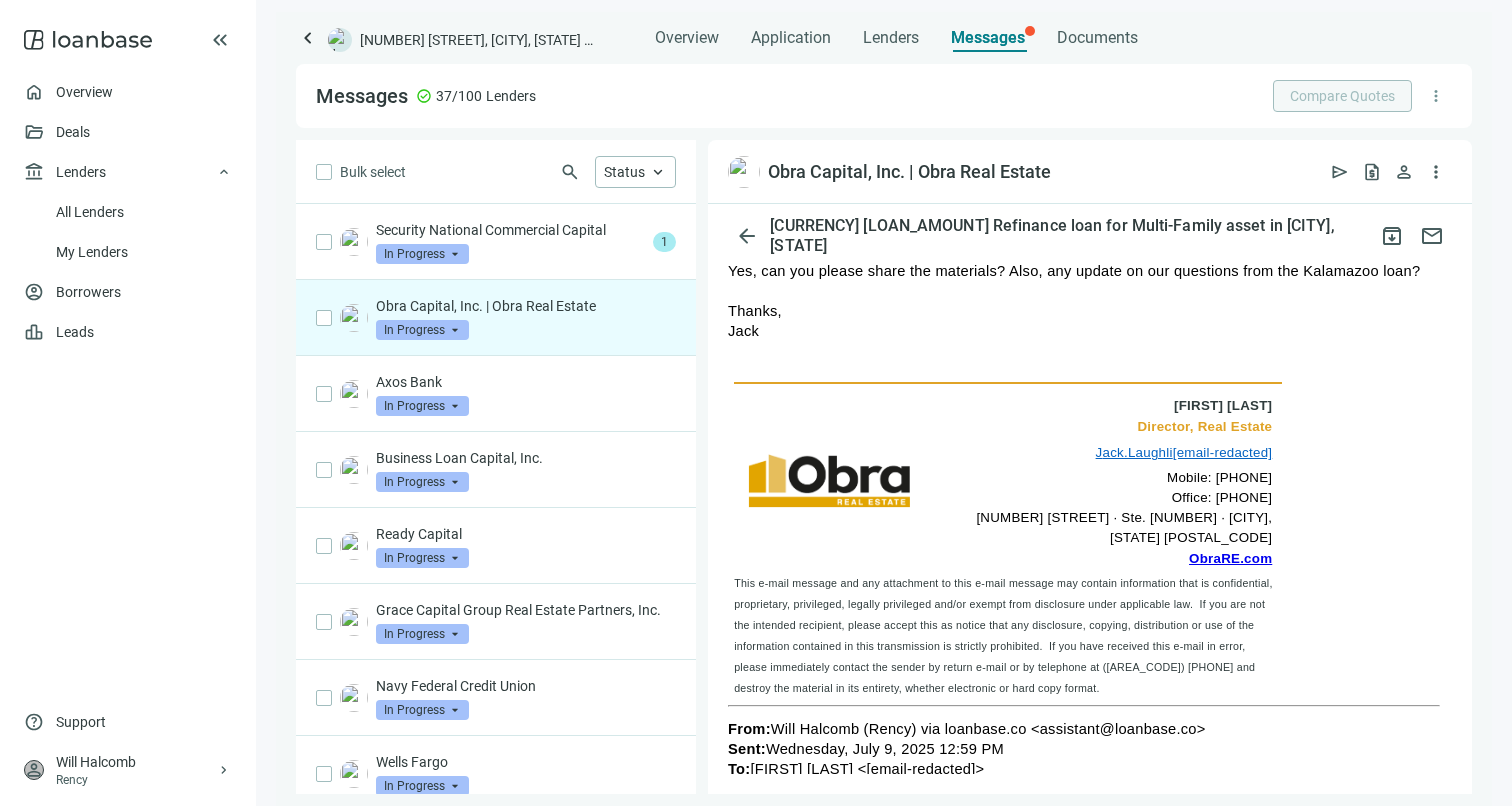 scroll, scrollTop: 972, scrollLeft: 0, axis: vertical 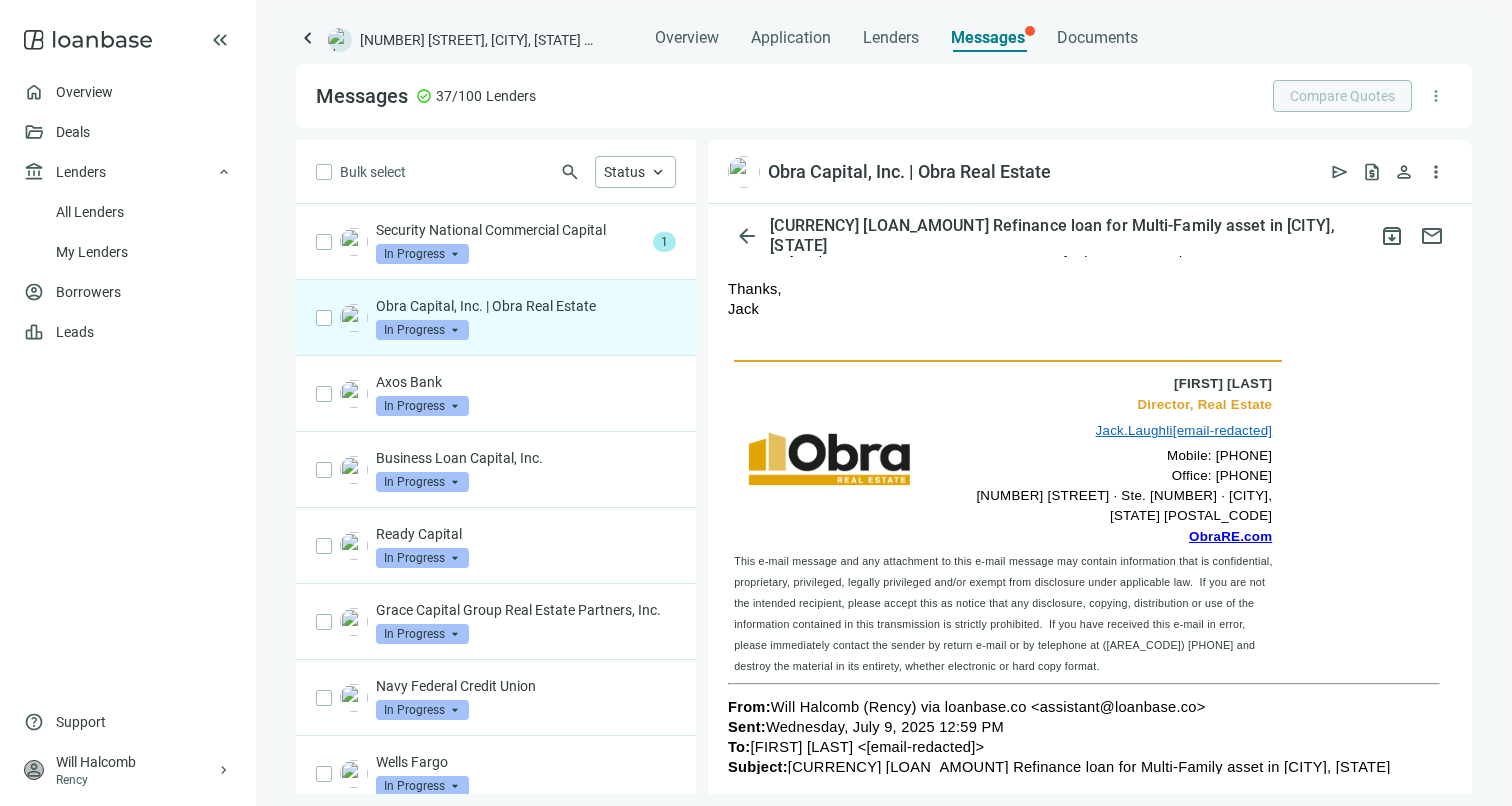 drag, startPoint x: 1186, startPoint y: 456, endPoint x: 1272, endPoint y: 456, distance: 86 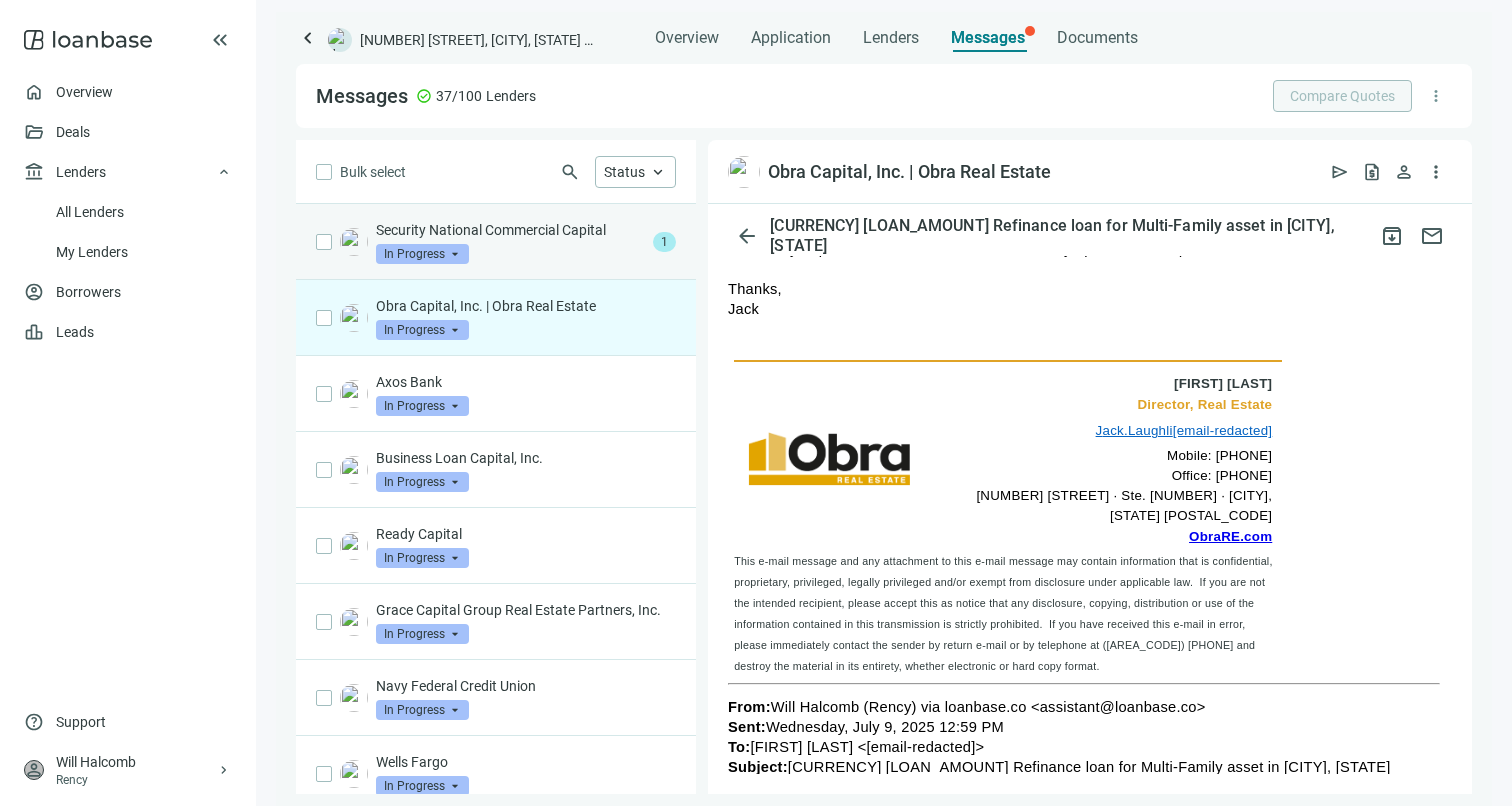 click on "Security National Commercial Capital In Progress arrow_drop_down" at bounding box center (510, 242) 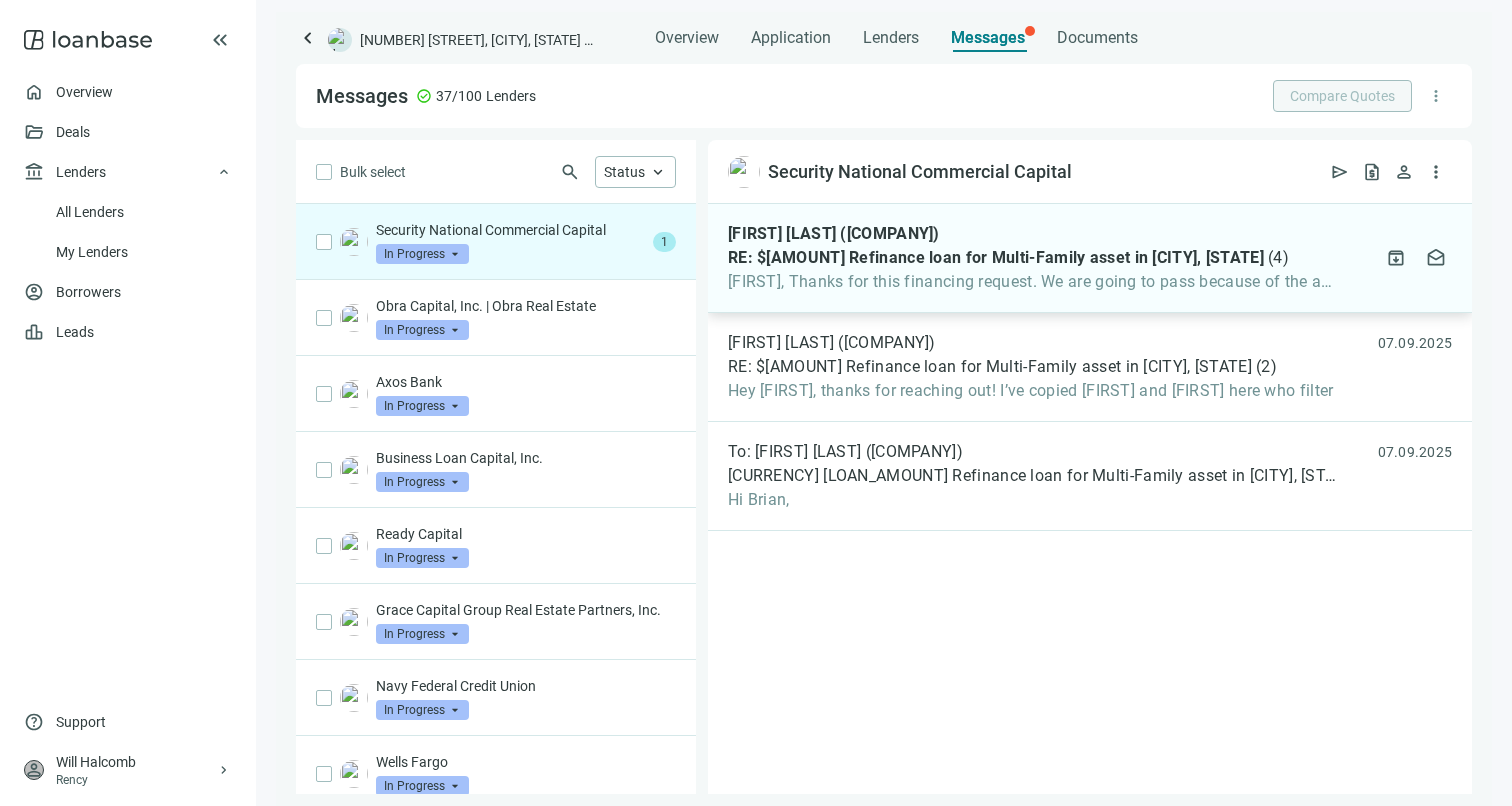 click on "[FIRST], Thanks for this financing request. We are going to pass because of the age" at bounding box center (1032, 282) 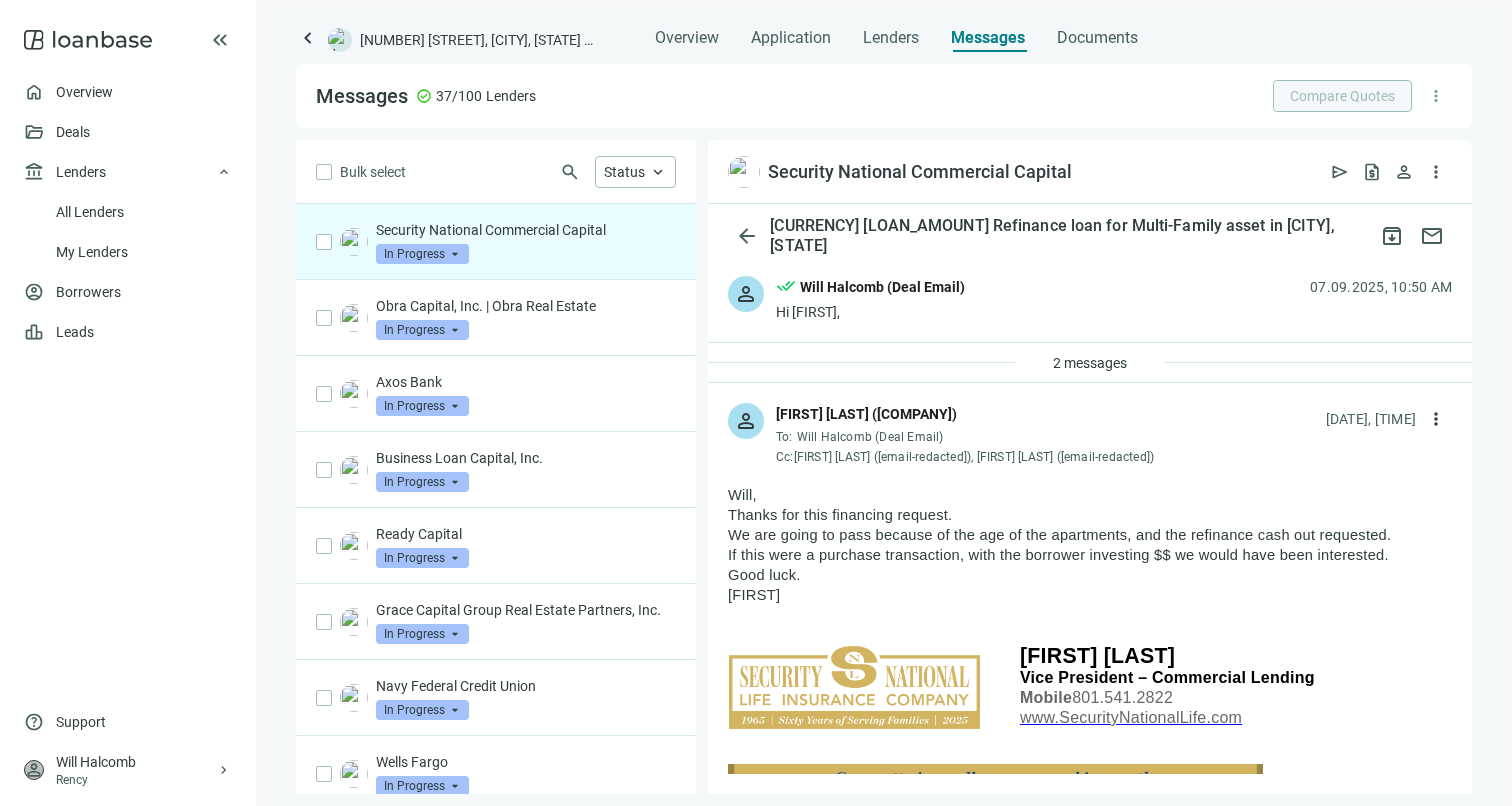 click on "Messages check_circle 37/100 Lenders Compare Quotes more_vert Bulk select search Status keyboard_arrow_up [COMPANY] In Progress arrow_drop_down [COMPANY], Inc. | [COMPANY] In Progress arrow_drop_down [COMPANY] In Progress arrow_drop_down [COMPANY] Capital, Inc. In Progress arrow_drop_down [COMPANY] In Progress arrow_drop_down [COMPANY] Real Estate Partners, Inc. In Progress arrow_drop_down [COMPANY] Federal Credit Union In Progress arrow_drop_down [COMPANY] In Progress arrow_drop_down [COMPANY], LLC. | JVC In Progress arrow_drop_down [COMPANY] [COMPANY] Banking In Progress arrow_drop_down [COMPANY] of [COMPANY] In Progress arrow_drop_down [COMPANY] Federal Credit Union In Progress arrow_drop_down [COMPANY] Bank of [COMPANY] In Progress arrow_drop_down [COMPANY] In Progress arrow_drop_down [COMPANY] Contacted arrow_drop_down [COMPANY] & [COMPANY] Contacted arrow_drop_down [COMPANY] Capital Contacted arrow_drop_down [COMPANY] [COMPANY] Corp. sync (" at bounding box center [884, 429] 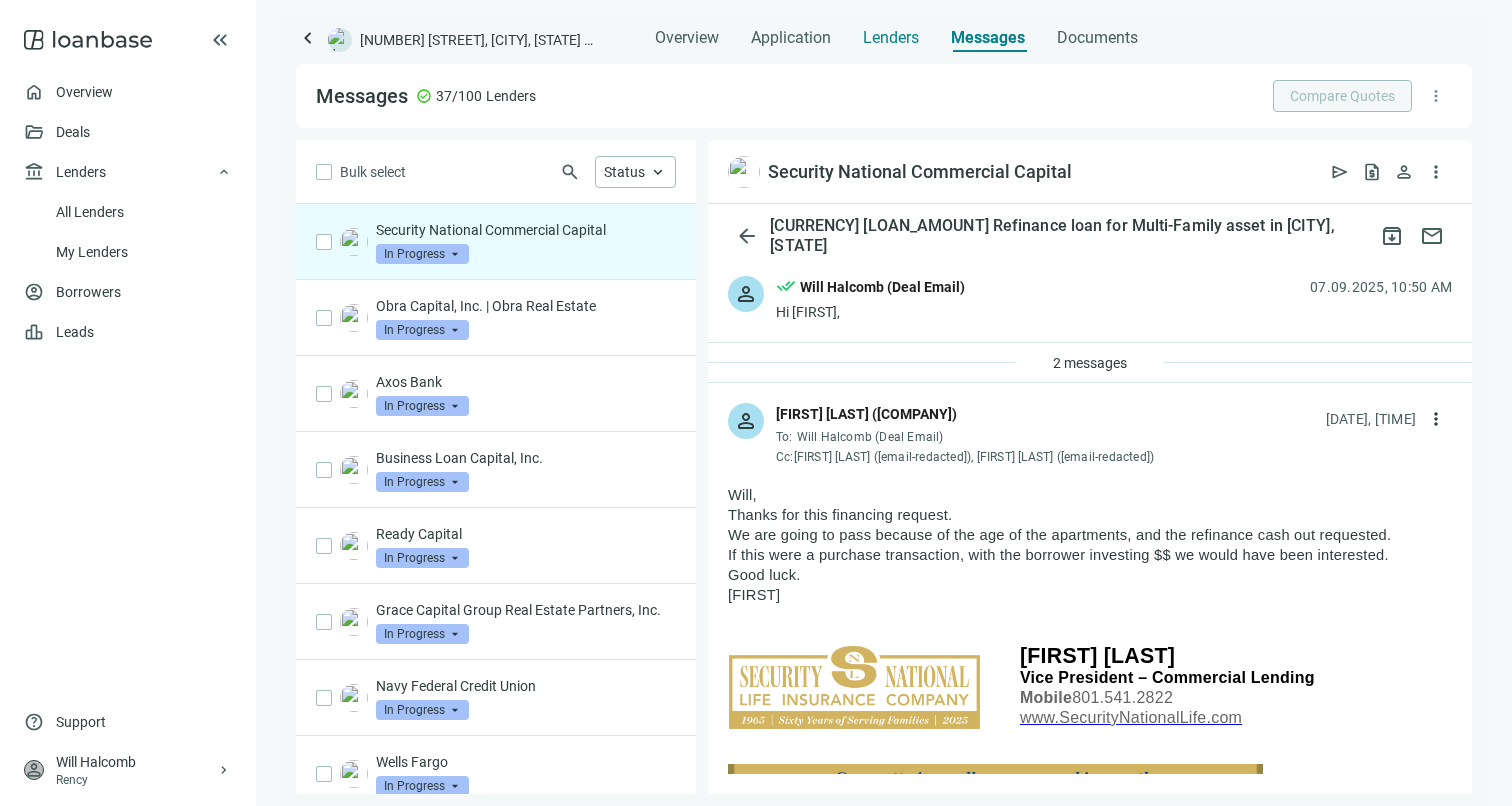click on "Lenders" at bounding box center [891, 38] 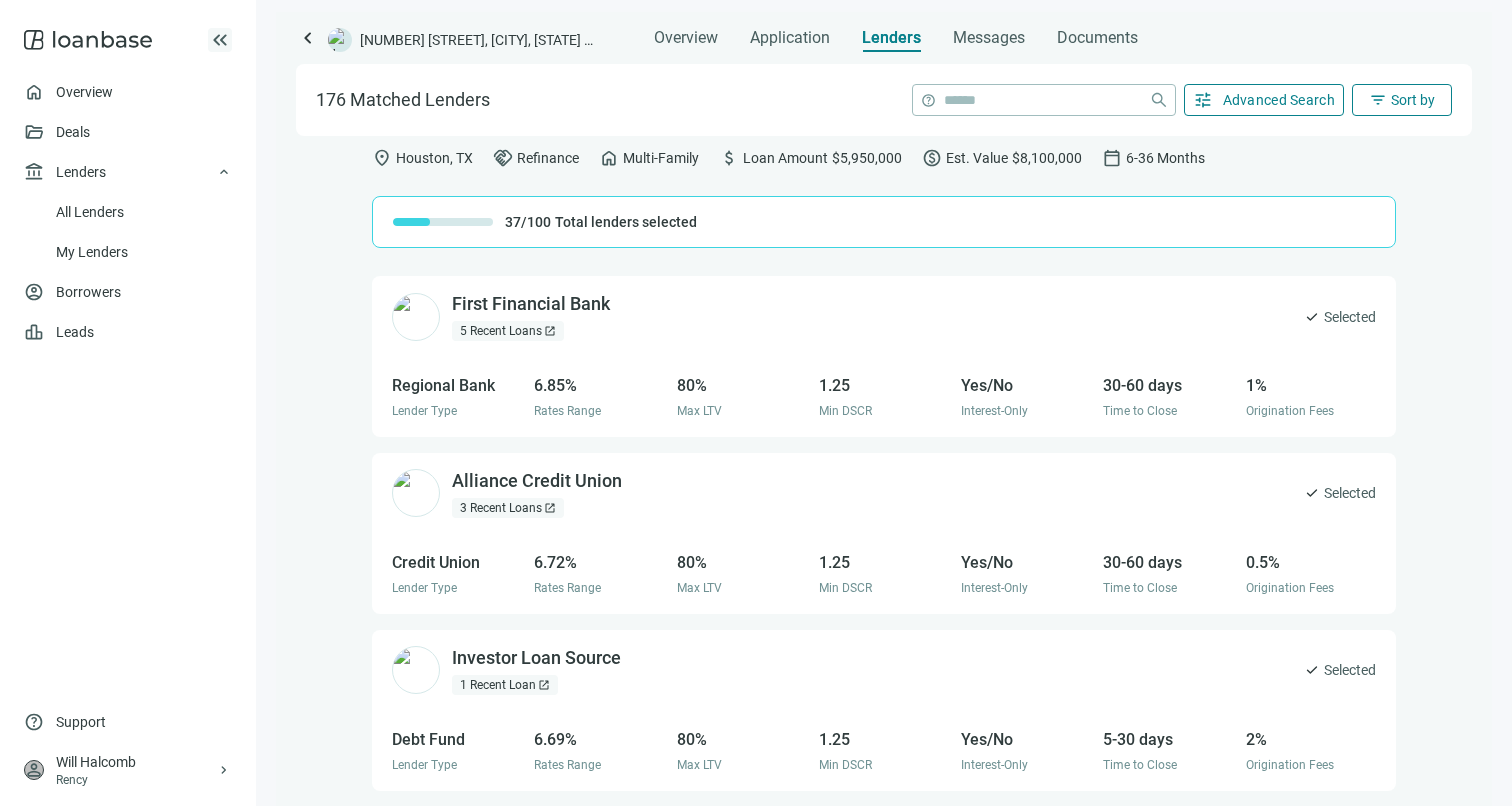 click on "keyboard_double_arrow_left" at bounding box center (220, 40) 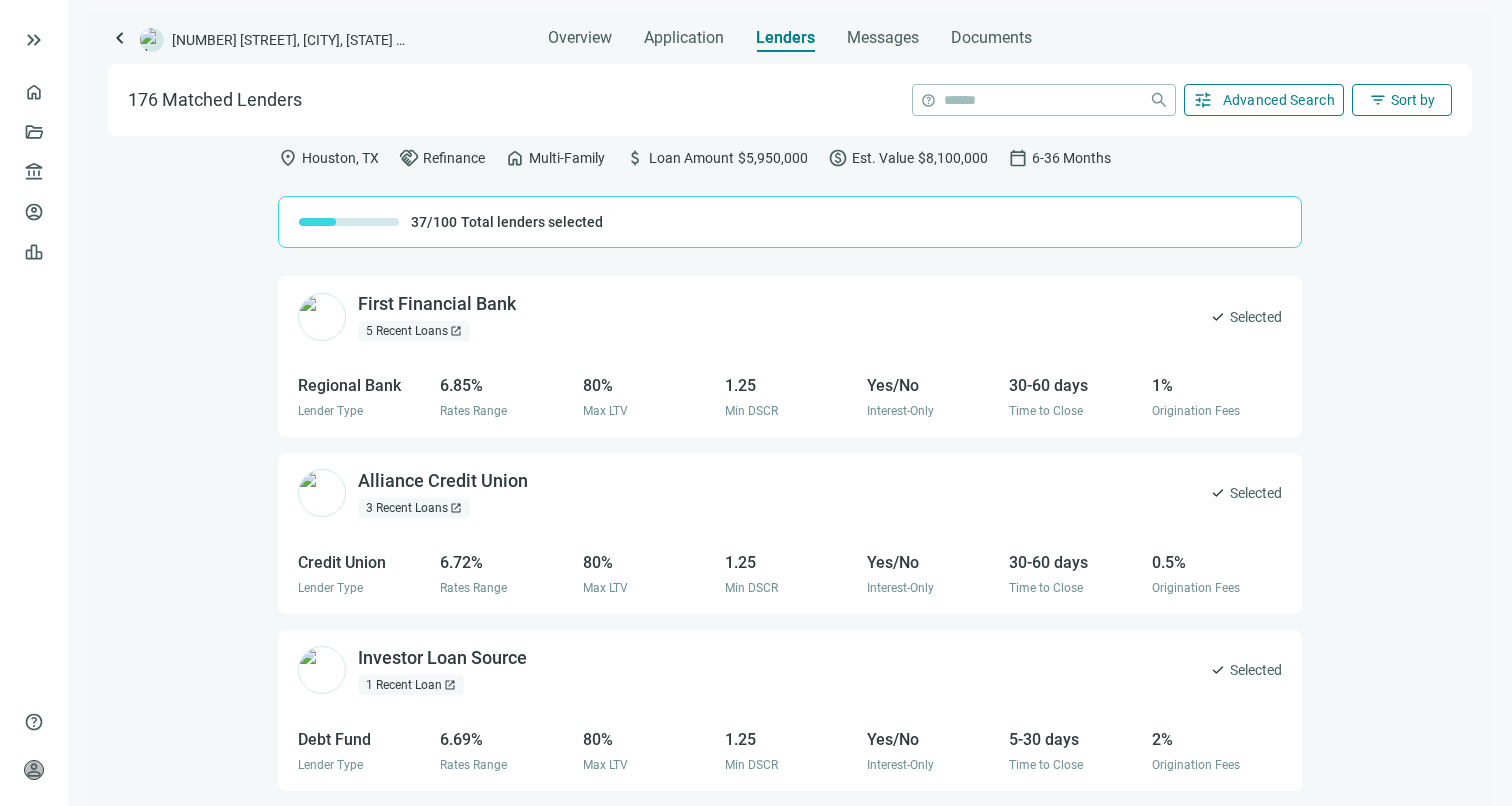 click on "keyboard_arrow_left" at bounding box center (120, 38) 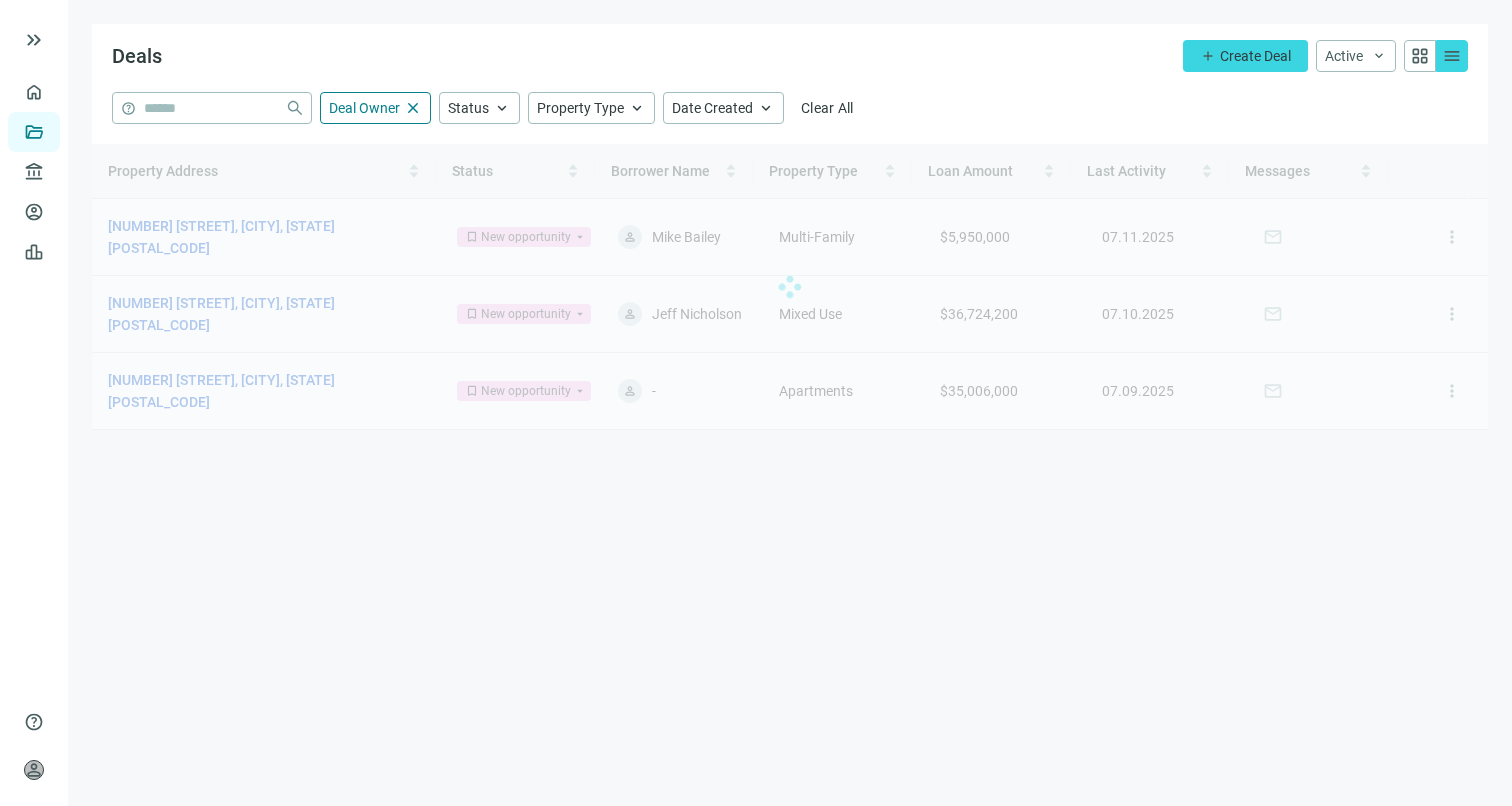 click at bounding box center (790, 287) 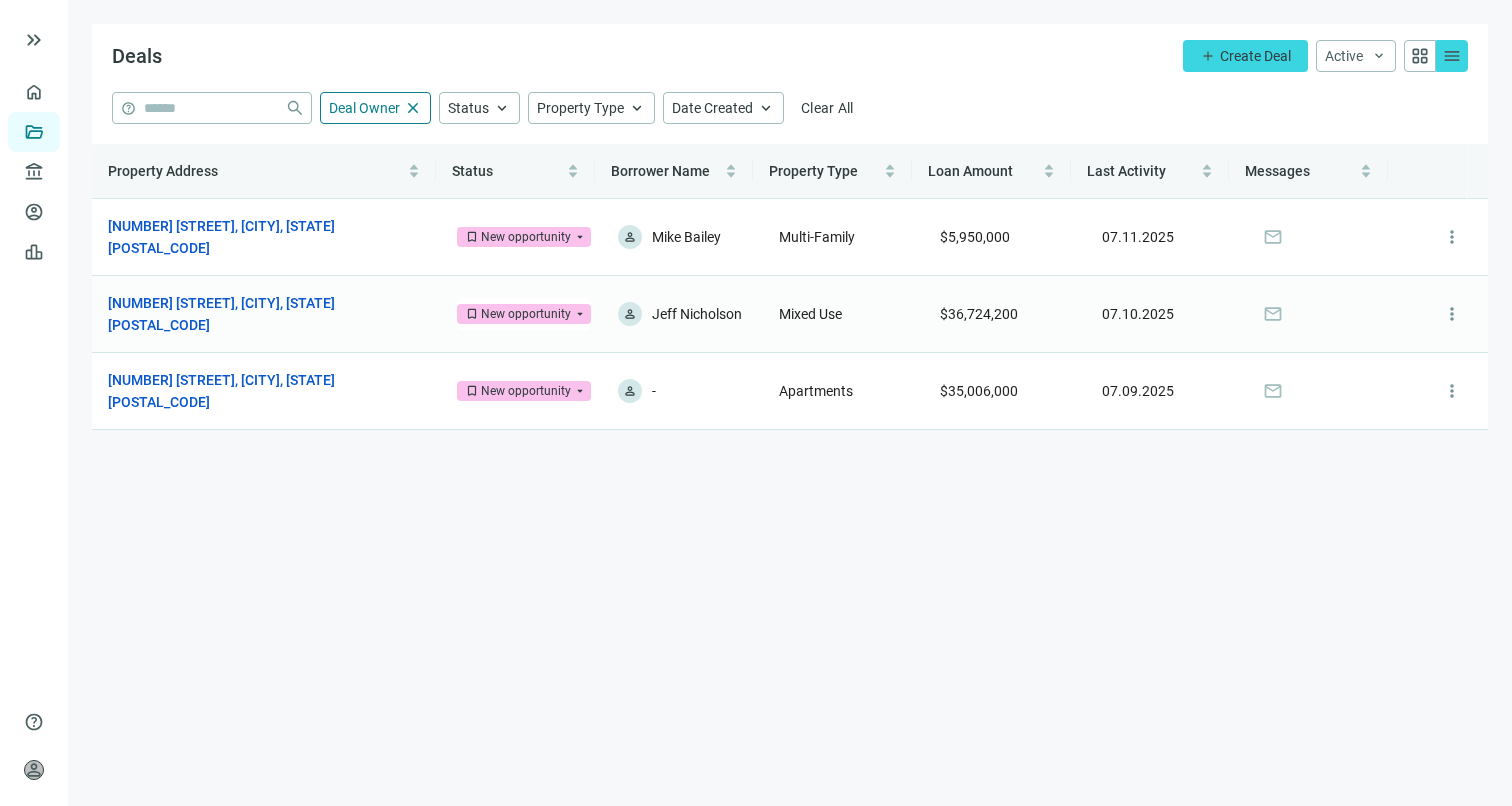 click on "[NUMBER] [STREET], [CITY], [STATE] [POSTAL_CODE]" at bounding box center (256, 314) 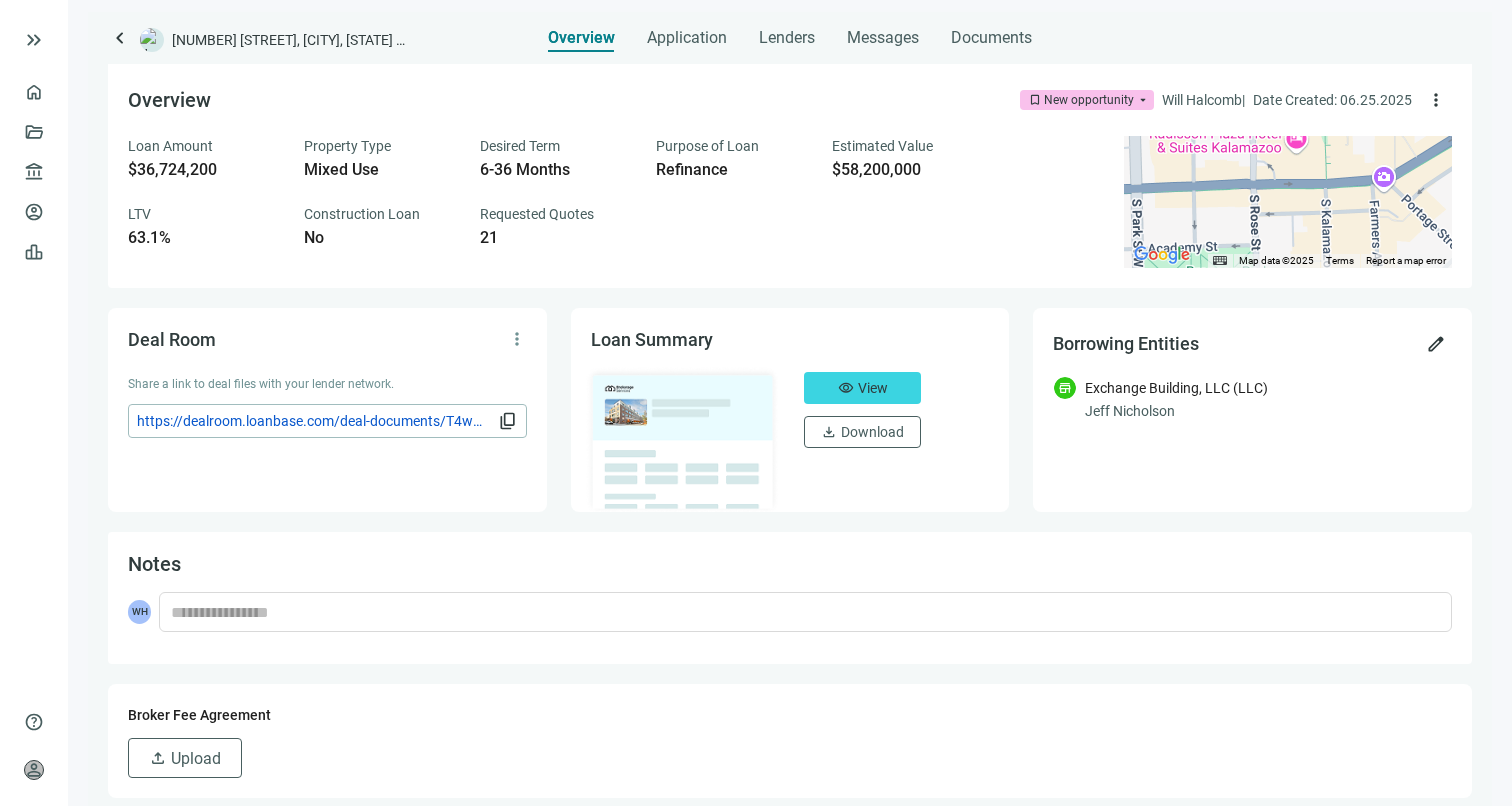 click on "keyboard_arrow_left [NUMBER] [STREET], [CITY], [STATE] [POSTAL_CODE] Overview Application Lenders Messages Documents Overview bookmark New opportunity arrow_drop_down [FIRST] [LAST] | Date Created: [DATE] more_vert Loan Amount [CURRENCY] [LOAN_AMOUNT] Property Type Mixed Use Desired Term 6-36 Months Purpose of Loan Refinance Estimated Value [CURRENCY] [LOAN_AMOUNT] LTV 63.1% Construction Loan No Requested Quotes 21 ← Move left → Move right ↑ Move up ↓ Move down + Zoom in - Zoom out Home Jump left by 75% End Jump right by 75% Page Up Jump up by 75% Page Down Jump down by 75% To activate drag with keyboard, press Alt + Enter. Once in keyboard drag state, use the arrow keys to move the marker. To complete the drag, press the Enter key. To cancel, press Escape. Map Data Map data ©2025 Map data ©2025 100 m  Click to toggle between metric and imperial units Terms Report a map error Deal Room more_vert Share a link to deal files with your lender network. content_copy Loan Summary visibility View download Download Borrowing Entities edit" at bounding box center [790, 403] 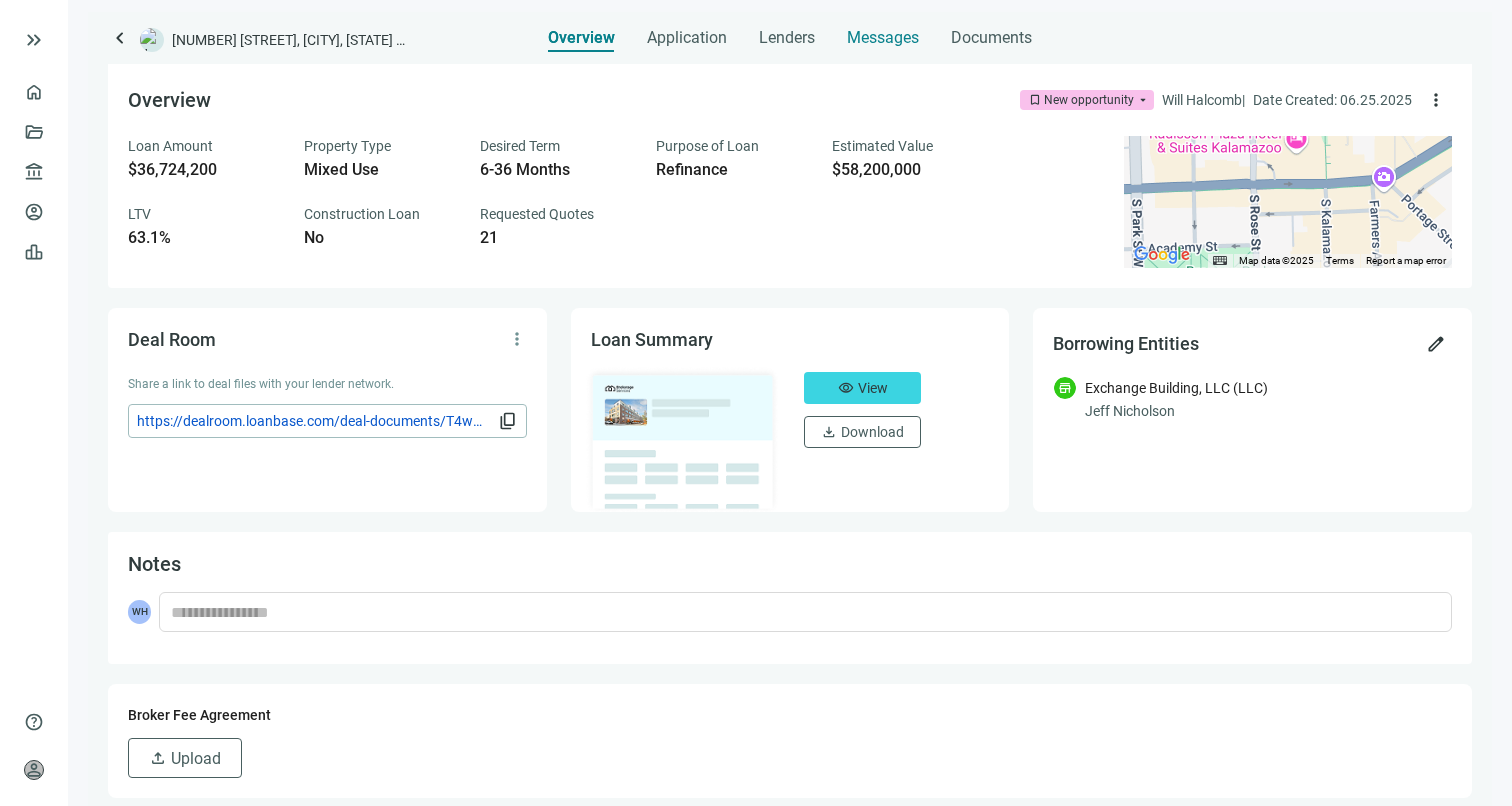 click on "Messages" at bounding box center (883, 37) 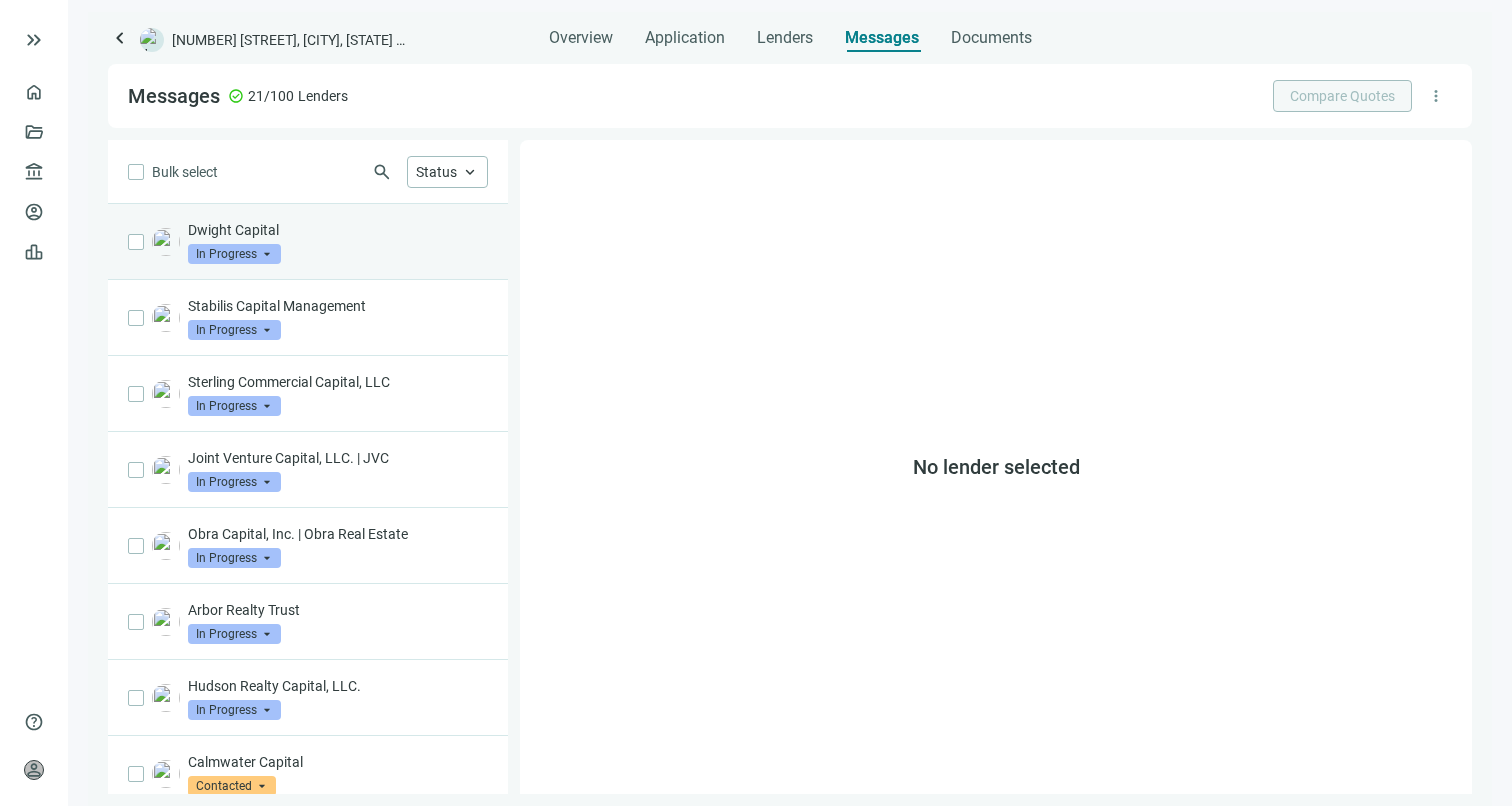 click on "Dwight Capital In Progress arrow_drop_down" at bounding box center [338, 242] 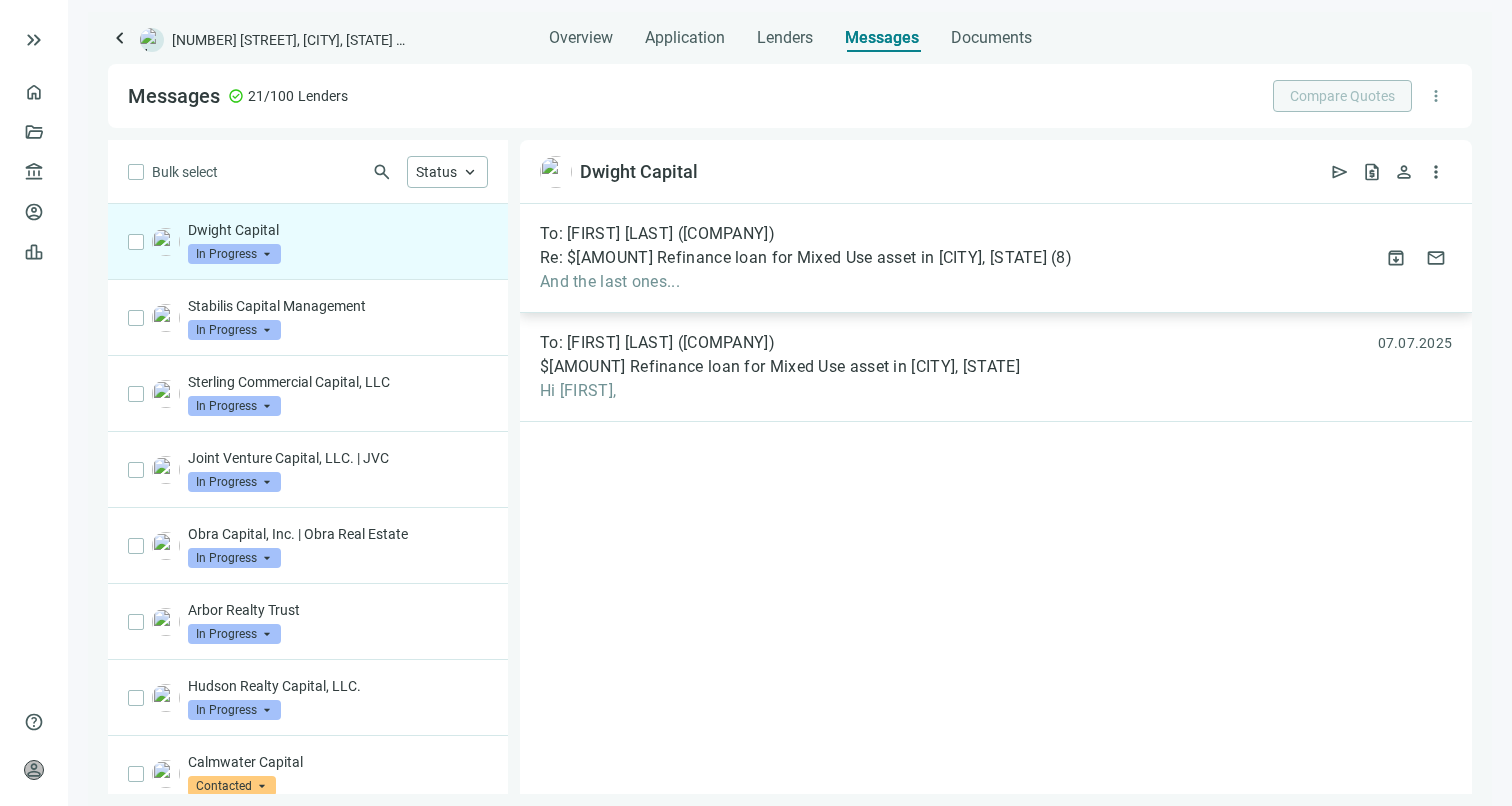 click on "And the last ones..." at bounding box center [806, 282] 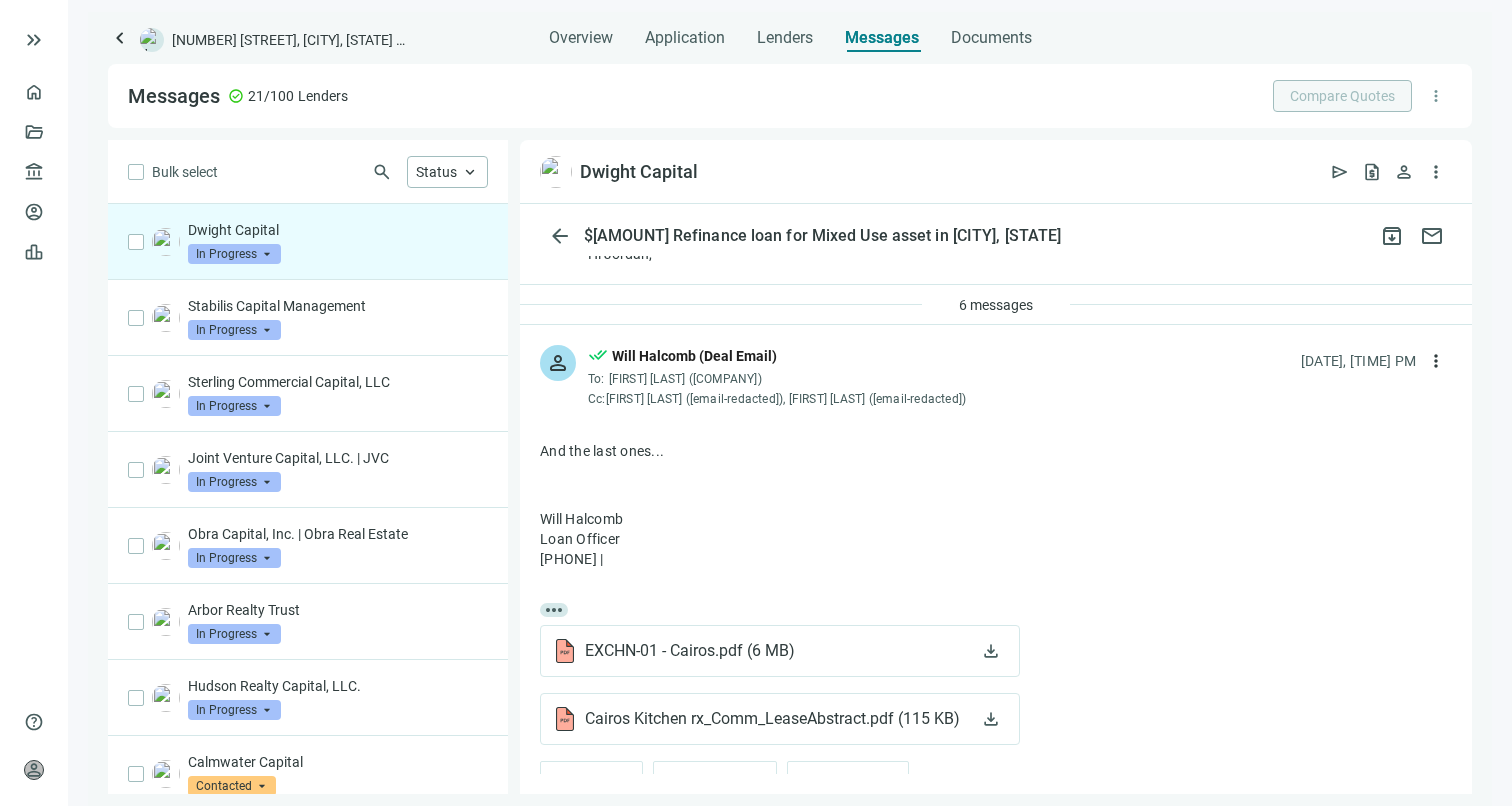 scroll, scrollTop: 105, scrollLeft: 0, axis: vertical 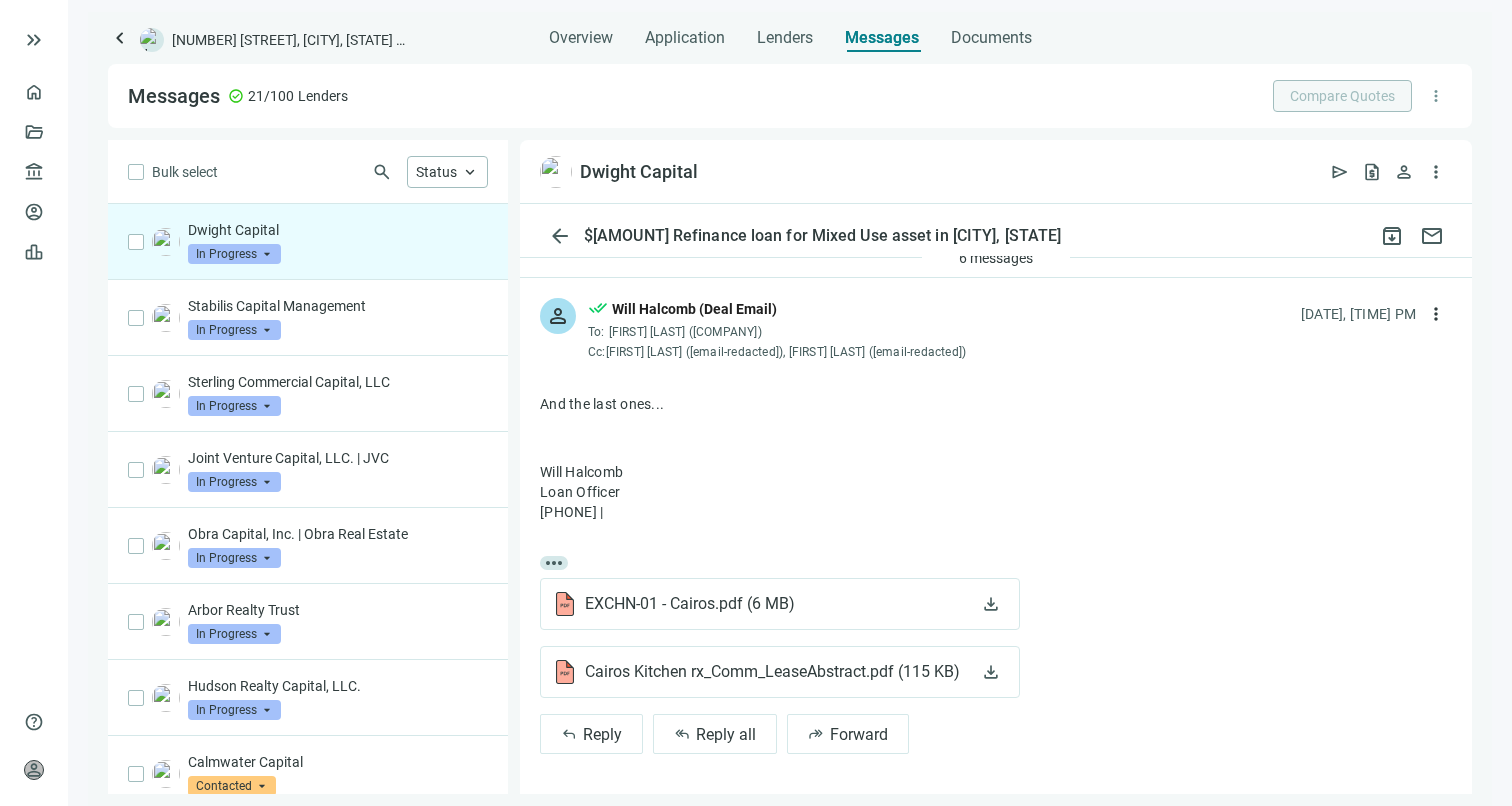 click on "more_horiz EXCHN-01 - Cairos.pdf ( 6 MB ) download Cairos Kitchen rx_Comm_LeaseAbstract.pdf ( 115 KB ) download reply Reply reply_all Reply all forward Forward" at bounding box center (996, 569) 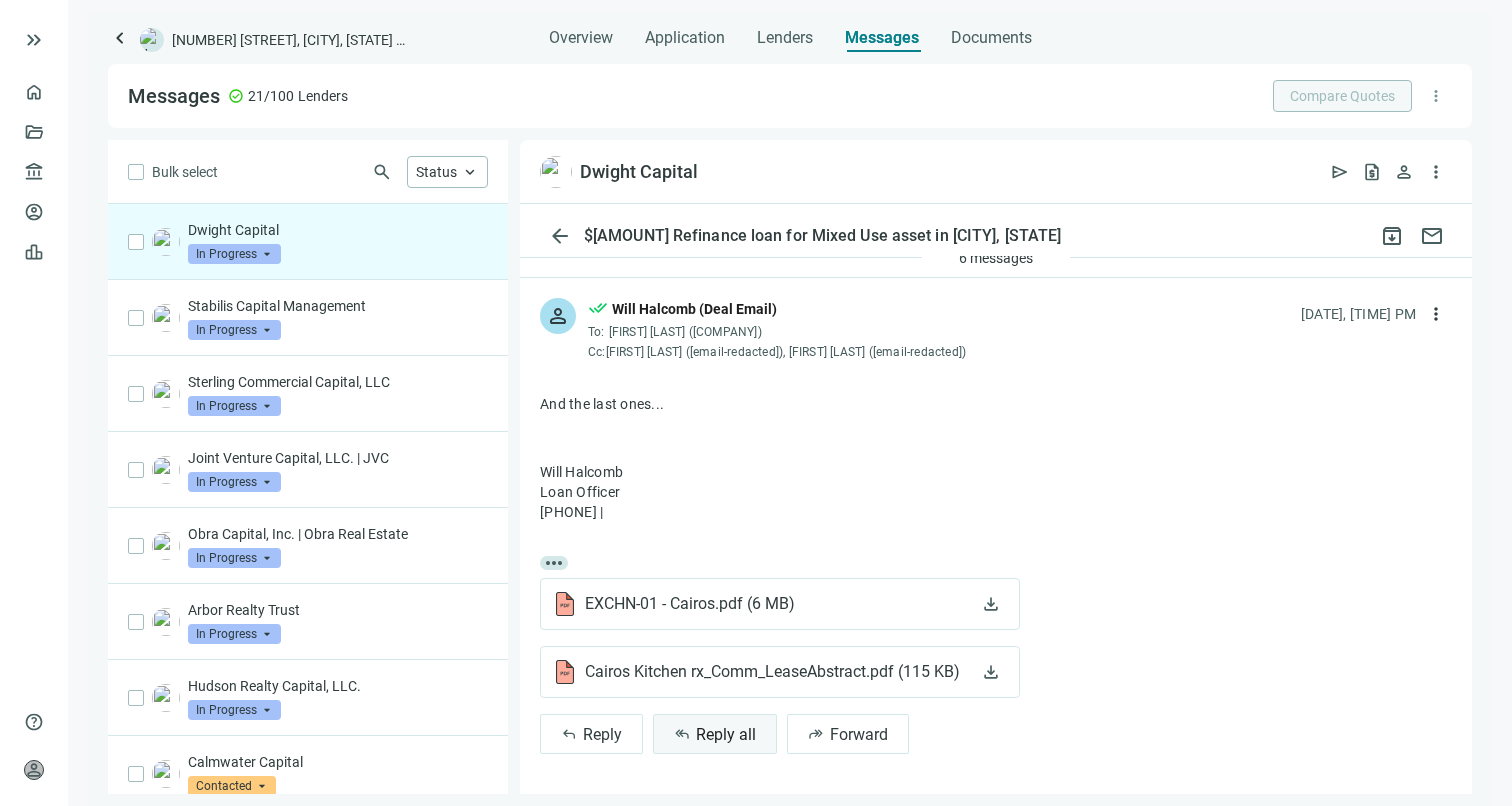 click on "reply_all Reply all" at bounding box center [715, 734] 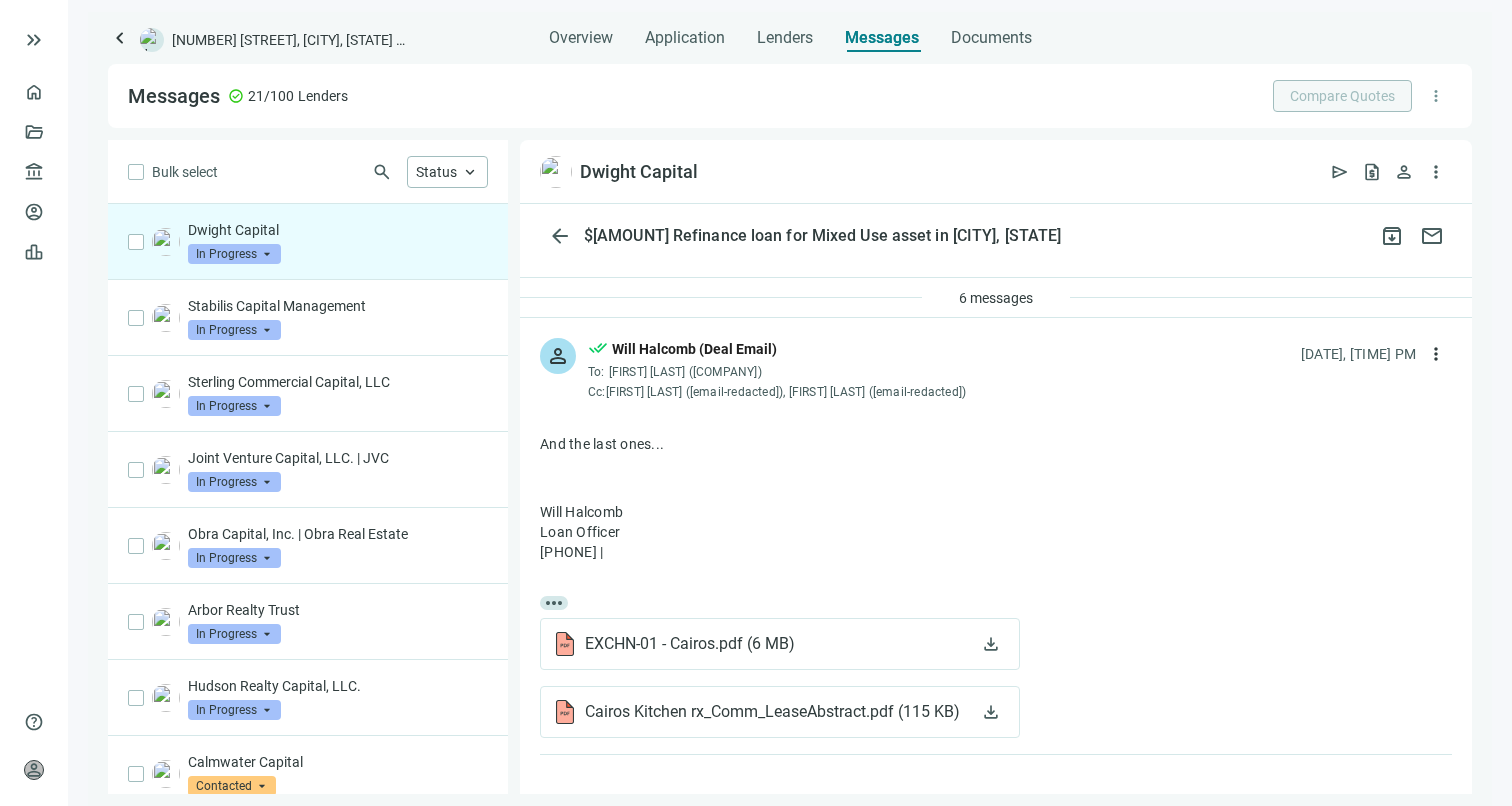 scroll, scrollTop: 105, scrollLeft: 0, axis: vertical 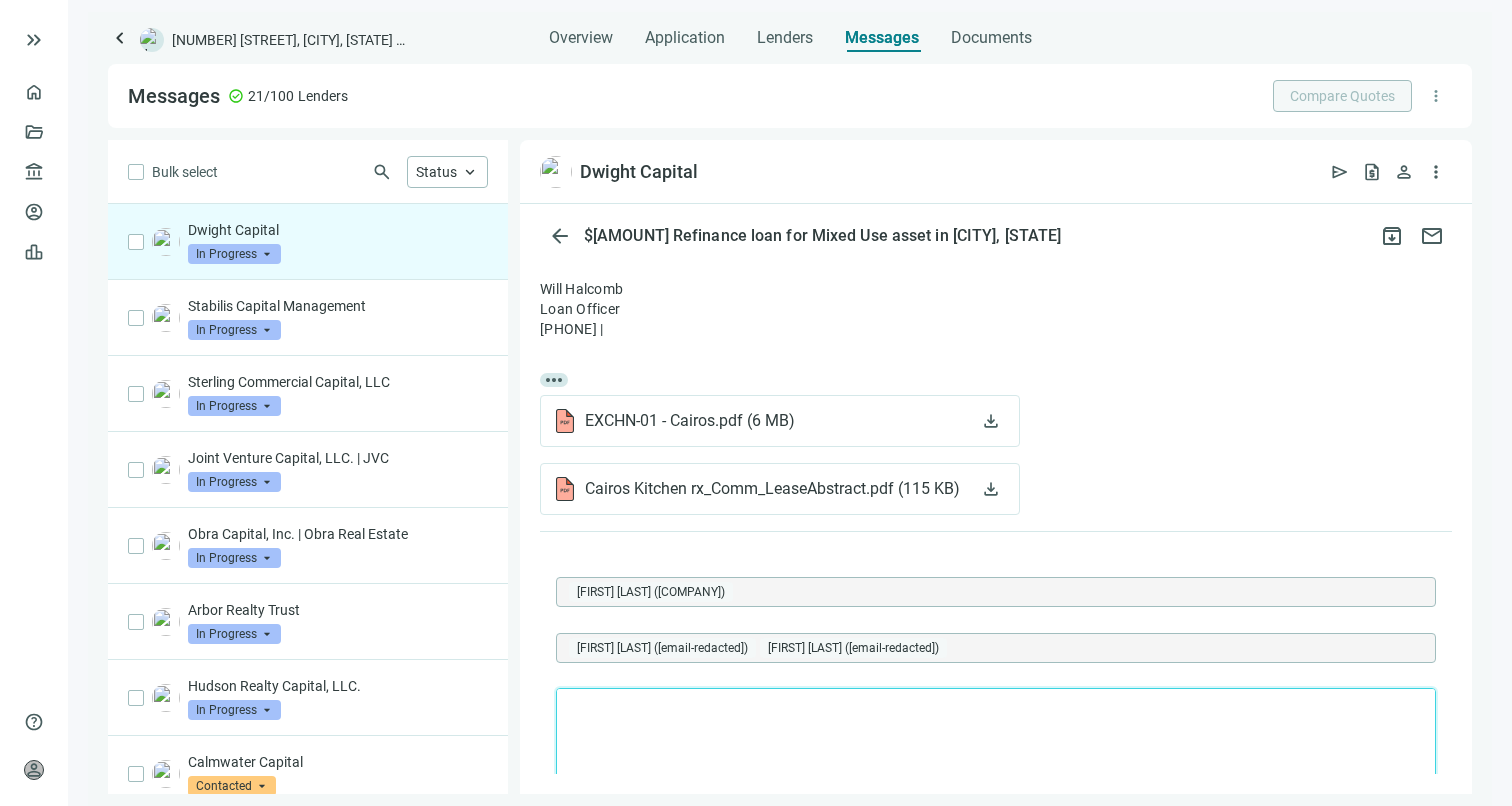 type 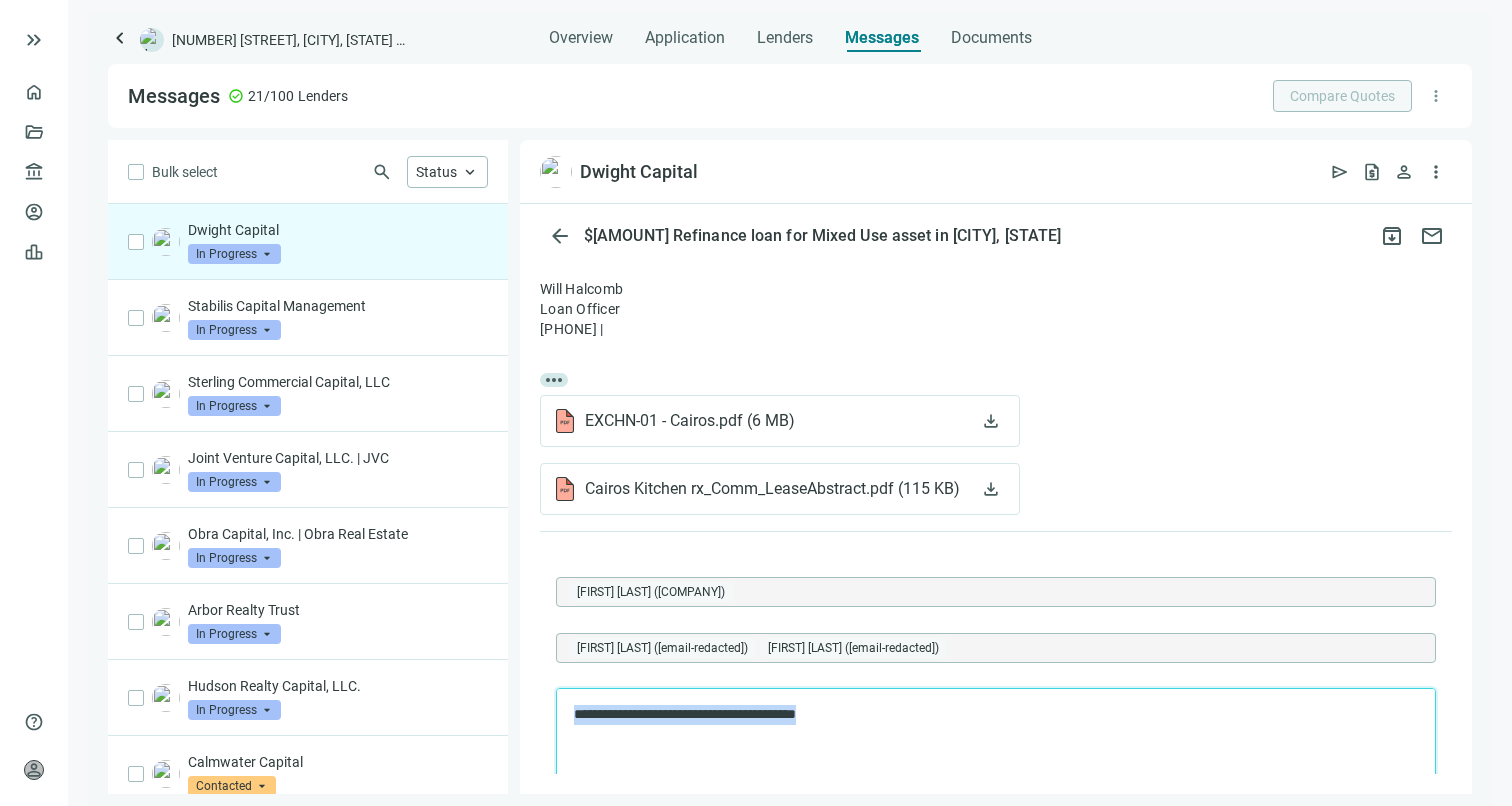 drag, startPoint x: 871, startPoint y: 712, endPoint x: 552, endPoint y: 703, distance: 319.12692 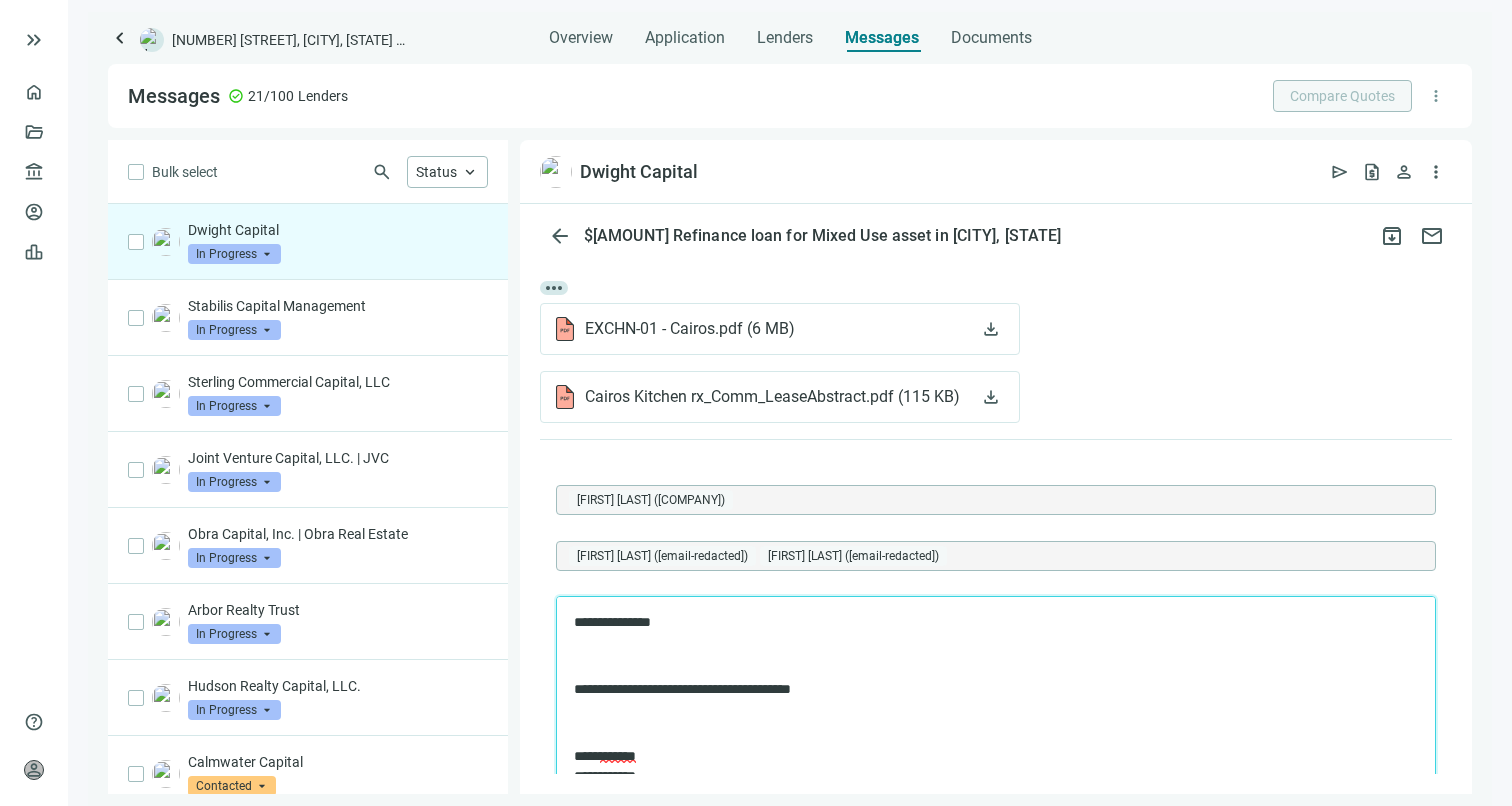 scroll, scrollTop: 501, scrollLeft: 0, axis: vertical 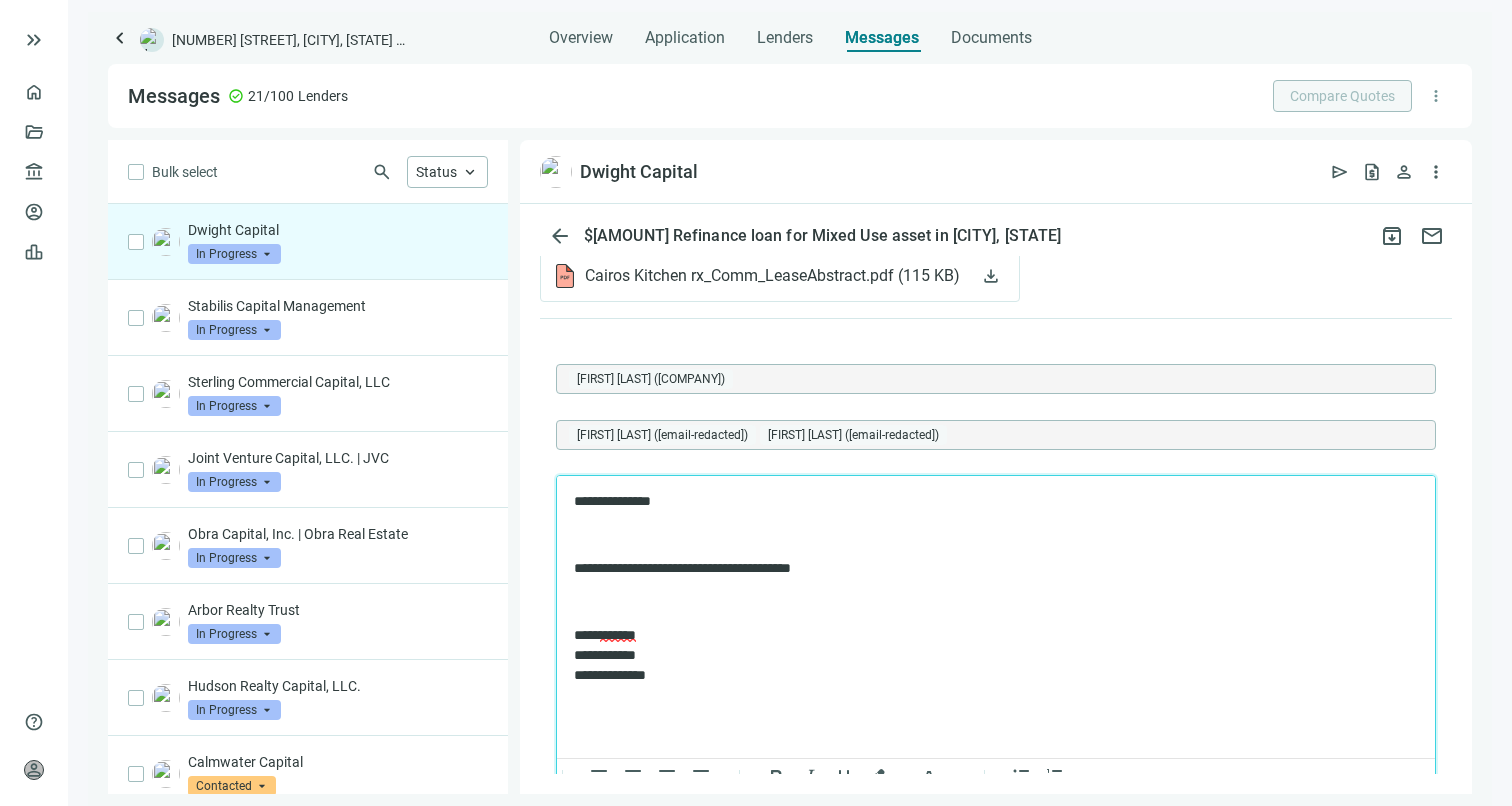 click at bounding box center (996, 603) 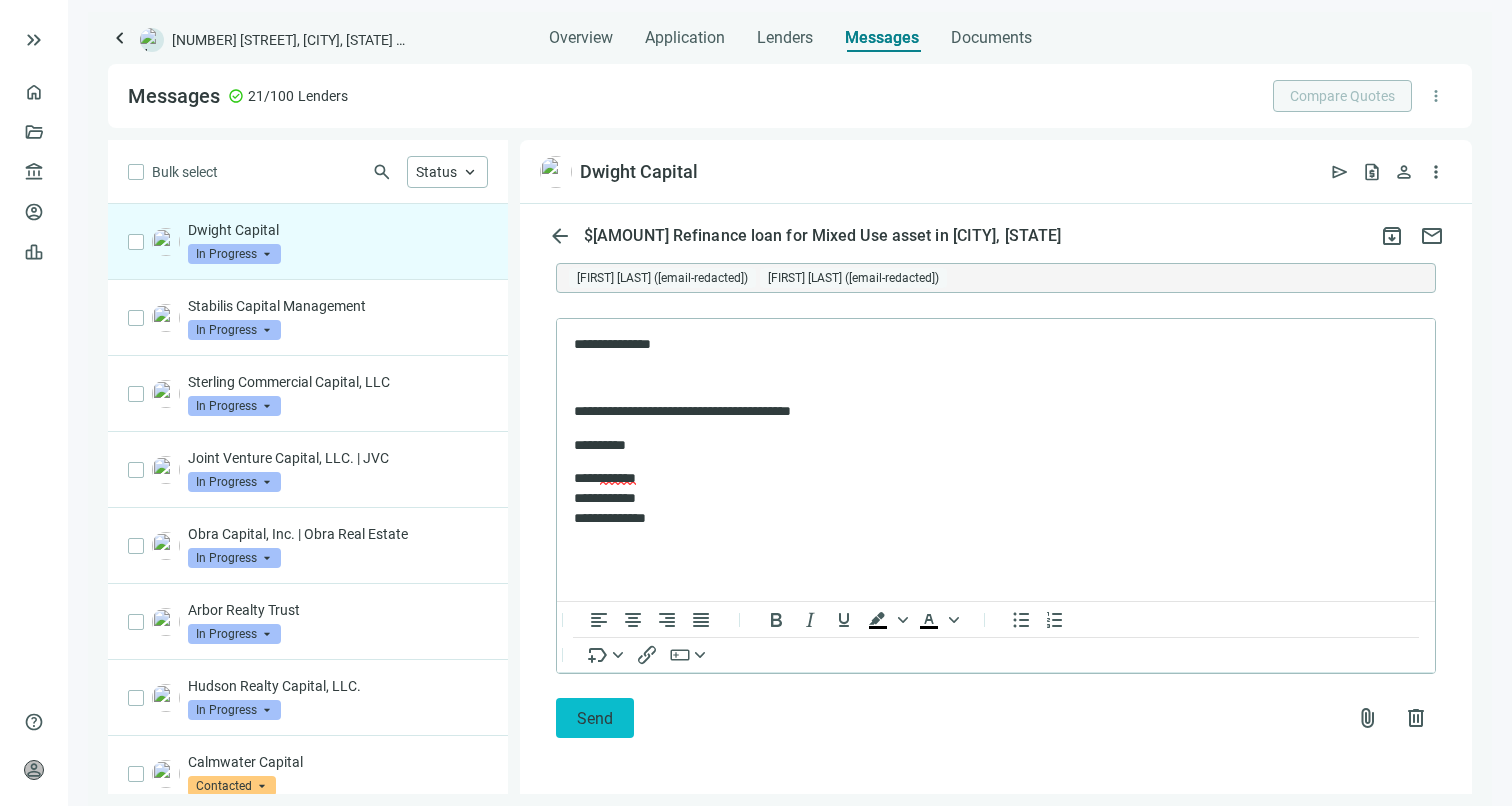 click on "Send" at bounding box center (595, 718) 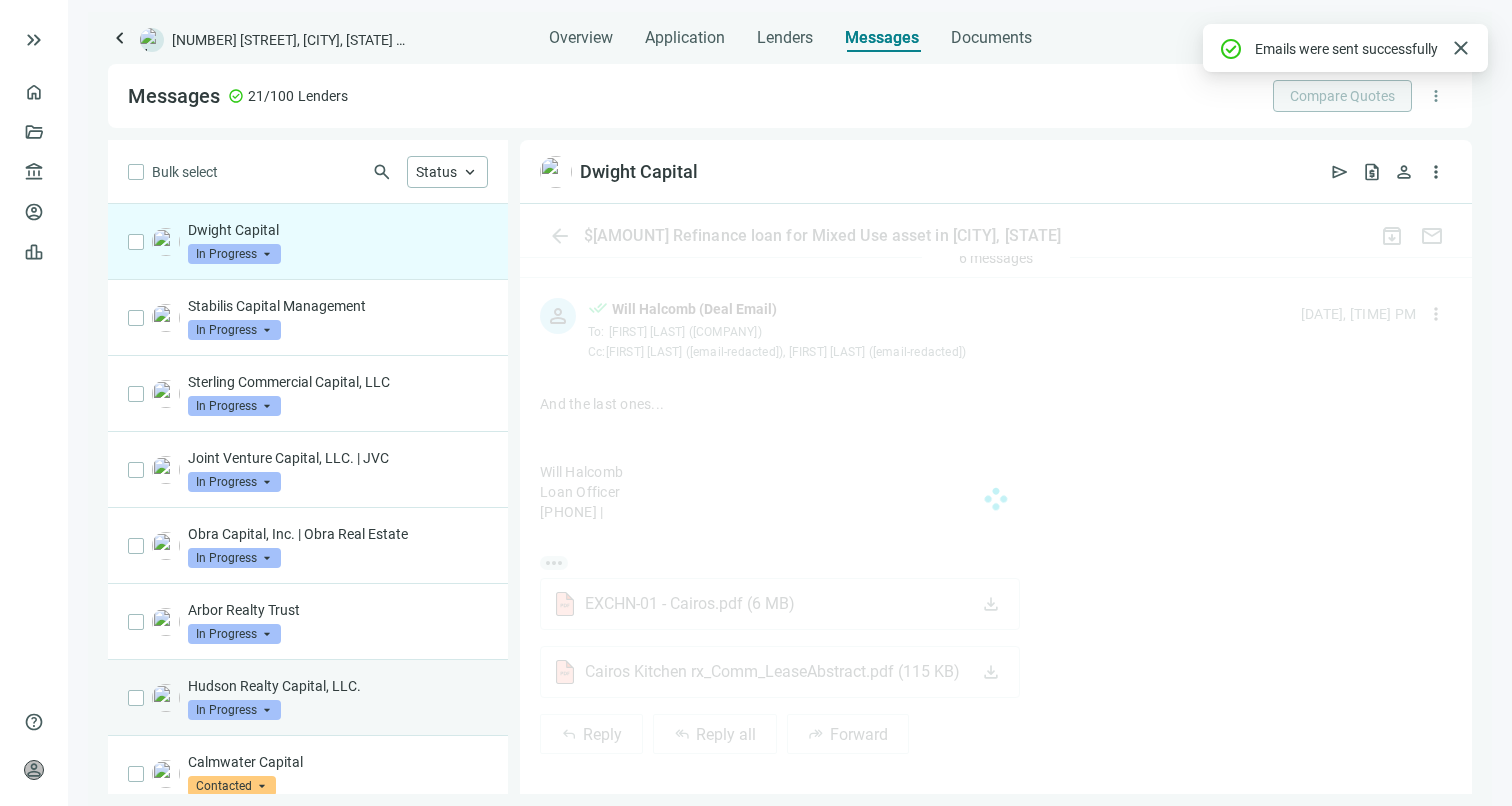 scroll, scrollTop: 510, scrollLeft: 0, axis: vertical 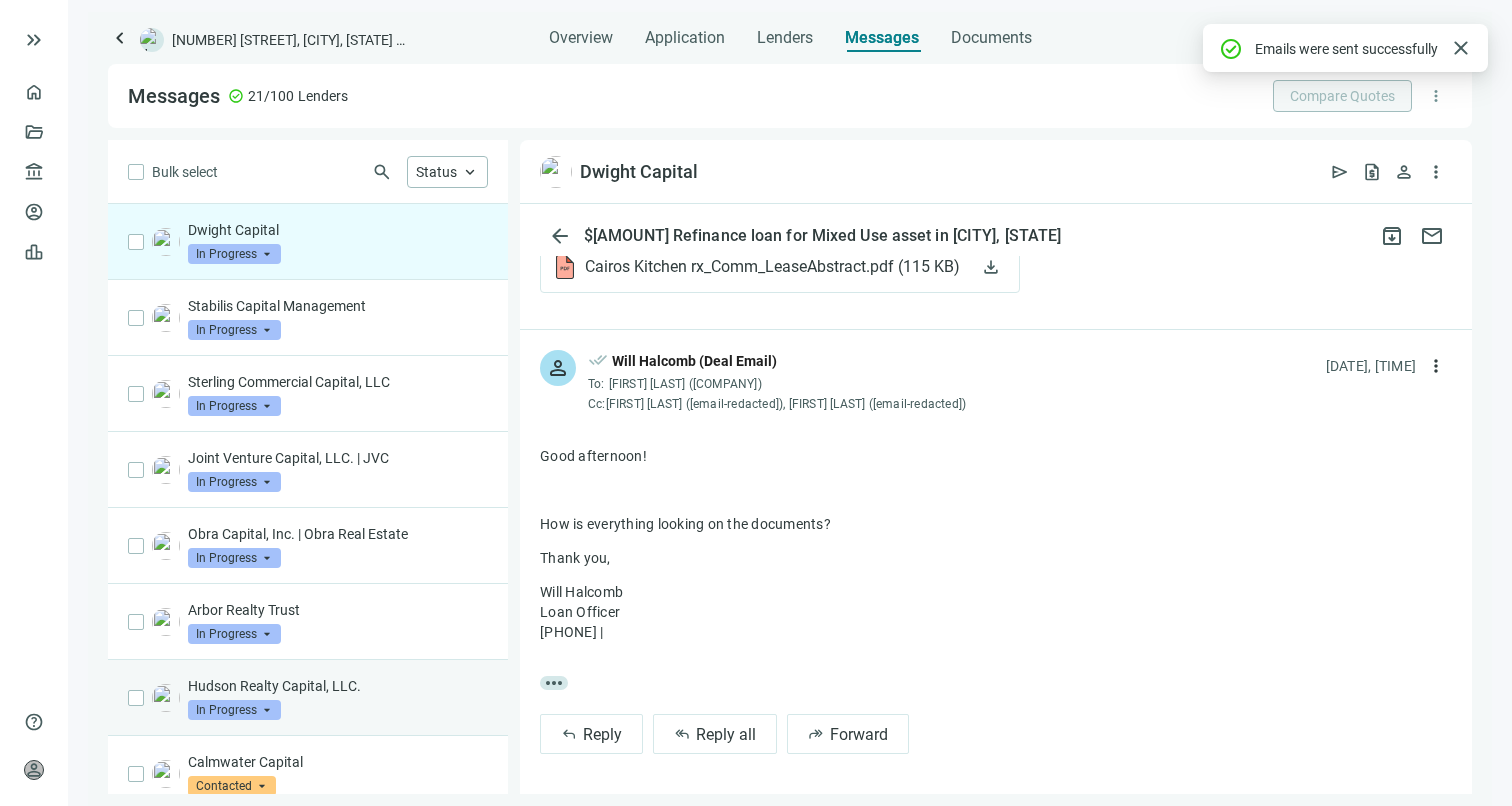 click on "Hudson Realty Capital, LLC. In Progress arrow_drop_down" at bounding box center [338, 698] 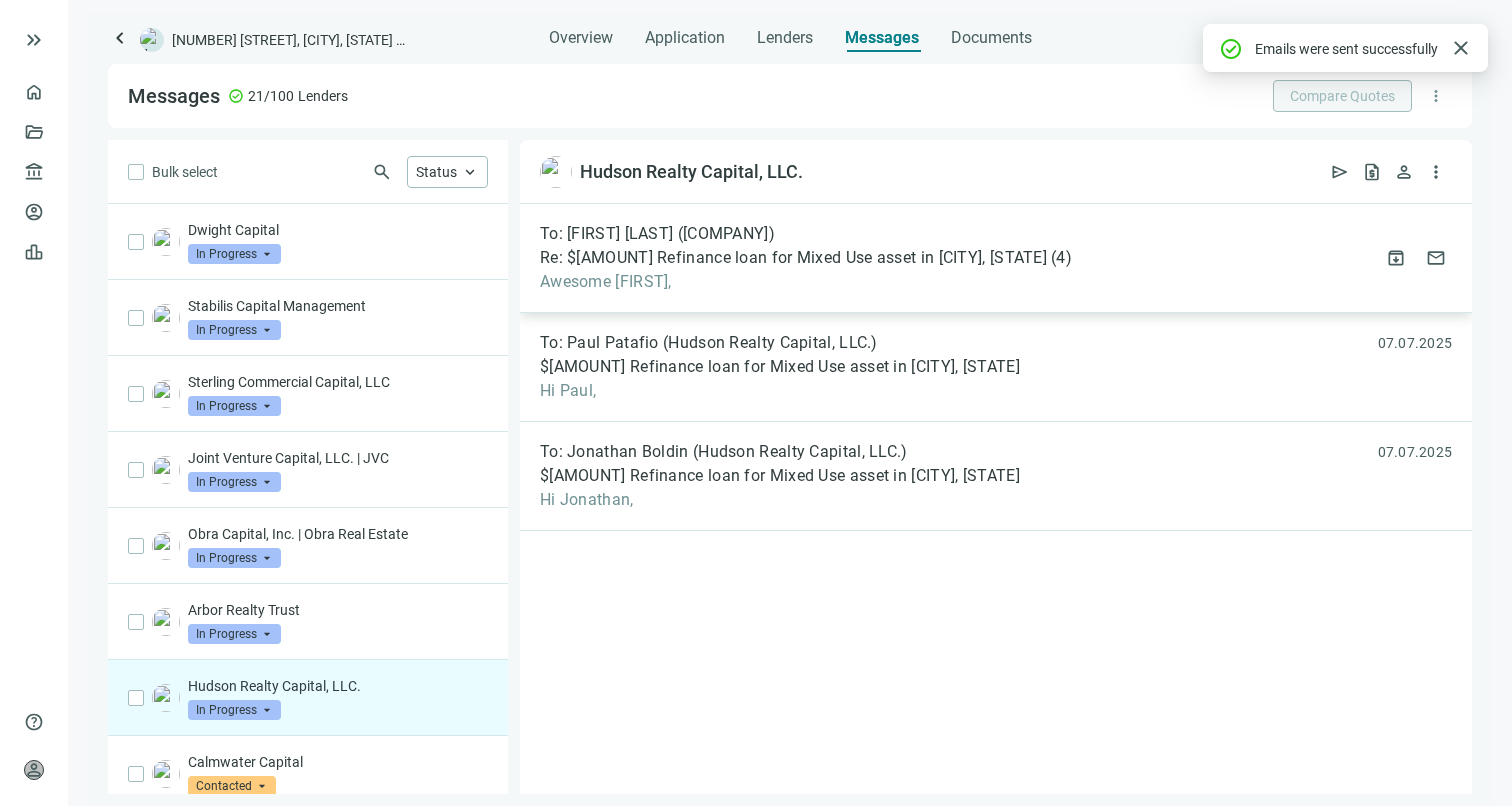 click on "To: [FIRST] [LAST] ([COMPANY])" at bounding box center (657, 234) 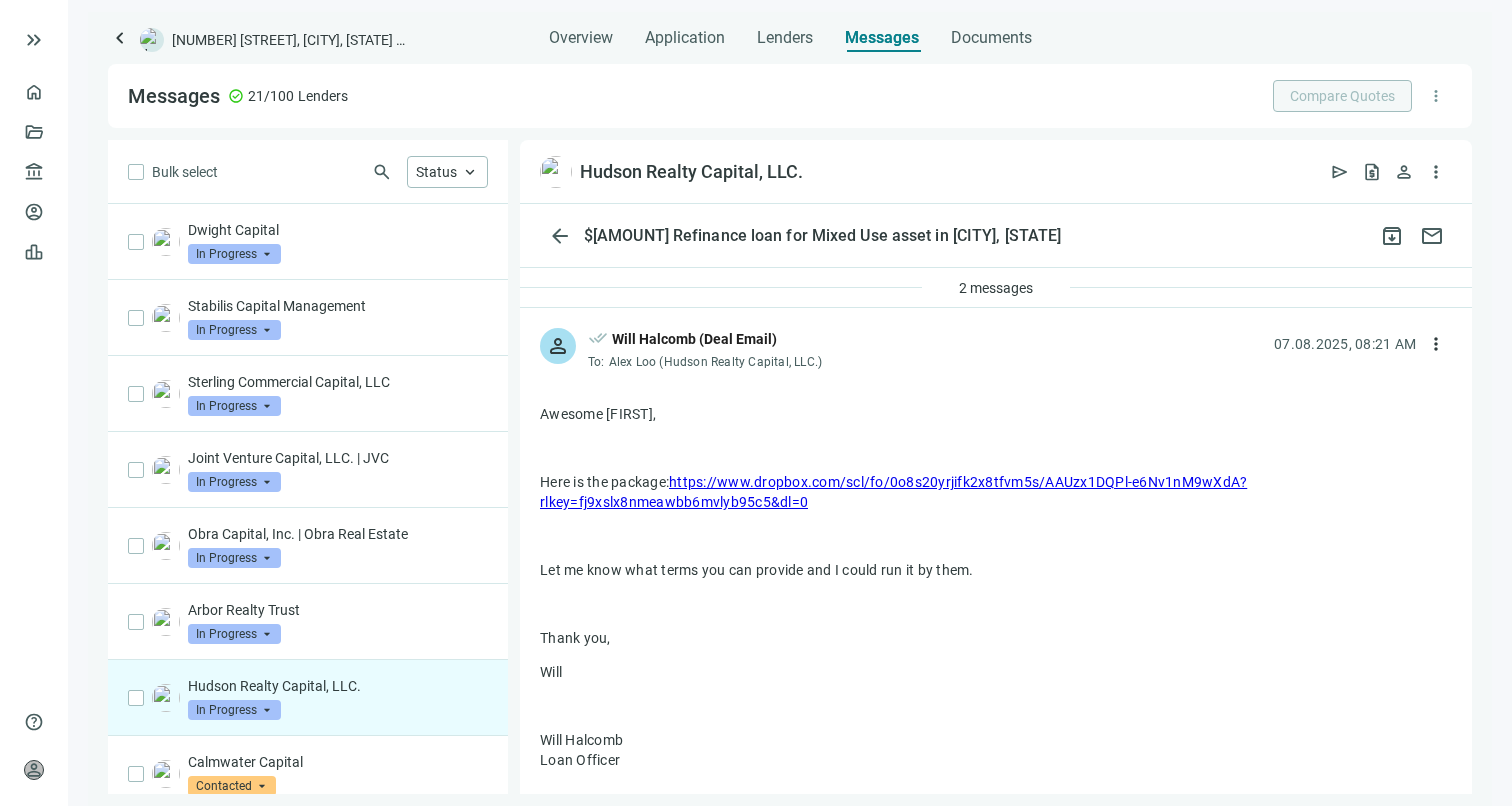 scroll, scrollTop: 46, scrollLeft: 0, axis: vertical 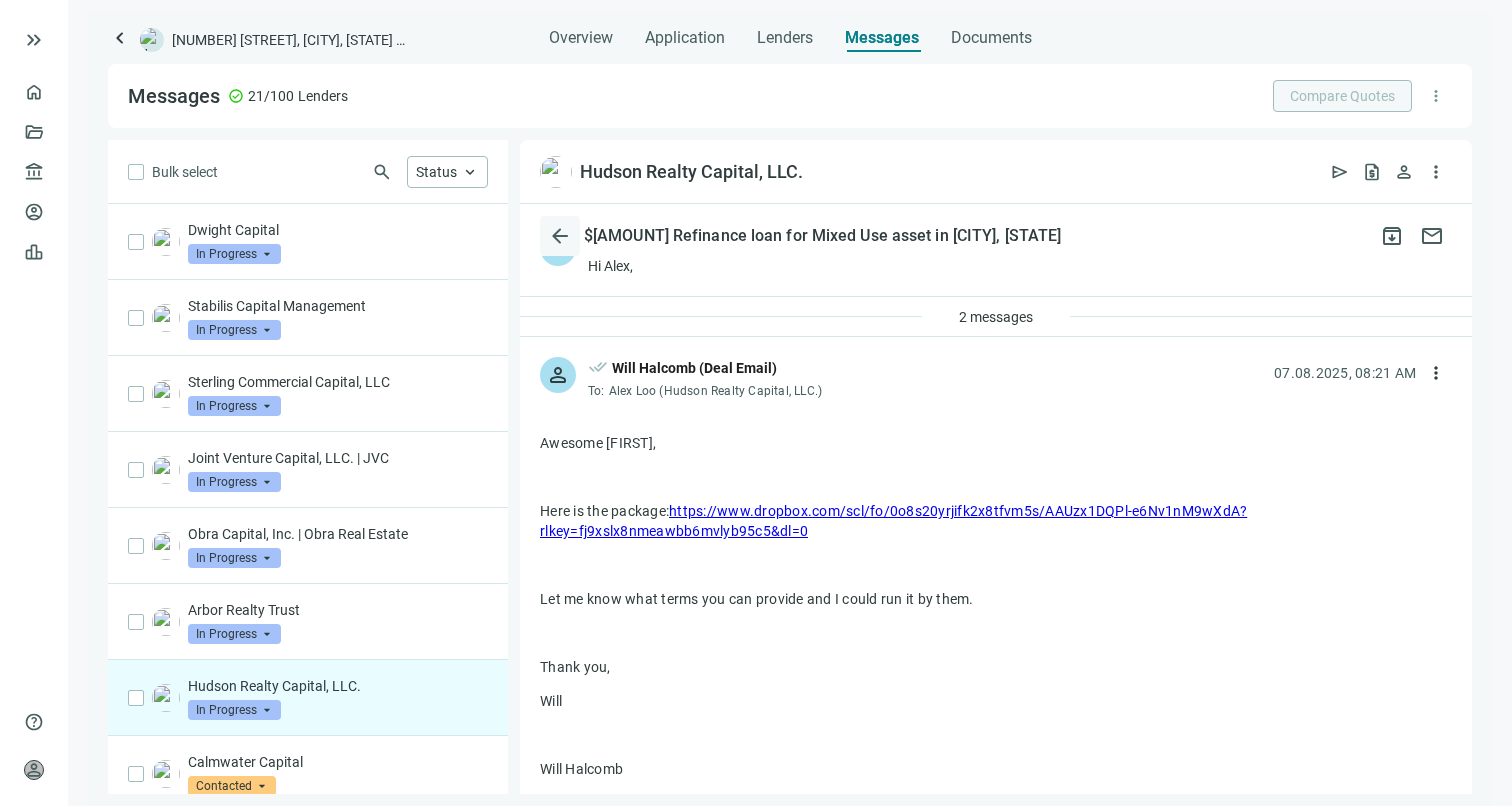 click on "arrow_back" at bounding box center (560, 236) 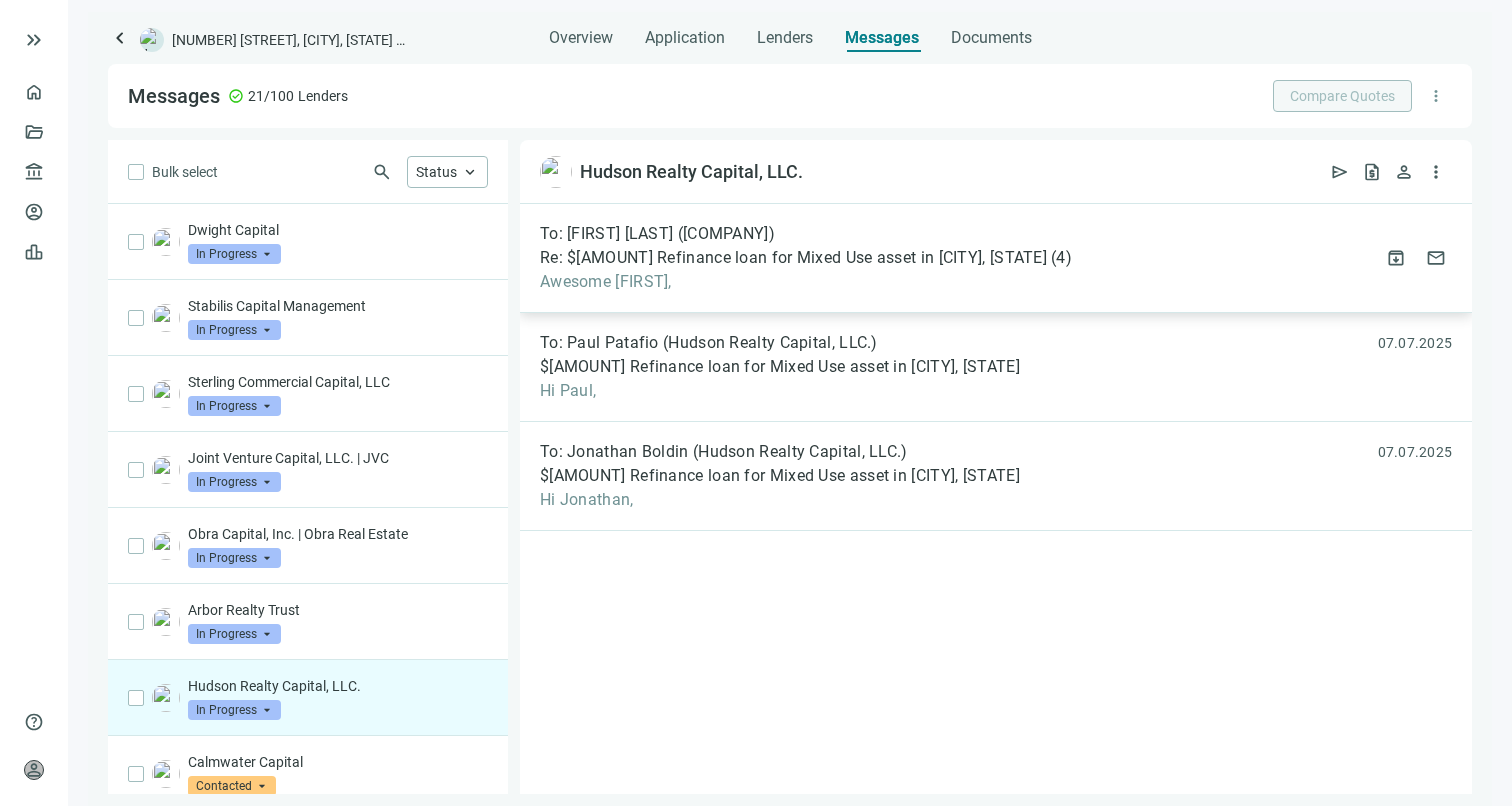 click on "Awesome [FIRST]," at bounding box center (806, 282) 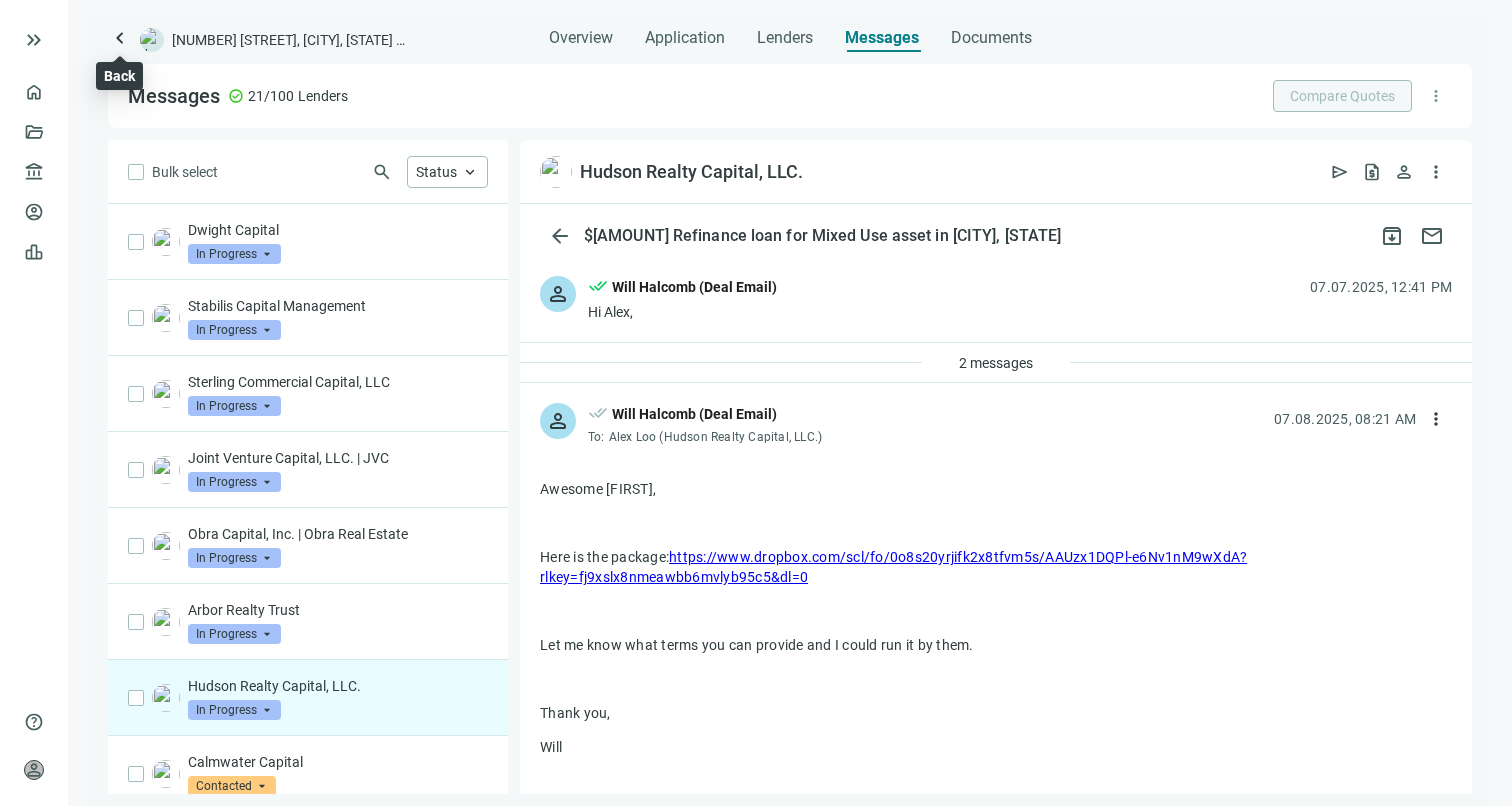 click on "keyboard_arrow_left" at bounding box center (120, 38) 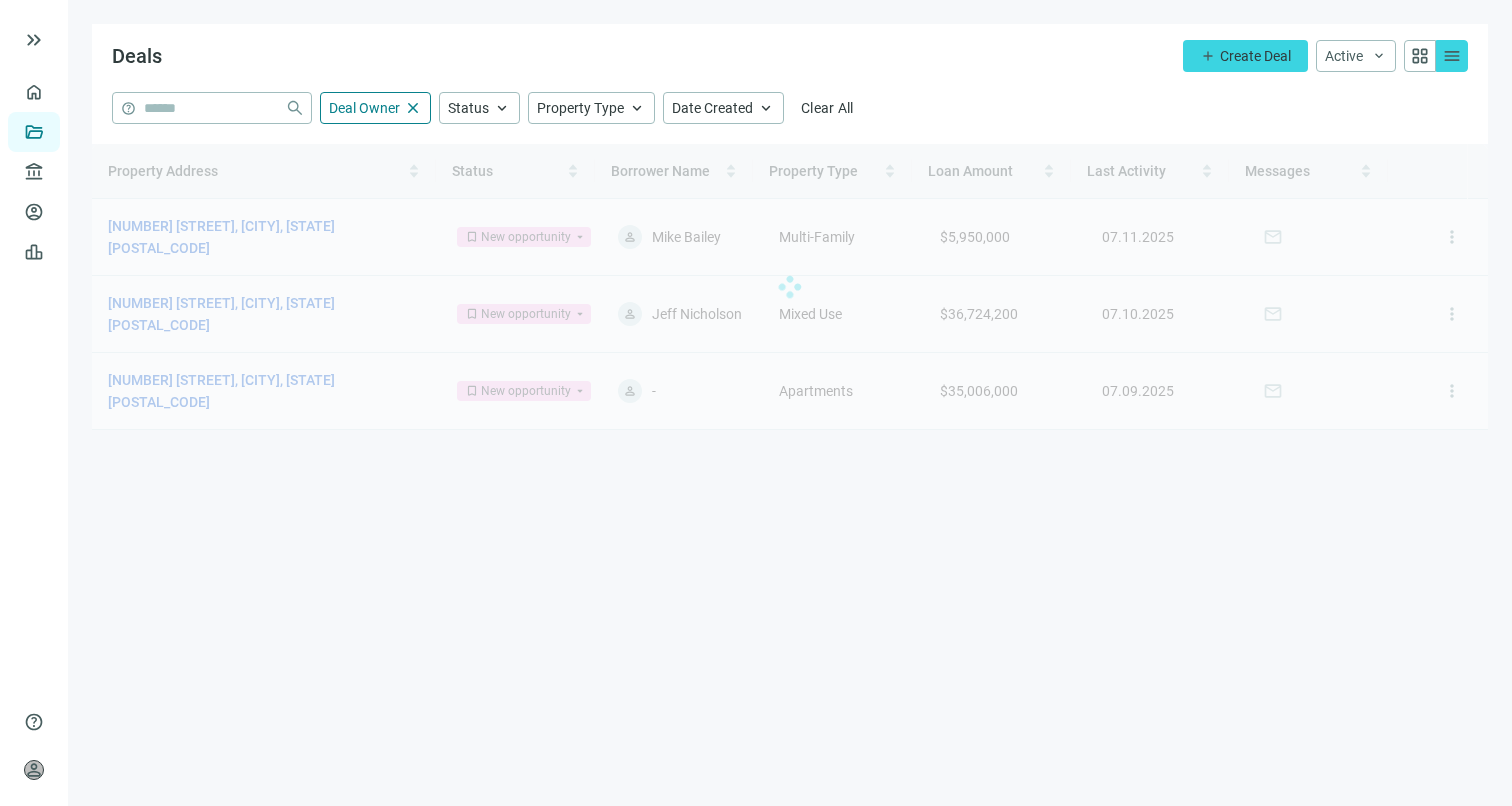 click at bounding box center (790, 287) 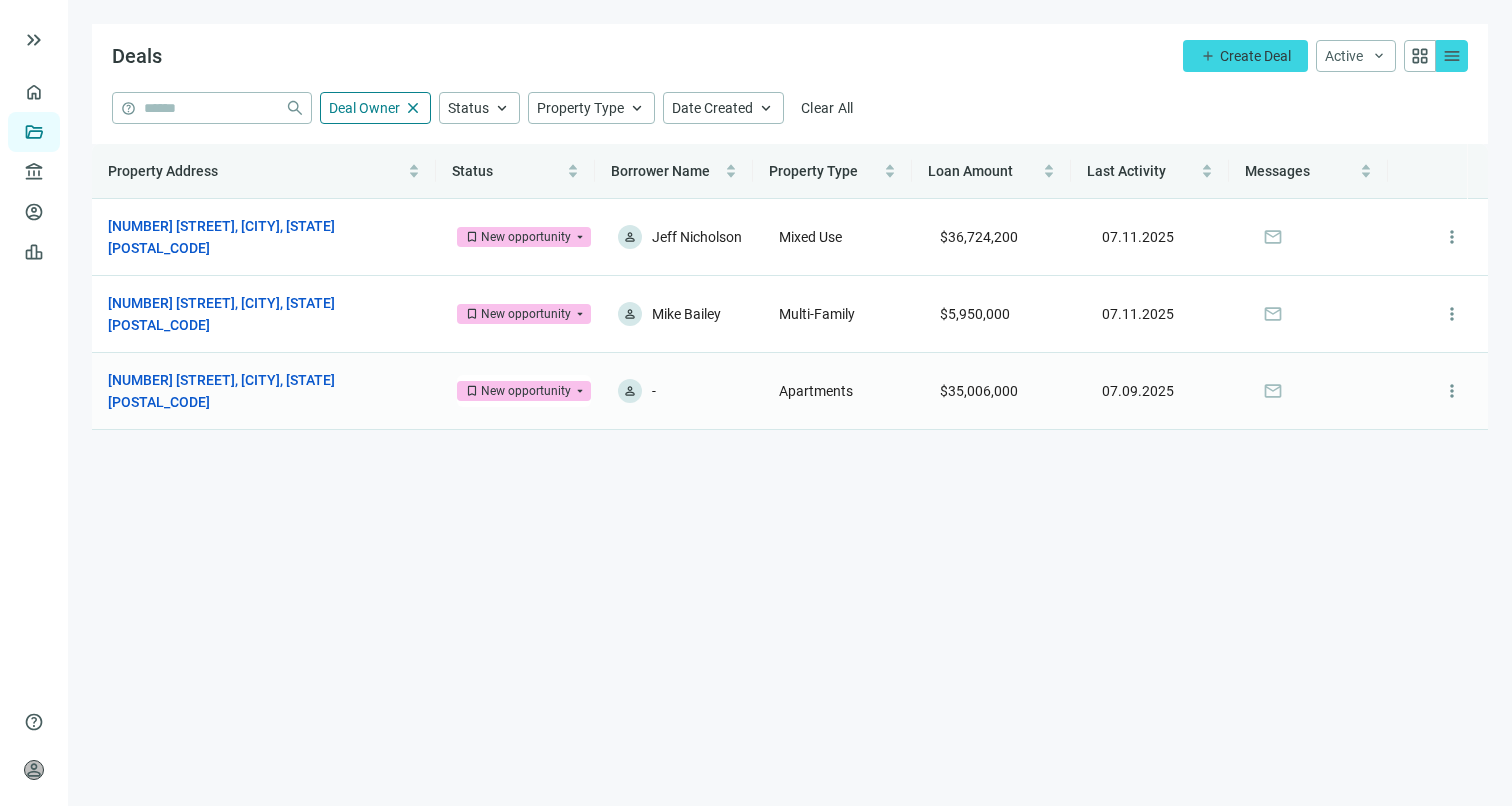 click on "[NUMBER] [STREET], [CITY], [STATE] [POSTAL_CODE]" at bounding box center [256, 391] 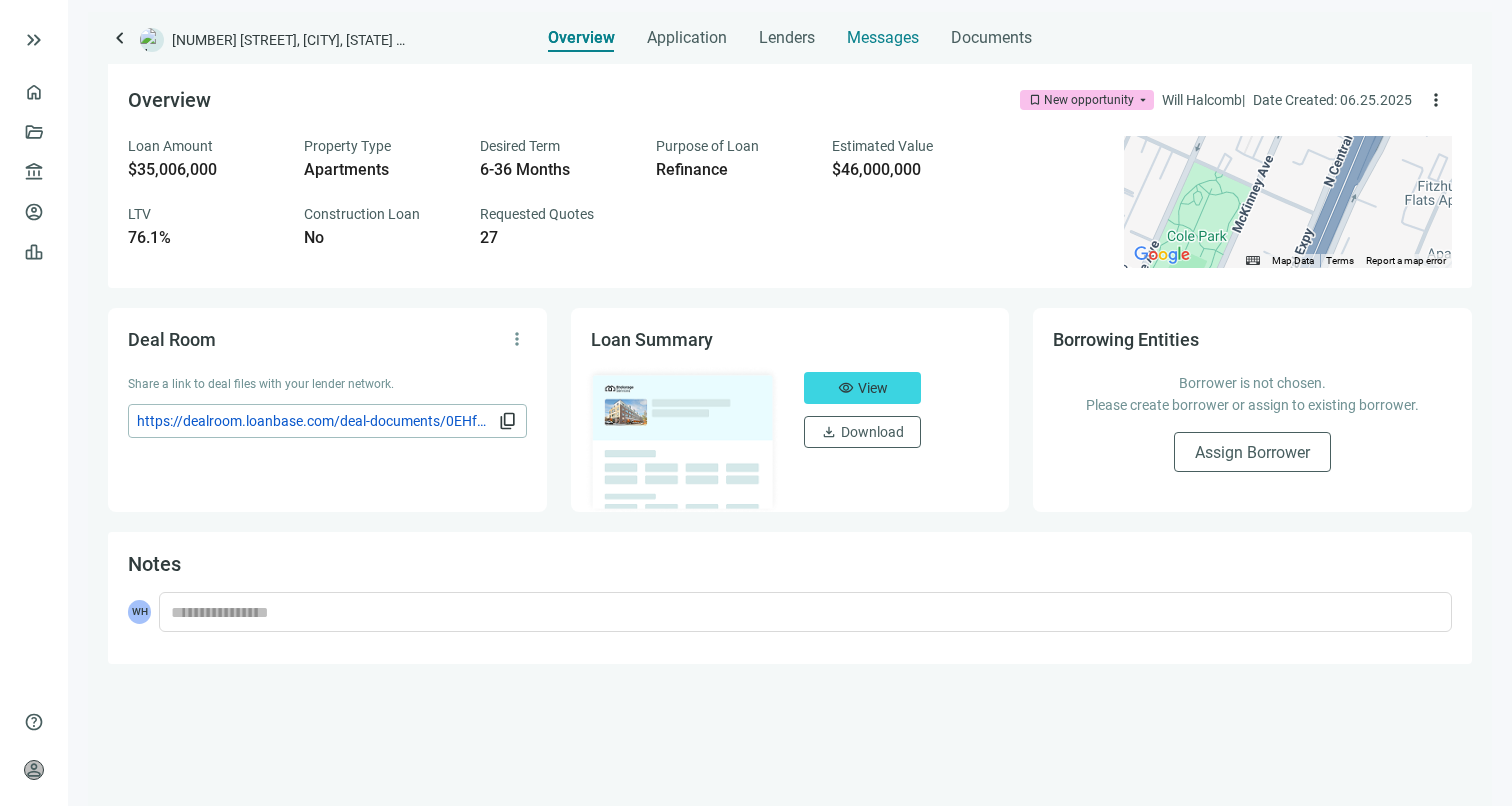 click on "Messages" at bounding box center [883, 37] 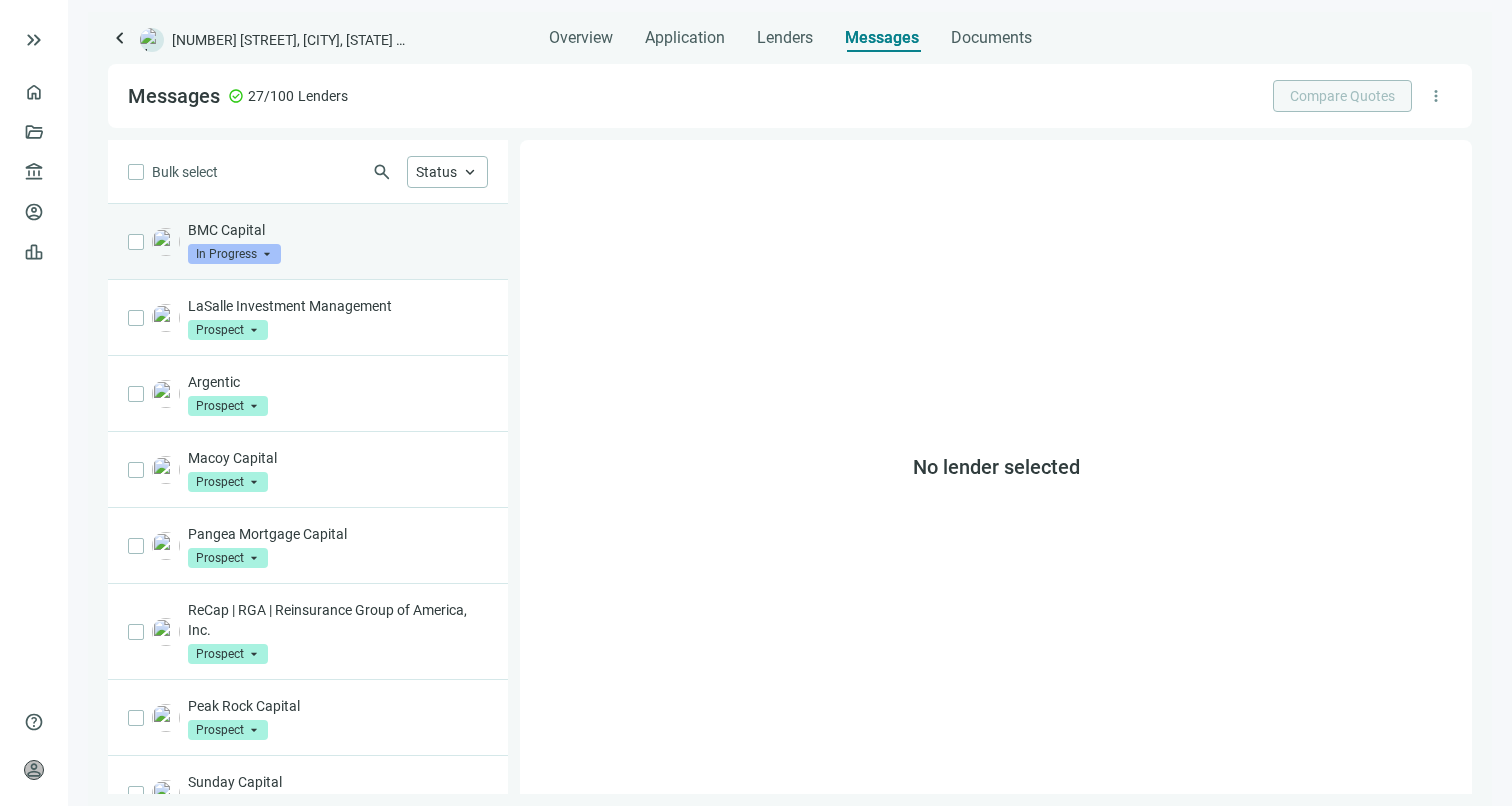 click on "BMC Capital" at bounding box center [338, 230] 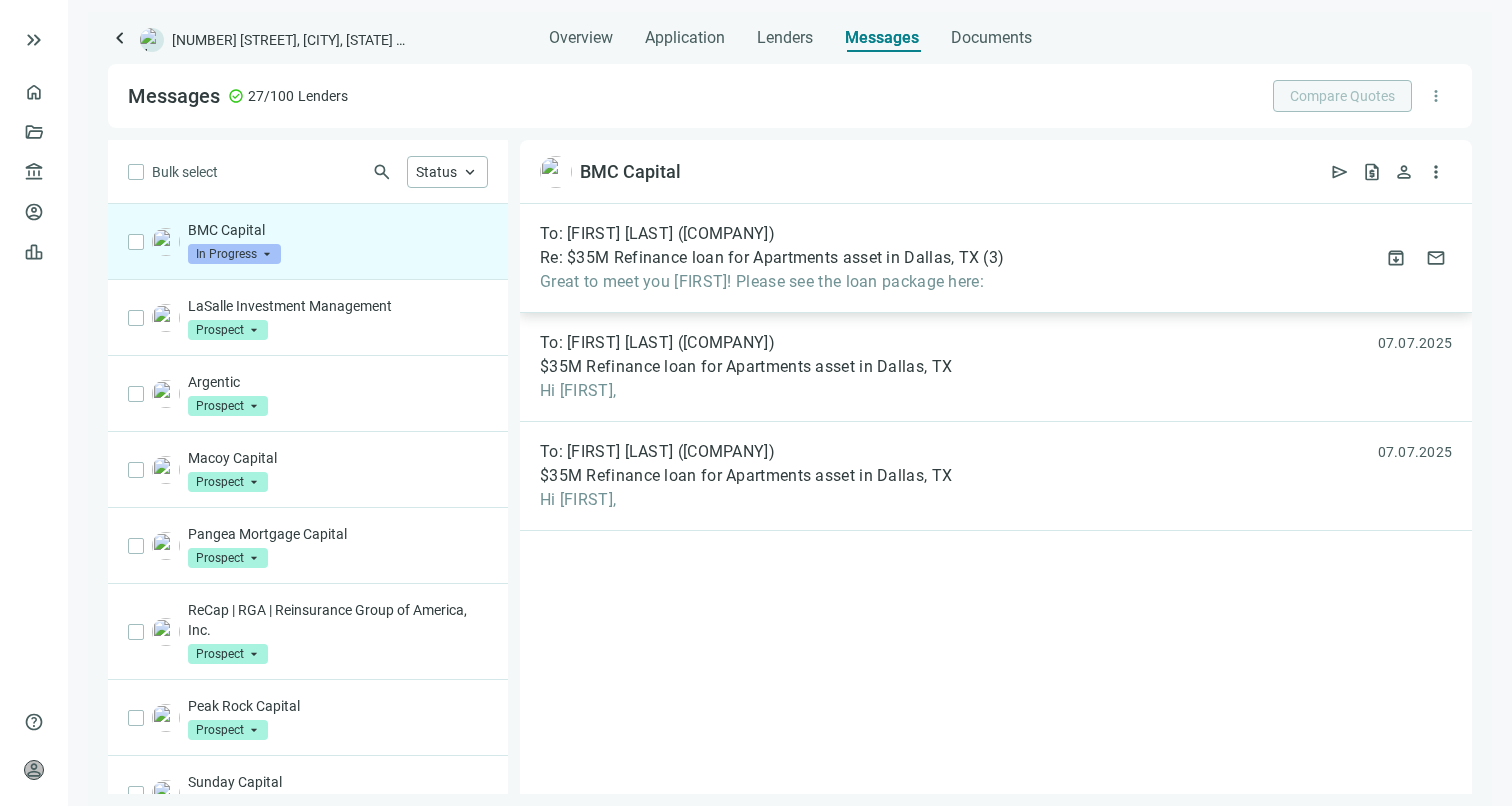 click on "Great to meet you [FIRST]! Please see the loan package here:" at bounding box center (772, 282) 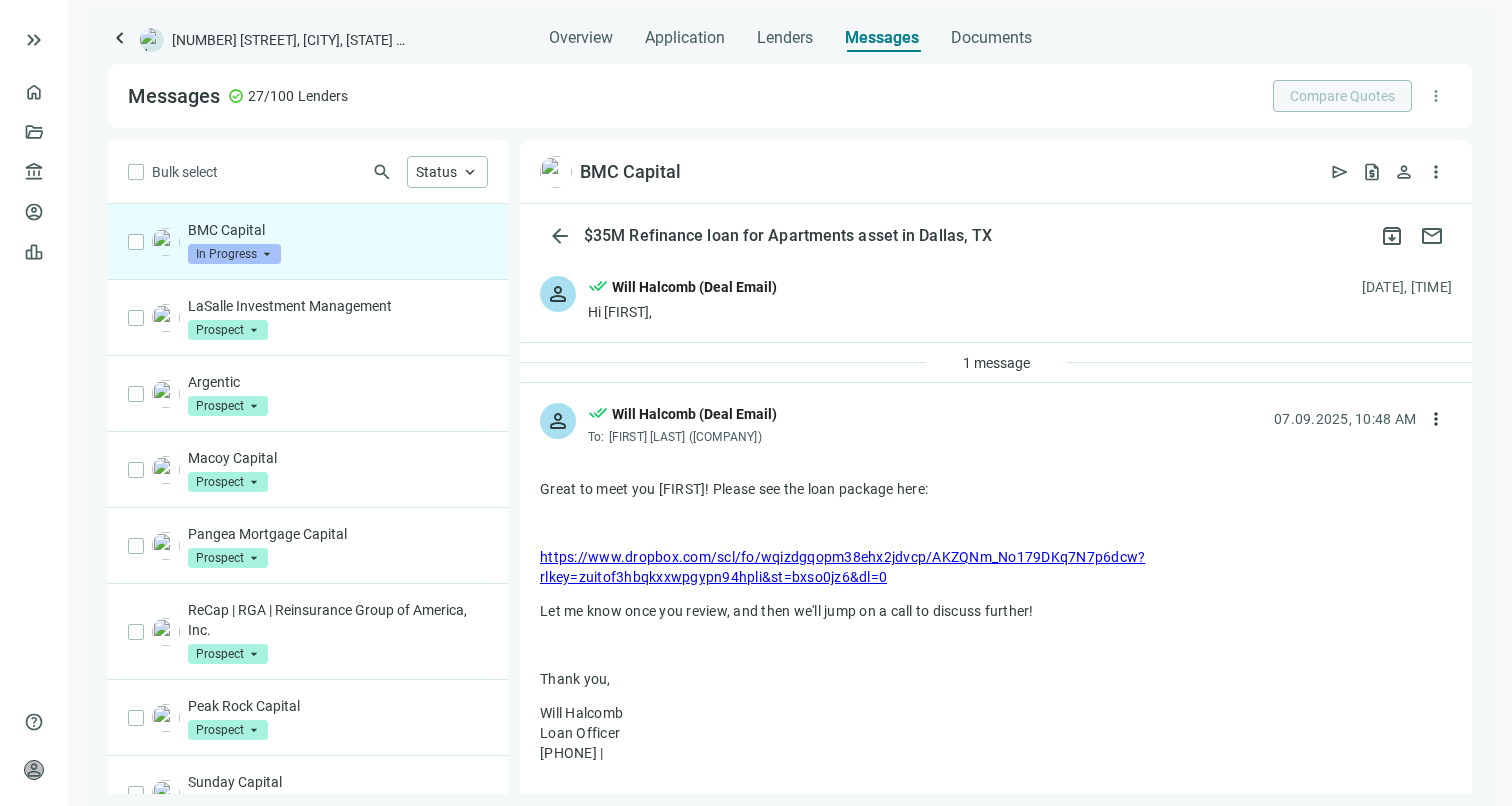 scroll, scrollTop: 121, scrollLeft: 0, axis: vertical 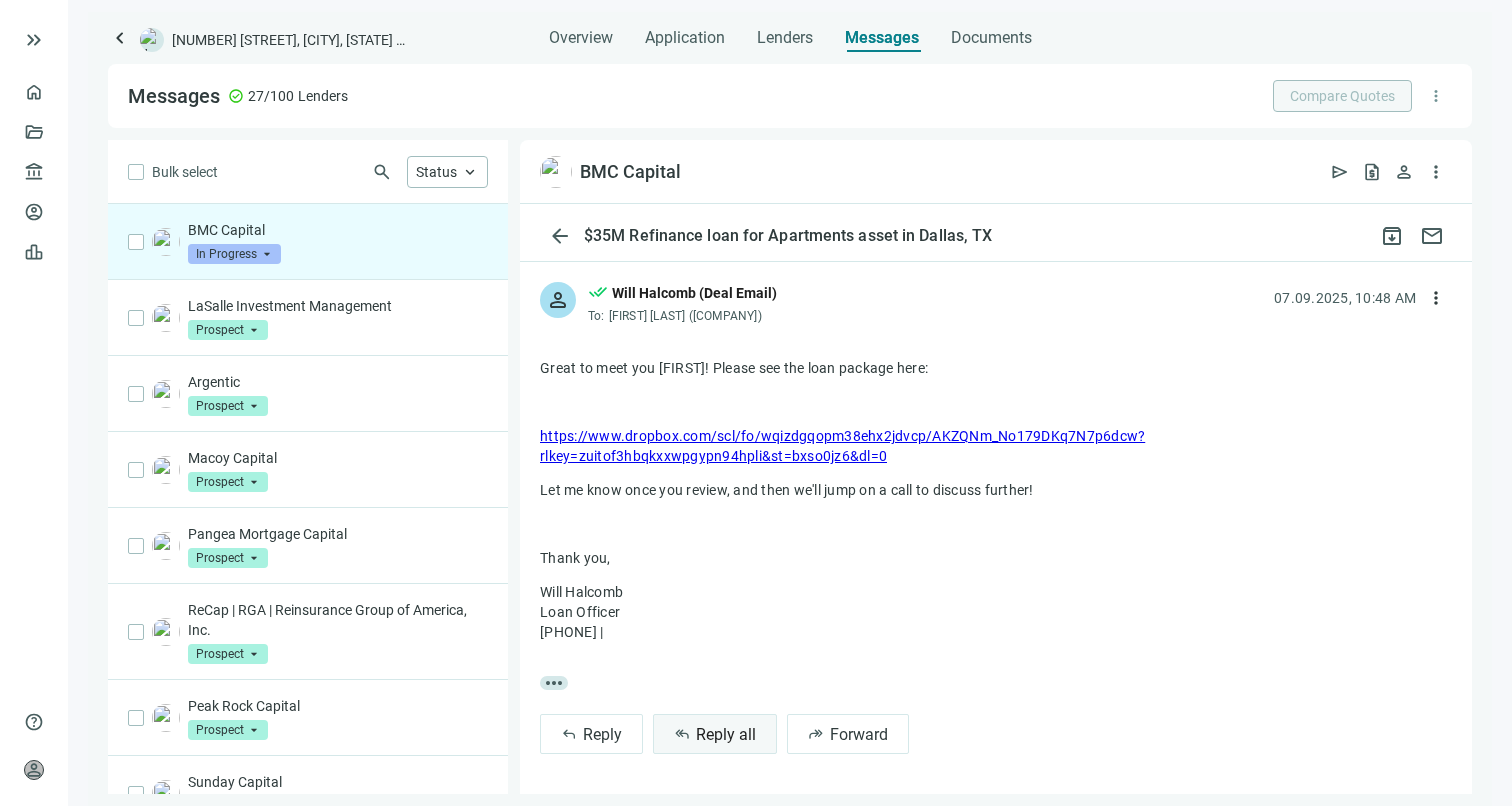 click on "Reply all" at bounding box center (726, 734) 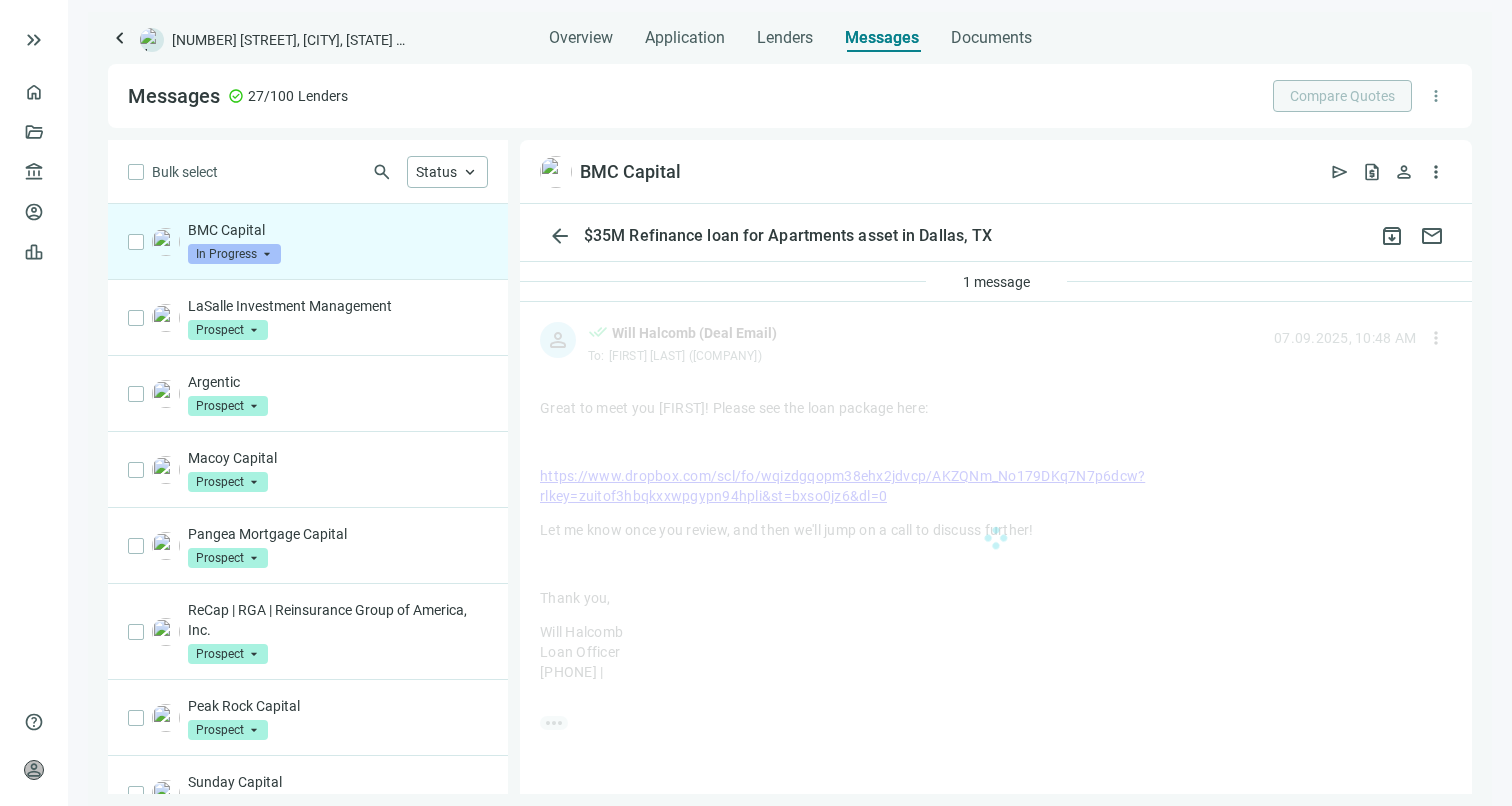 scroll, scrollTop: 121, scrollLeft: 0, axis: vertical 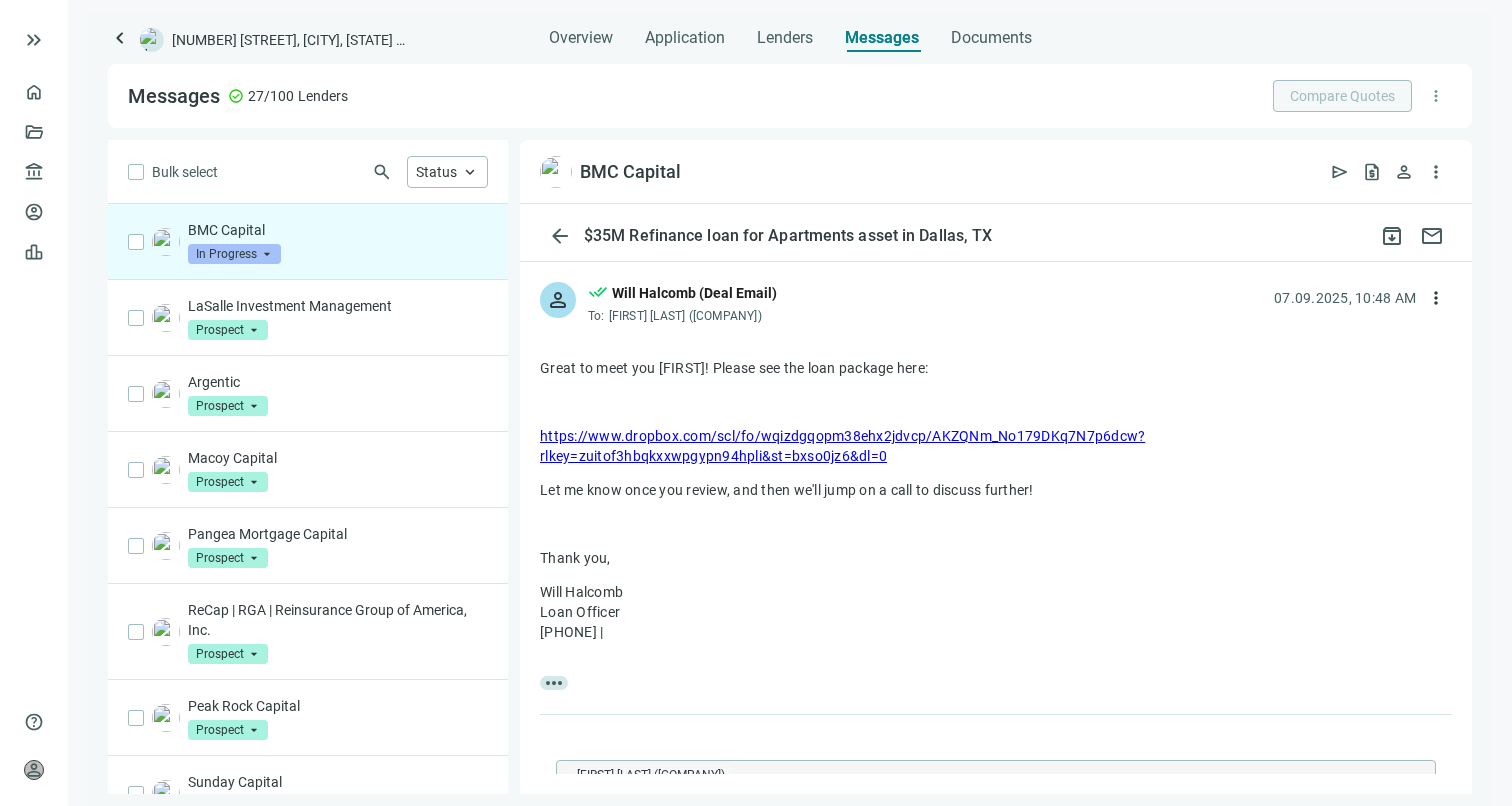 type 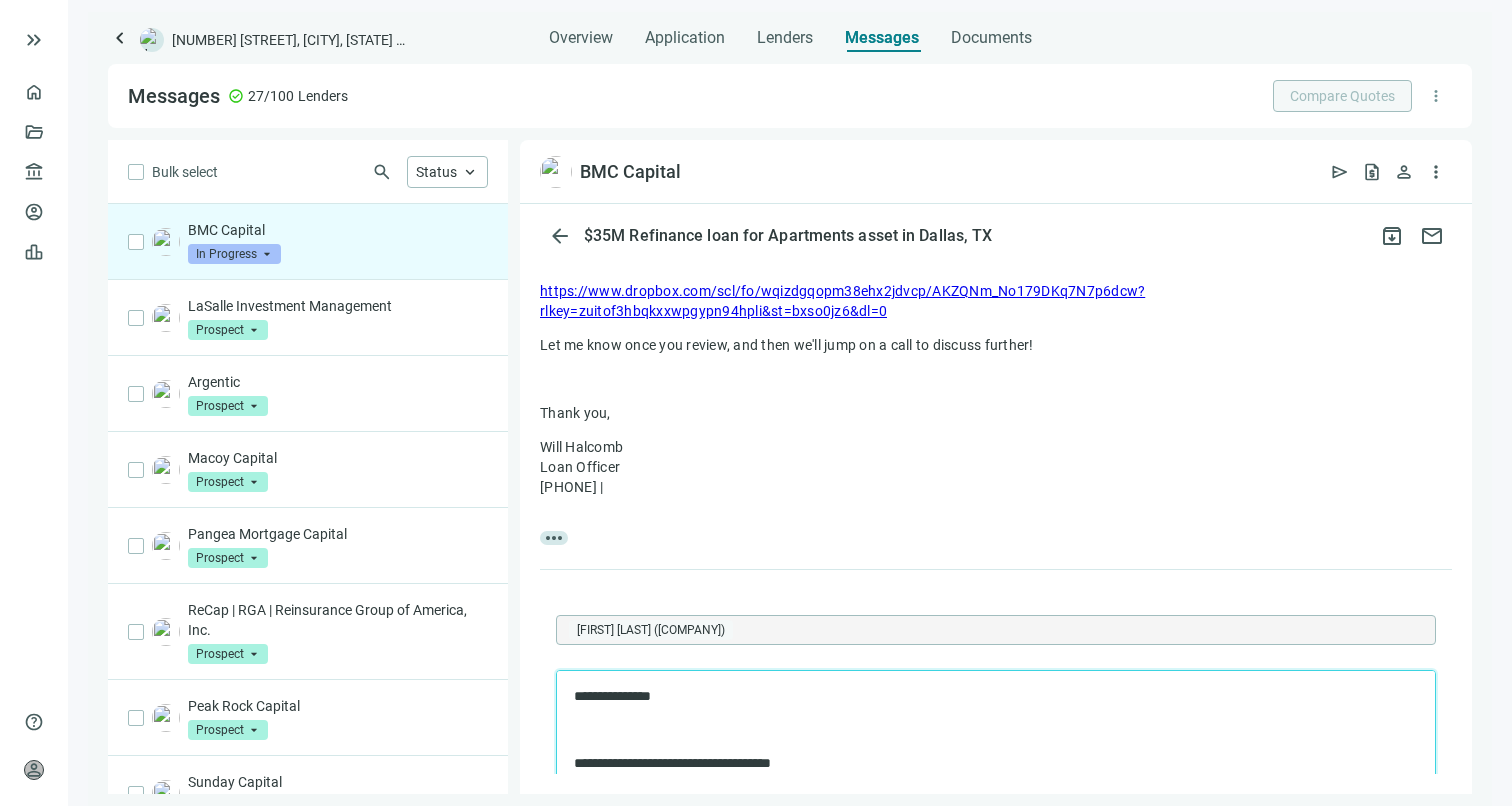 scroll, scrollTop: 460, scrollLeft: 0, axis: vertical 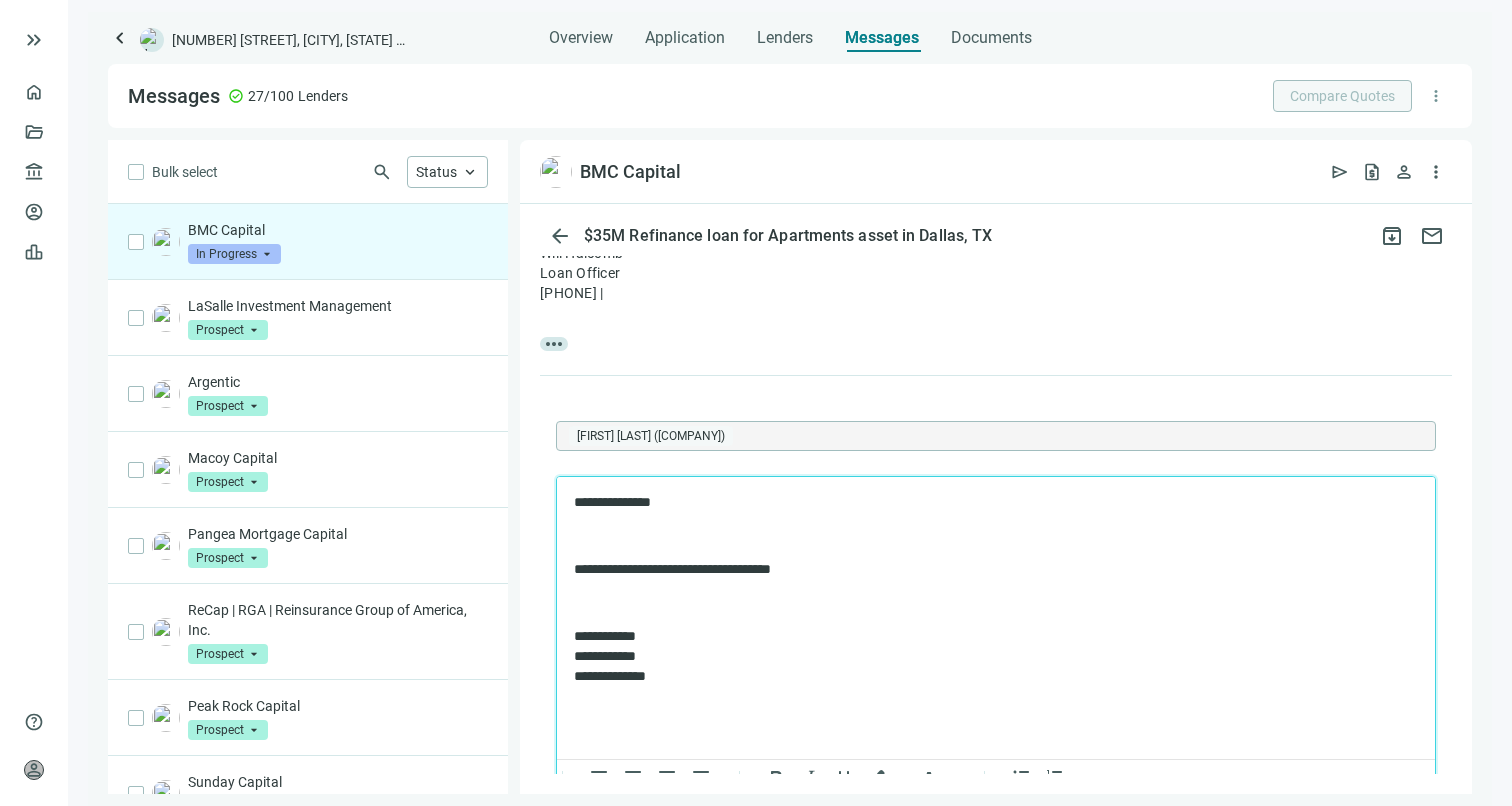 click at bounding box center (996, 604) 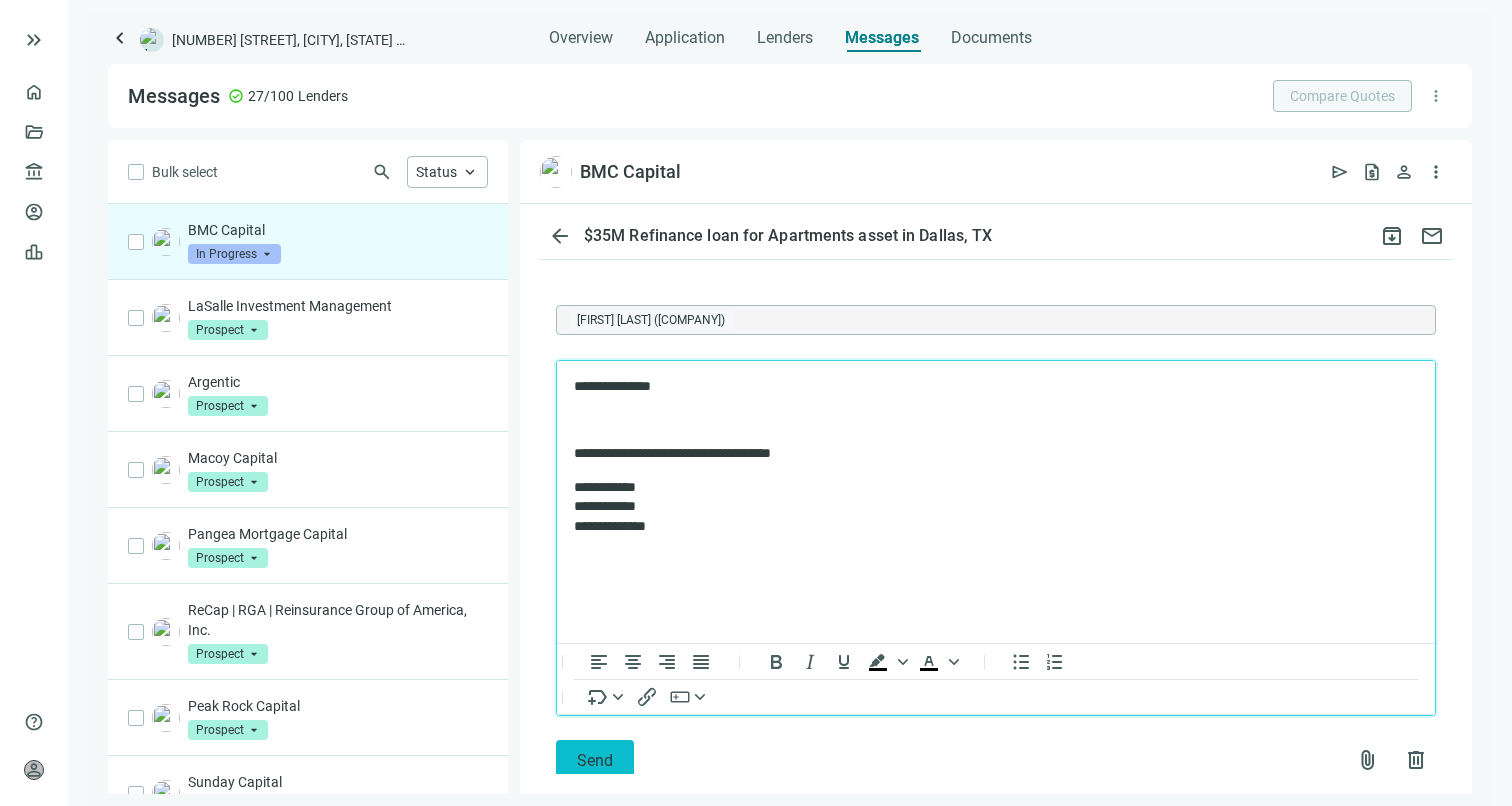 click on "Send" at bounding box center (595, 760) 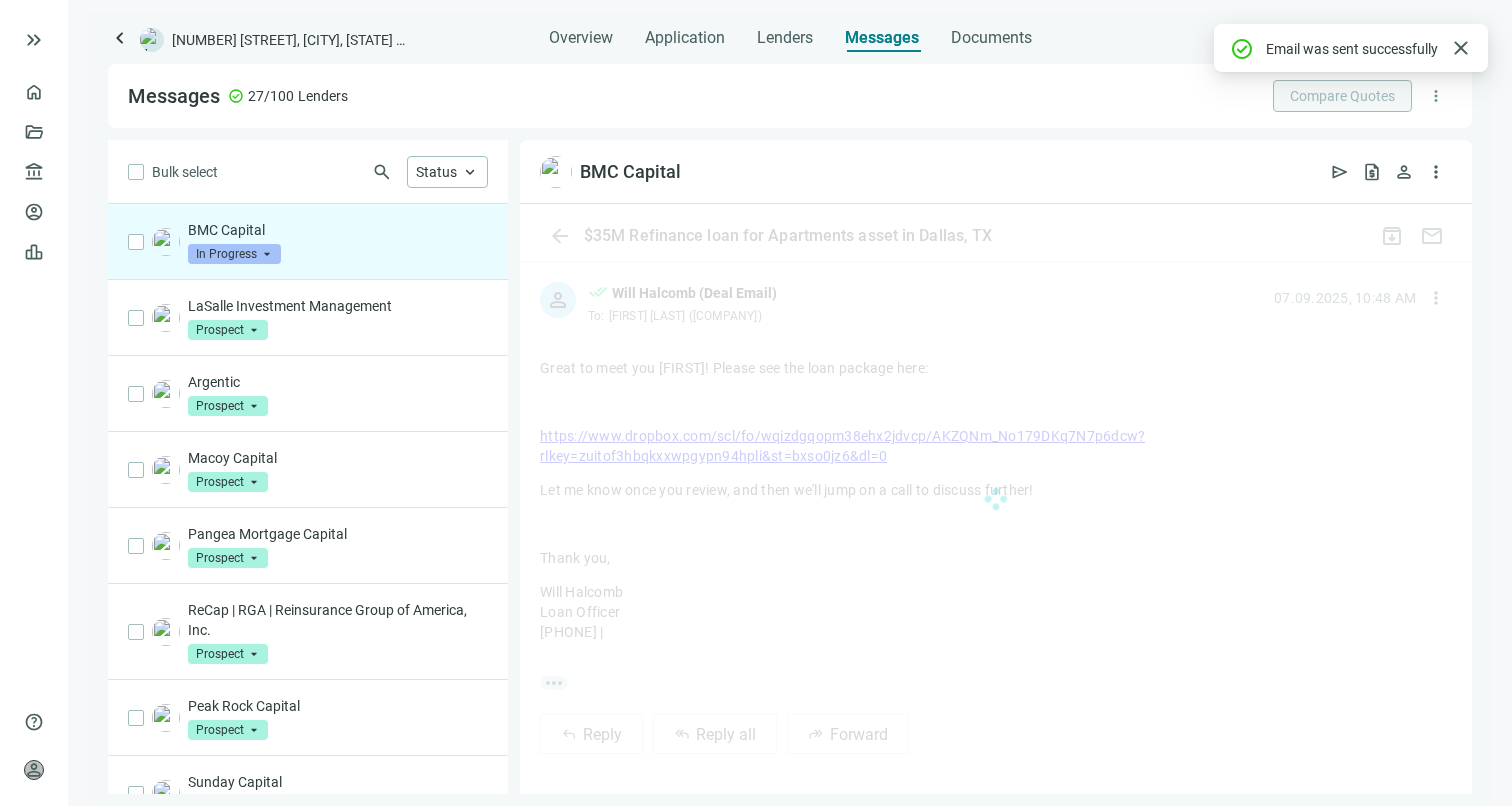 scroll, scrollTop: 472, scrollLeft: 0, axis: vertical 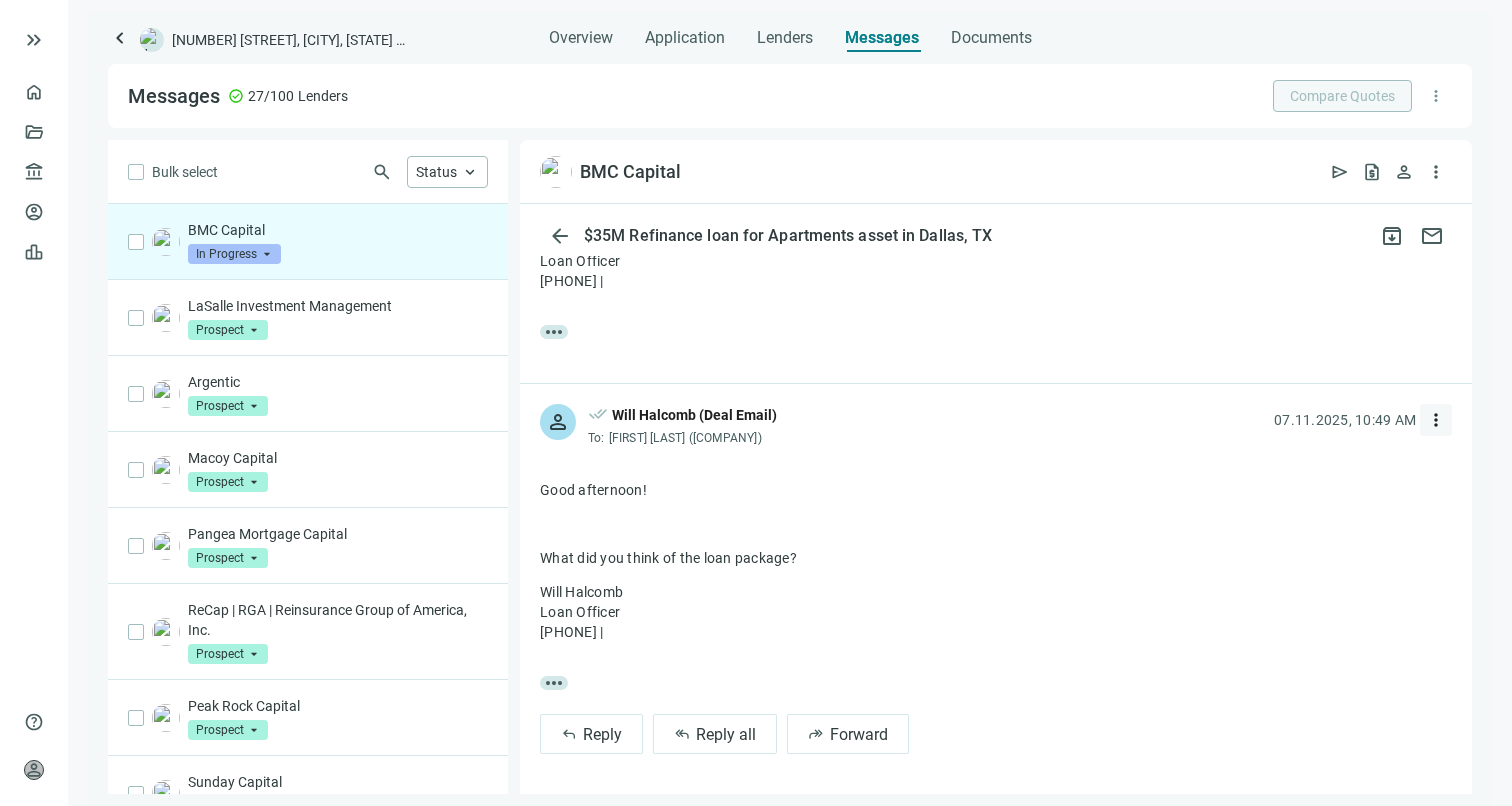 click on "more_vert" at bounding box center (1436, 420) 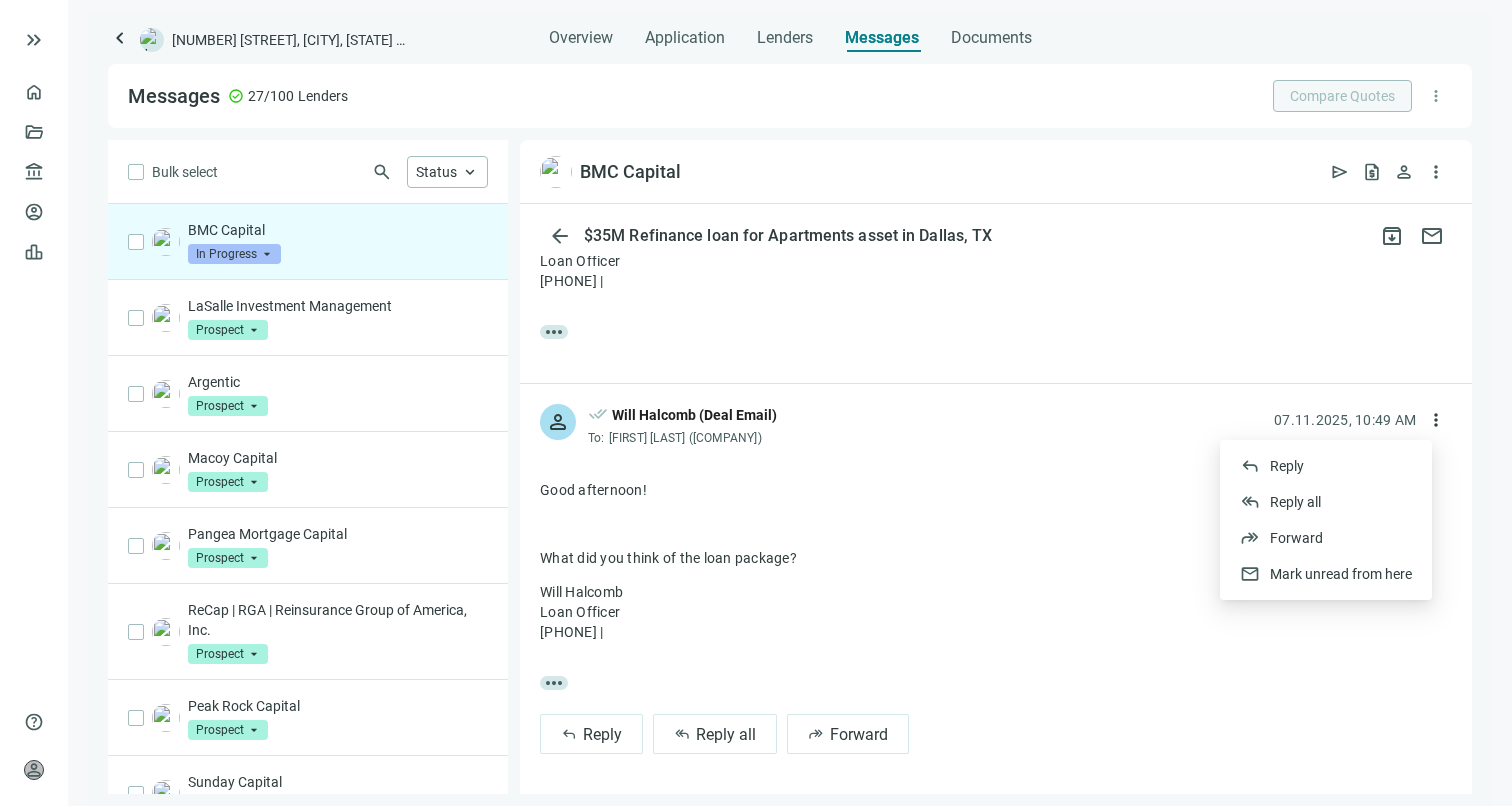 click at bounding box center [996, 524] 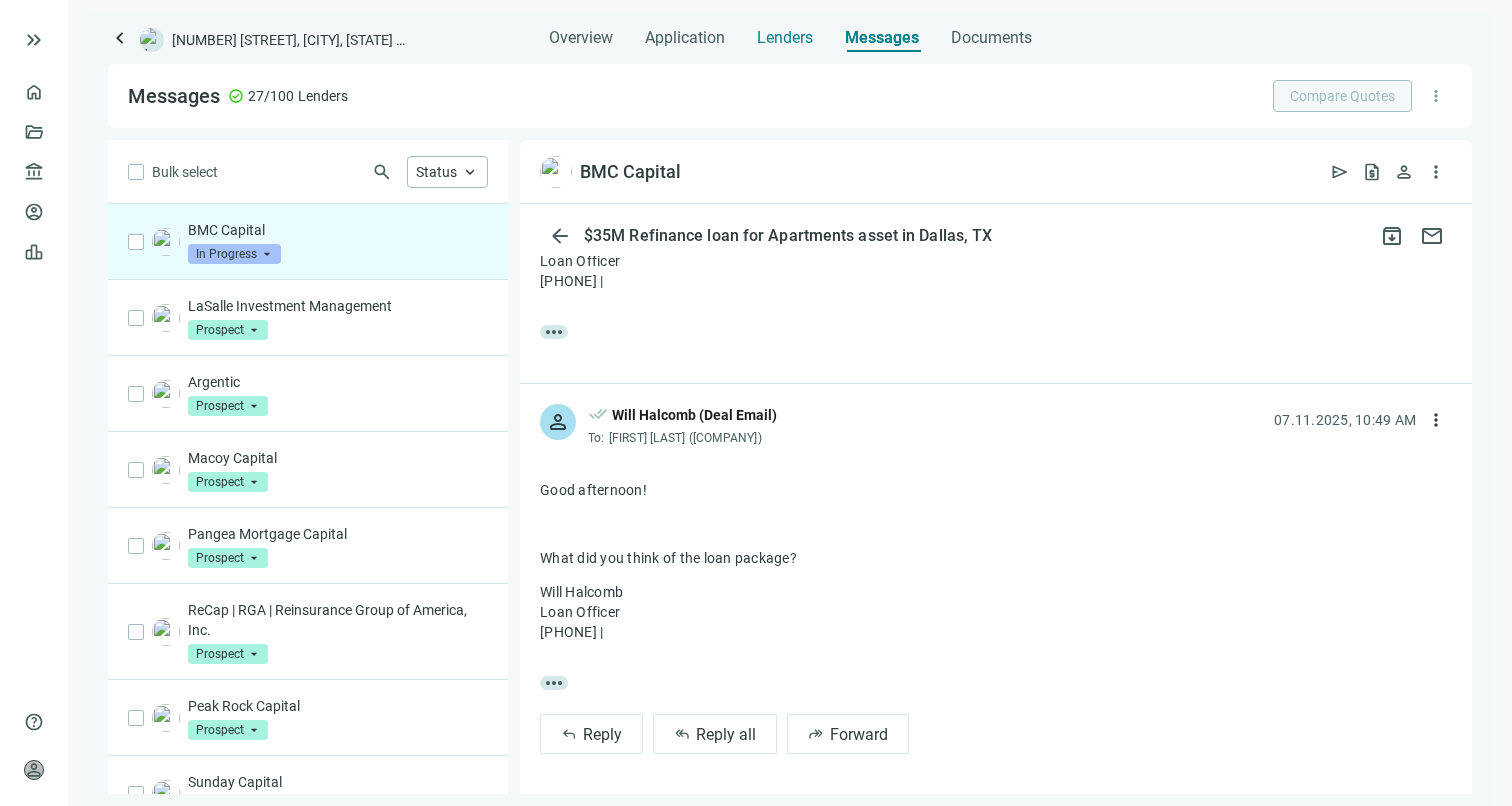 click on "Lenders" at bounding box center (785, 38) 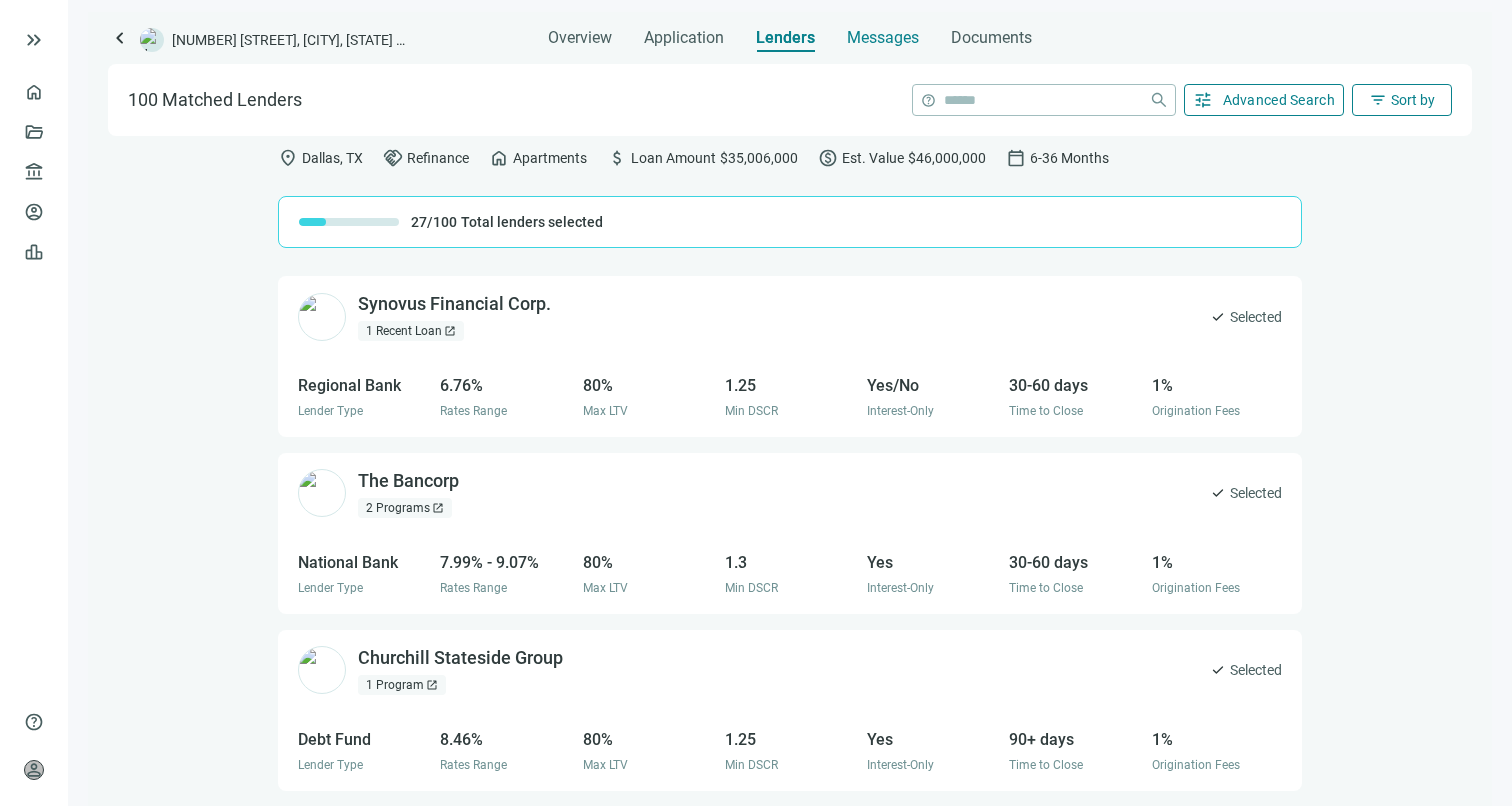 click on "Messages" at bounding box center (883, 37) 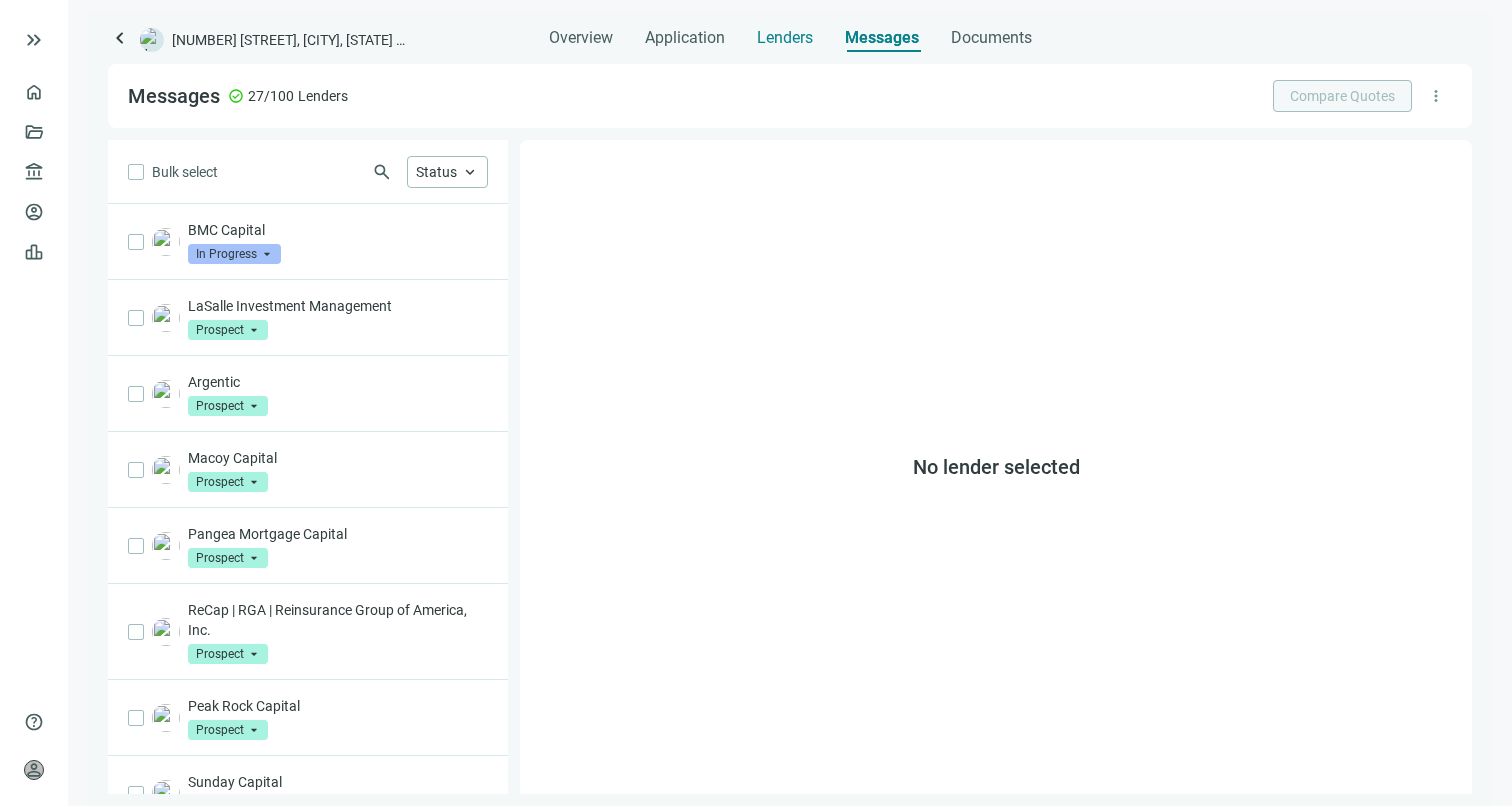 click on "Lenders" at bounding box center (785, 38) 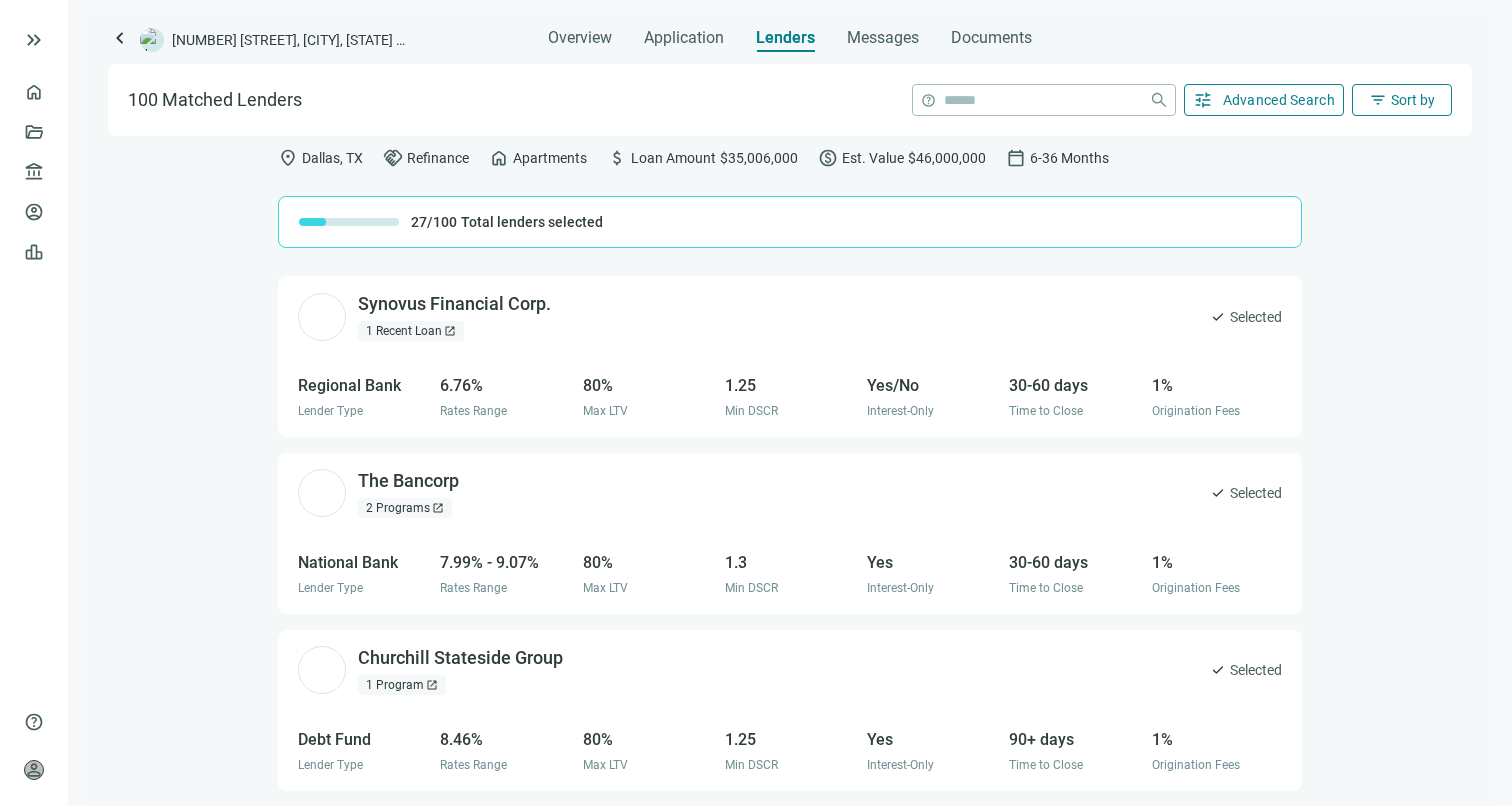 click on "keyboard_arrow_left [NUMBER] [STREET], [CITY], [STATE] [POSTAL_CODE] Overview Application Lenders Messages Documents 100 Matched Lenders help close tune Advanced Search filter_list Sort by location_on [CITY], [STATE] handshake Refinance home Apartments attach_money Loan Amount $35,006,000 paid Est. Value $46,000,000 calendar_today [MONTHS] [MONTHS] [MONTHS] Total lenders selected [COMPANY] open_in_new 1 Recent Loan open_in_new check Selected Regional Bank Lender Type [PERCENTAGE]% Rates Range [PERCENTAGE]% Max LTV [NUMBER] Min DSCR Yes/No Interest-Only [DAYS] [DAYS] Time to Close [PERCENTAGE]% Origination Fees The [COMPANY] open_in_new 2 Programs open_in_new check Selected National Bank Lender Type [PERCENTAGE]% - [PERCENTAGE]% Rates Range [PERCENTAGE]% Max LTV [NUMBER] Min DSCR Yes Interest-Only [DAYS] [DAYS] Time to Close [PERCENTAGE]% Origination Fees [COMPANY] open_in_new 1 Program open_in_new check Selected Debt Fund Lender Type [PERCENTAGE]% Rates Range [PERCENTAGE]% Max LTV [NUMBER] Min DSCR Yes Interest-Only [DAYS] [DAYS] Time to Close [PERCENTAGE]% Origination Fees [COMPANY], LLC. open_in_new 2 Programs" at bounding box center (790, 409) 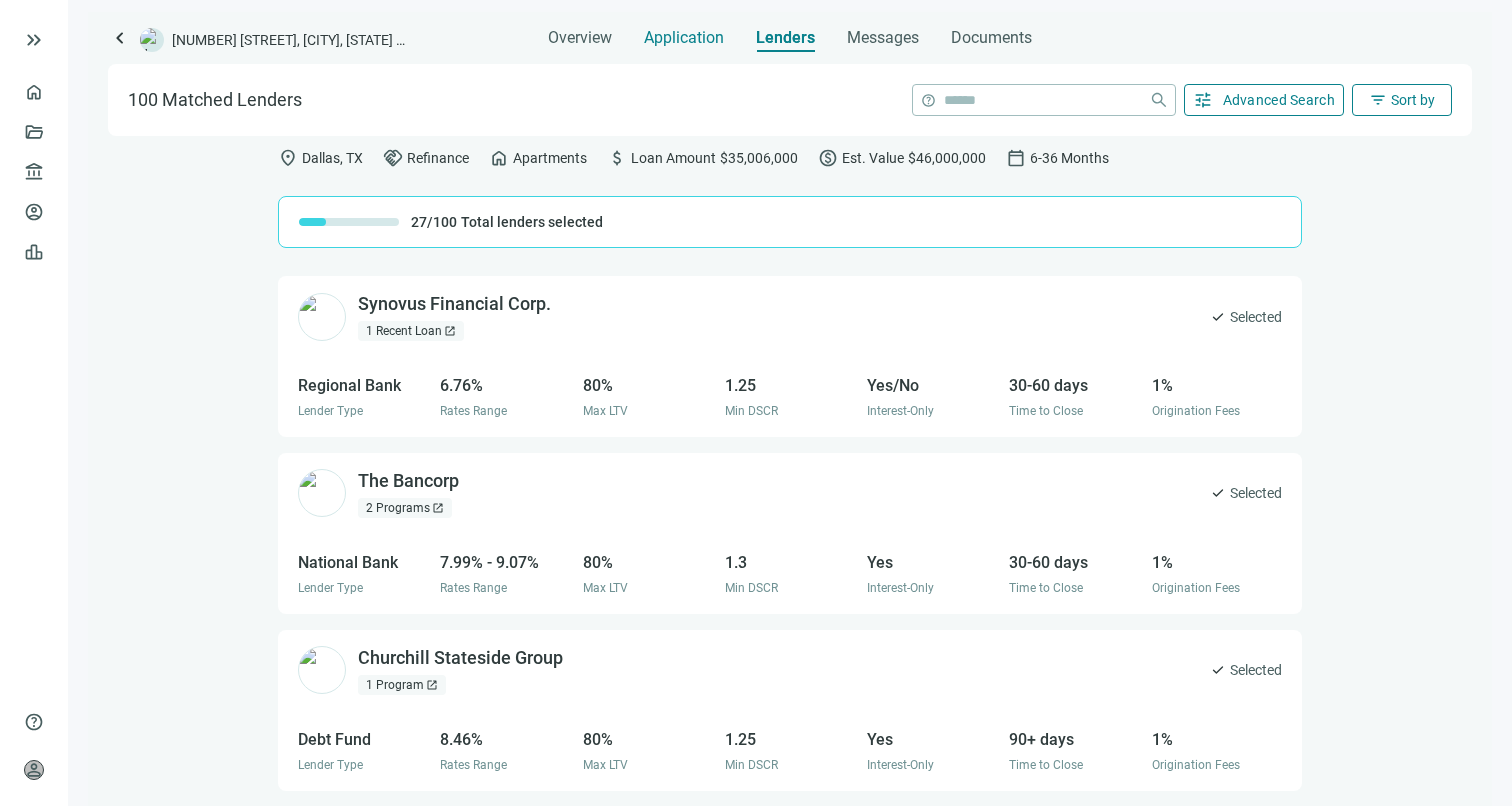 click on "Application" at bounding box center [684, 38] 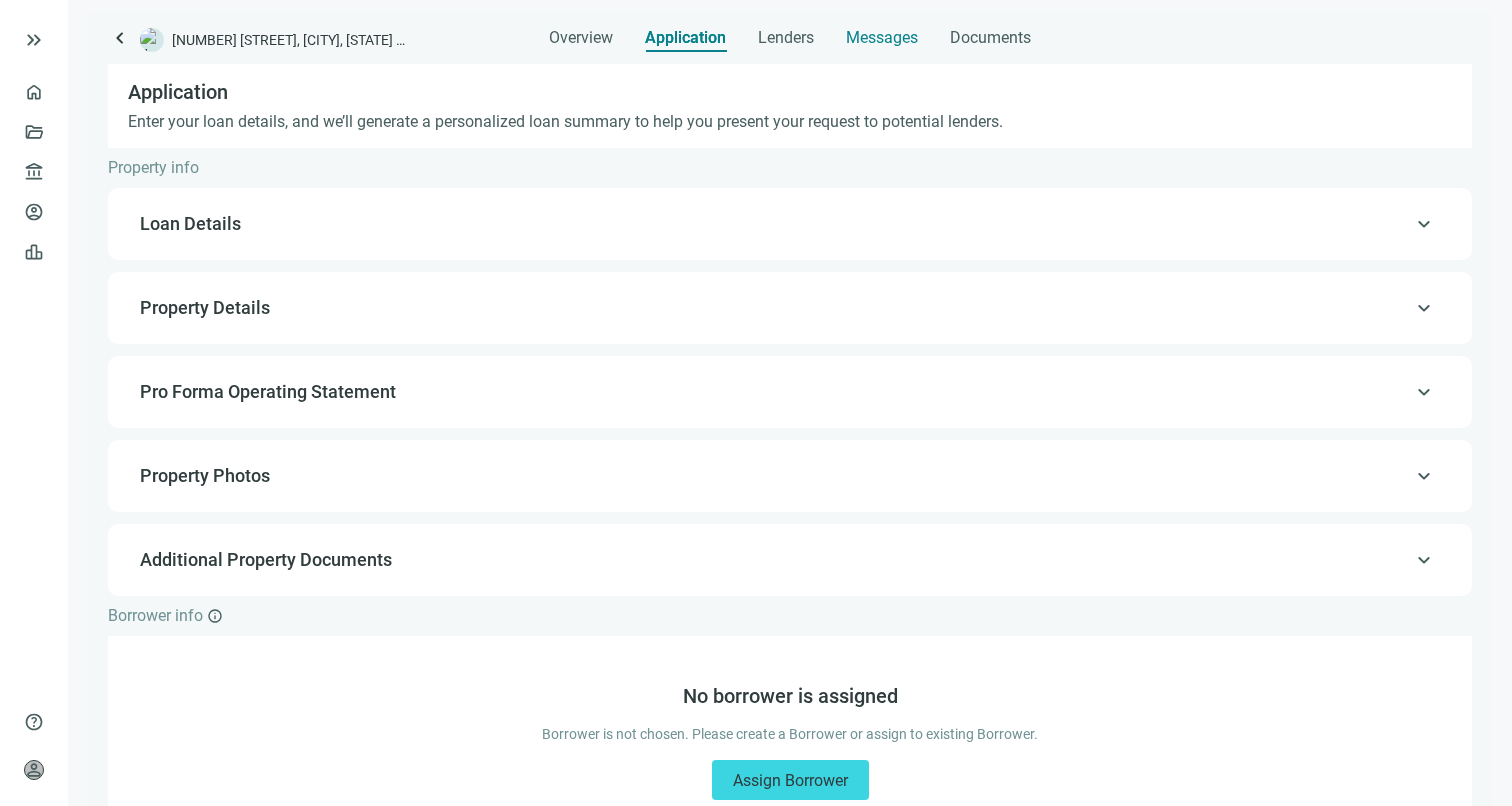 click on "Messages" at bounding box center [882, 37] 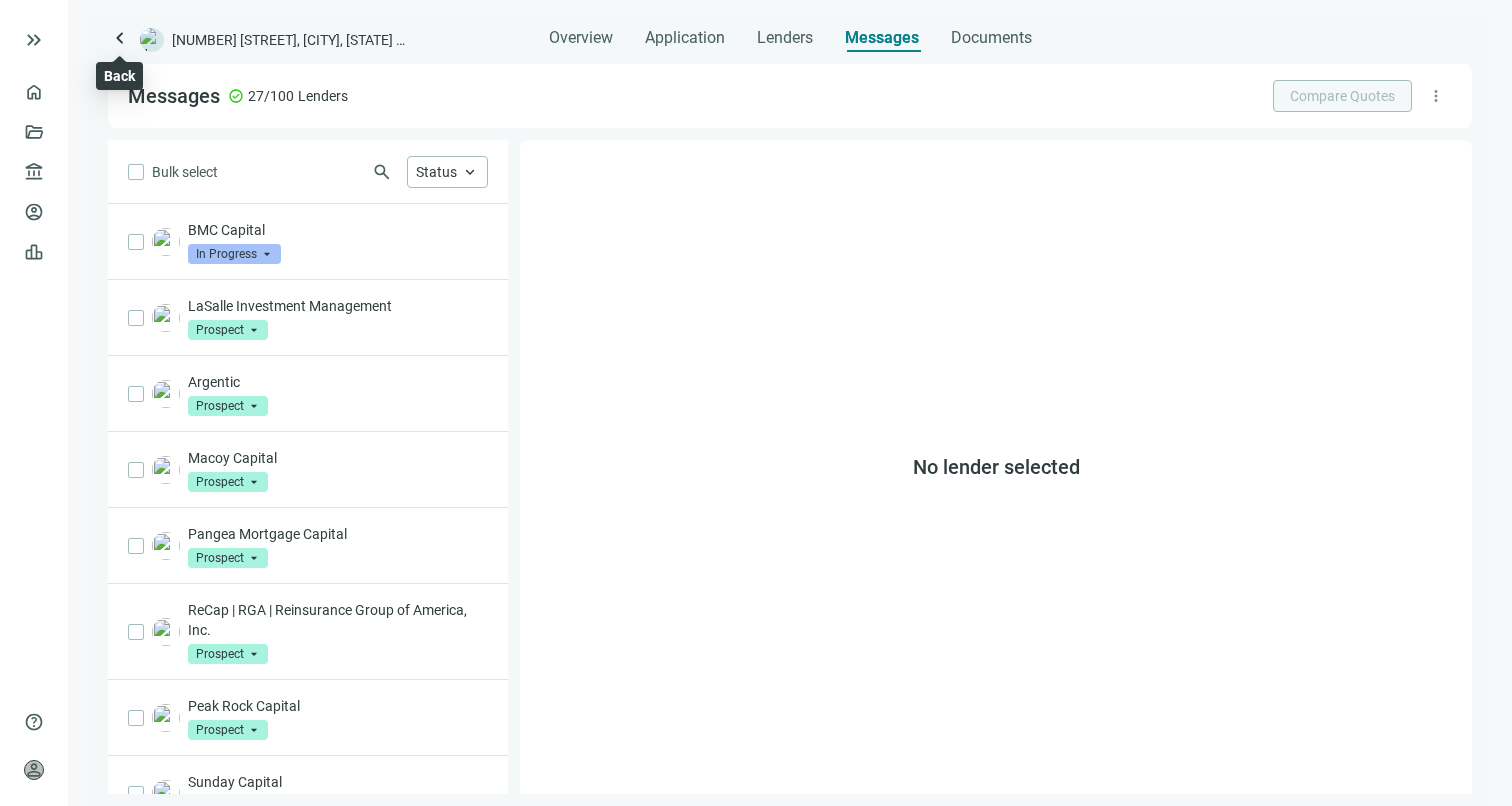 click on "keyboard_arrow_left" at bounding box center (120, 38) 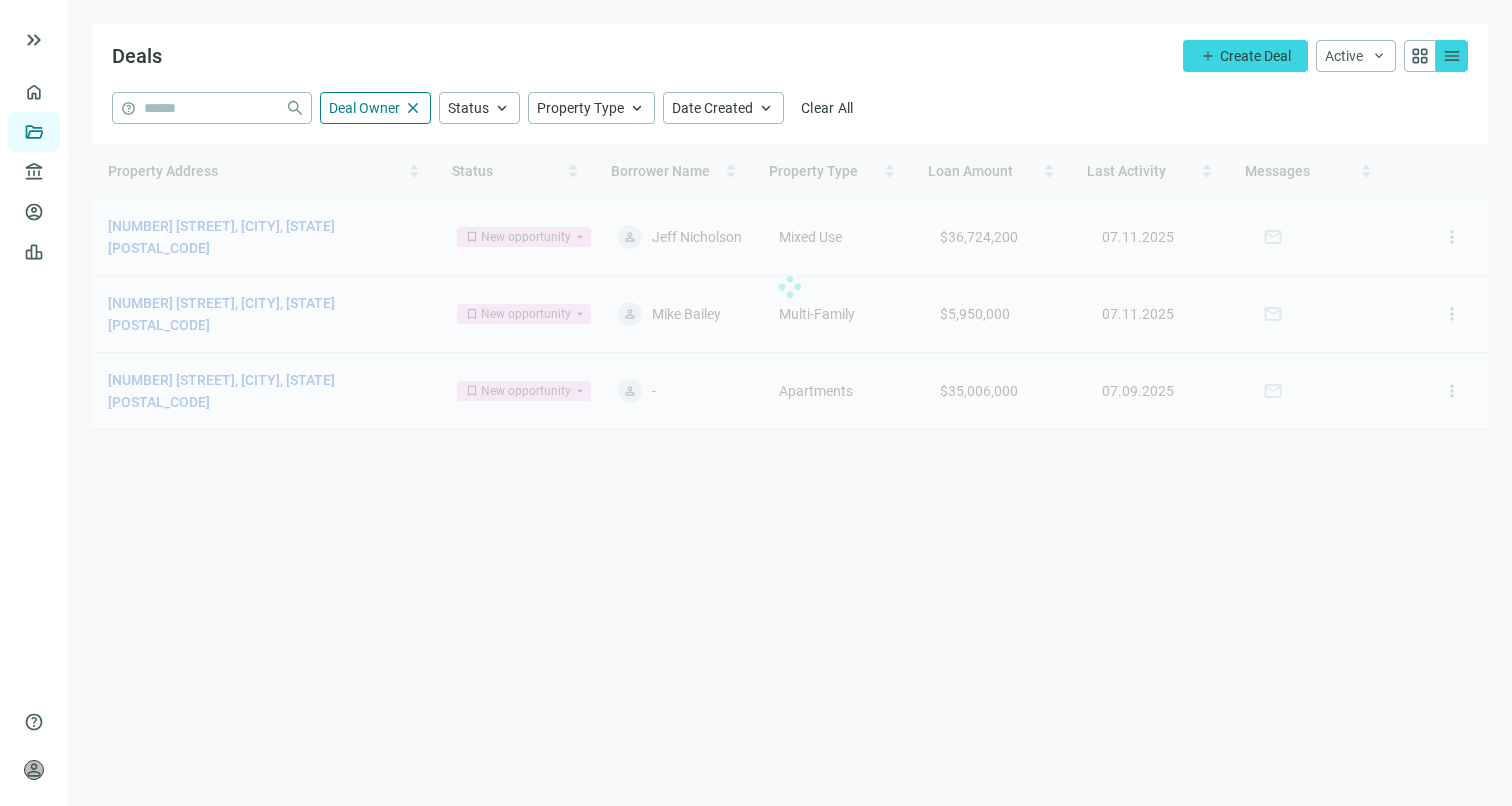 click at bounding box center [790, 287] 